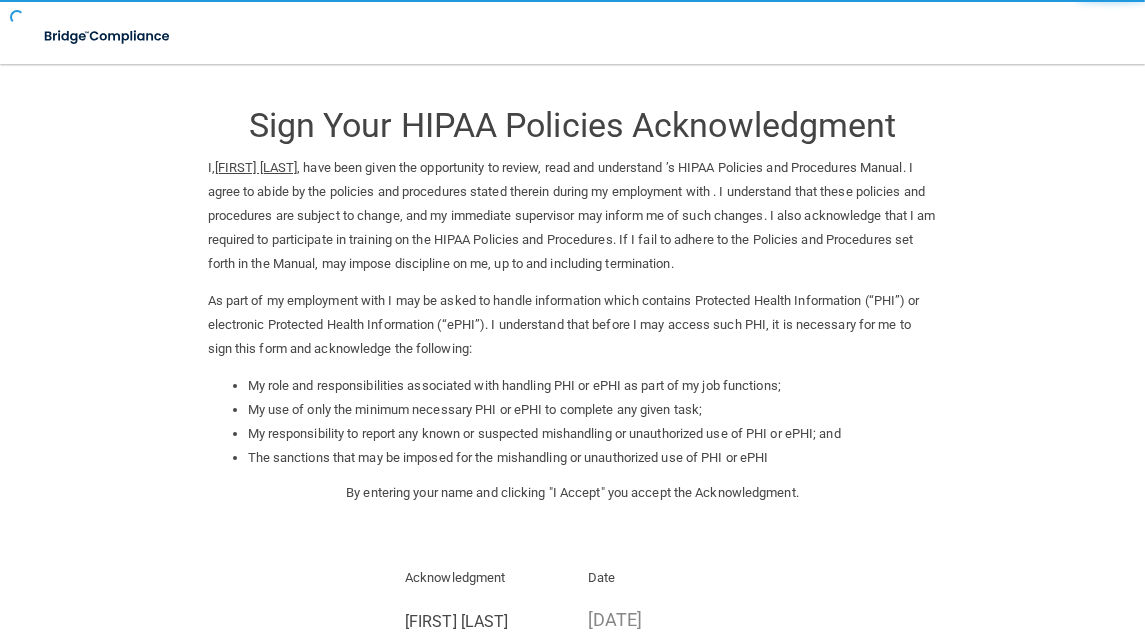 scroll, scrollTop: 0, scrollLeft: 0, axis: both 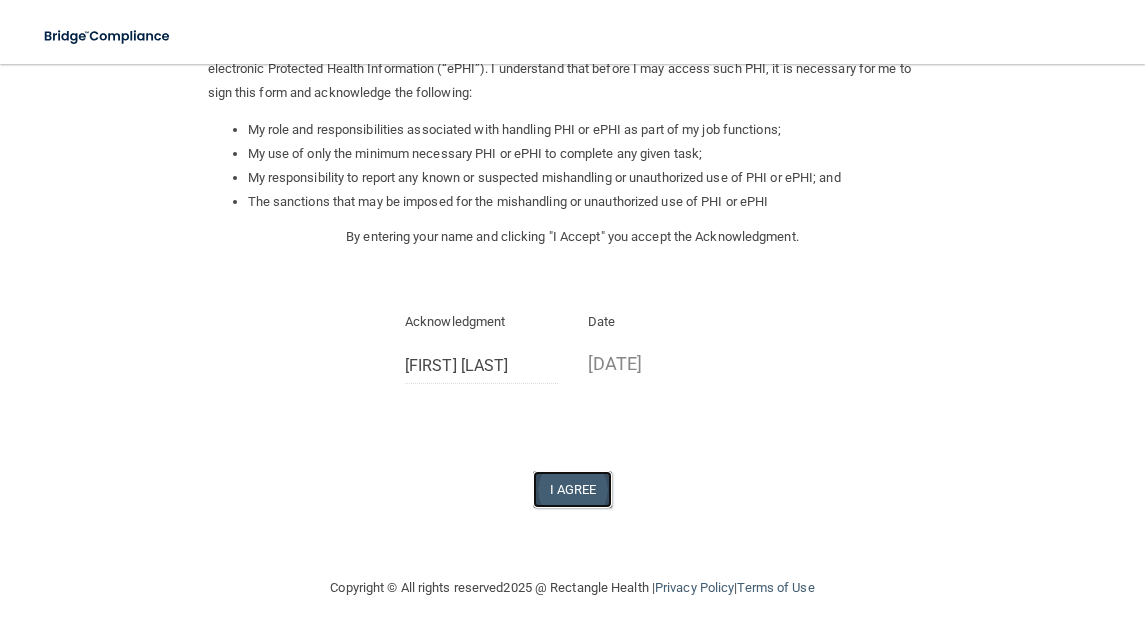 click on "I Agree" at bounding box center [573, 489] 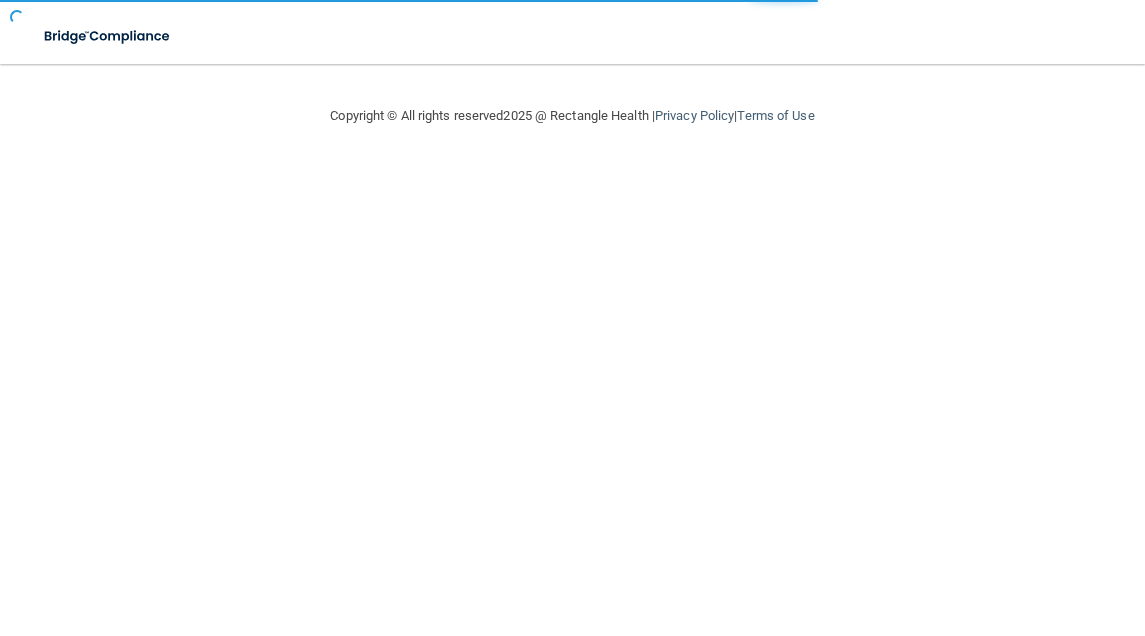 scroll, scrollTop: 0, scrollLeft: 0, axis: both 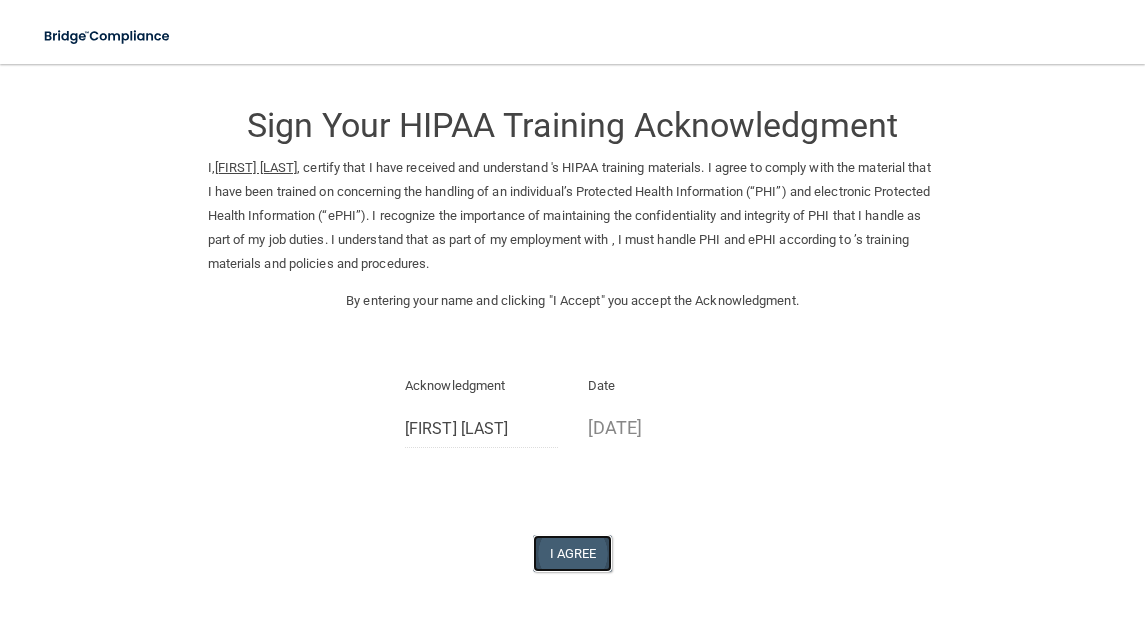 click on "I Agree" at bounding box center (573, 553) 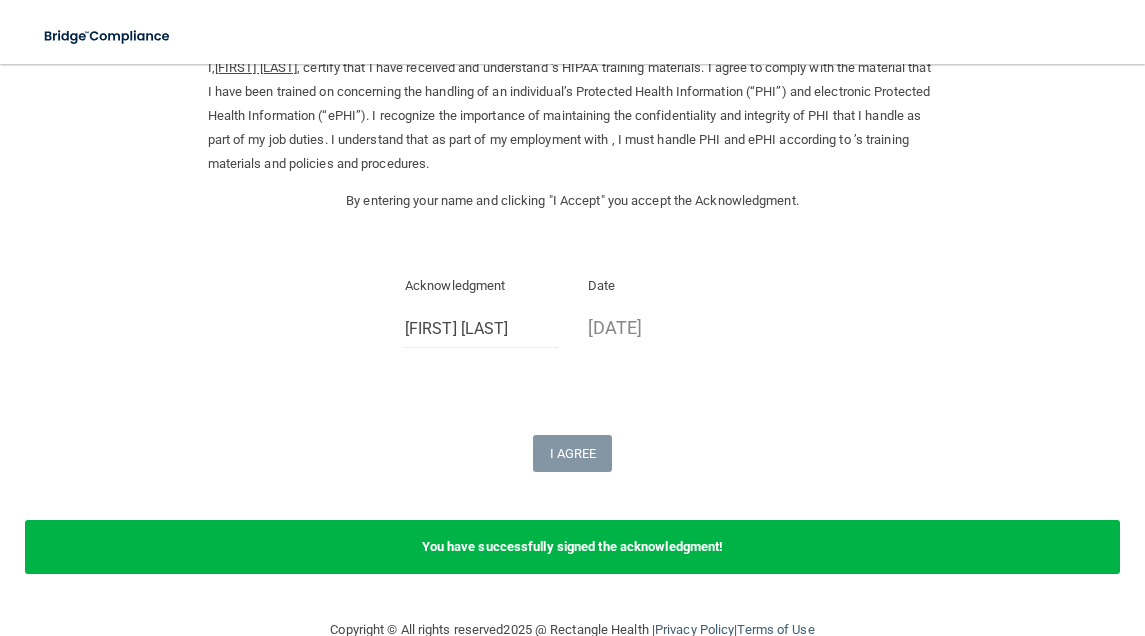 scroll, scrollTop: 0, scrollLeft: 0, axis: both 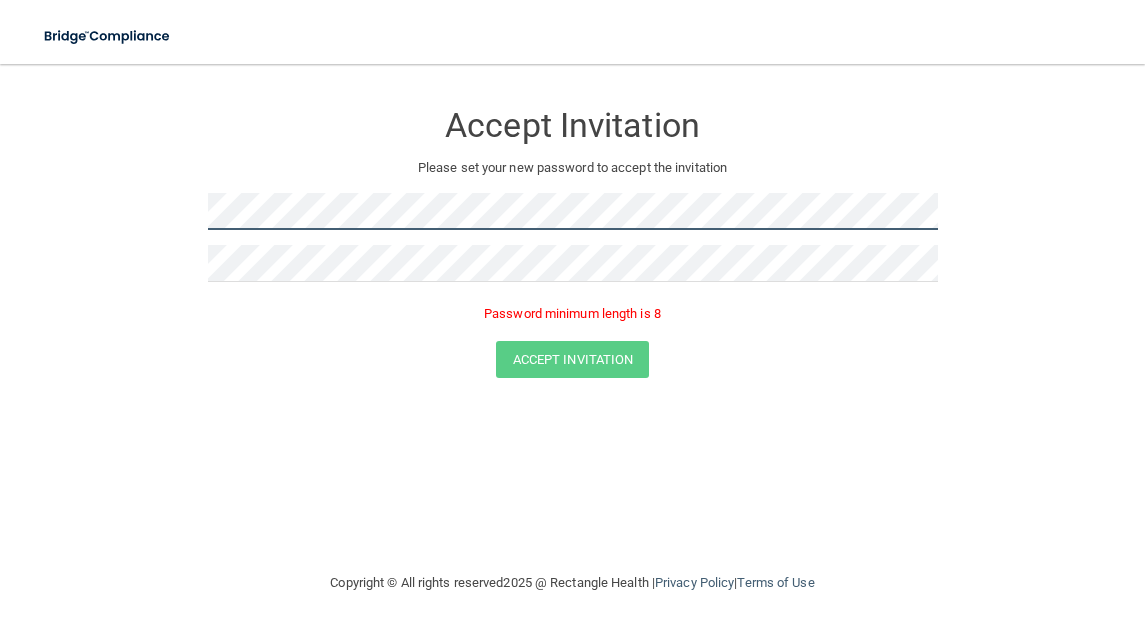 click on "Accept Invitation     Please set your new password to accept the invitation                             Password minimum length is 8                     Accept Invitation              You have successfully accepted the invitation!   Click here to login ." at bounding box center [572, 243] 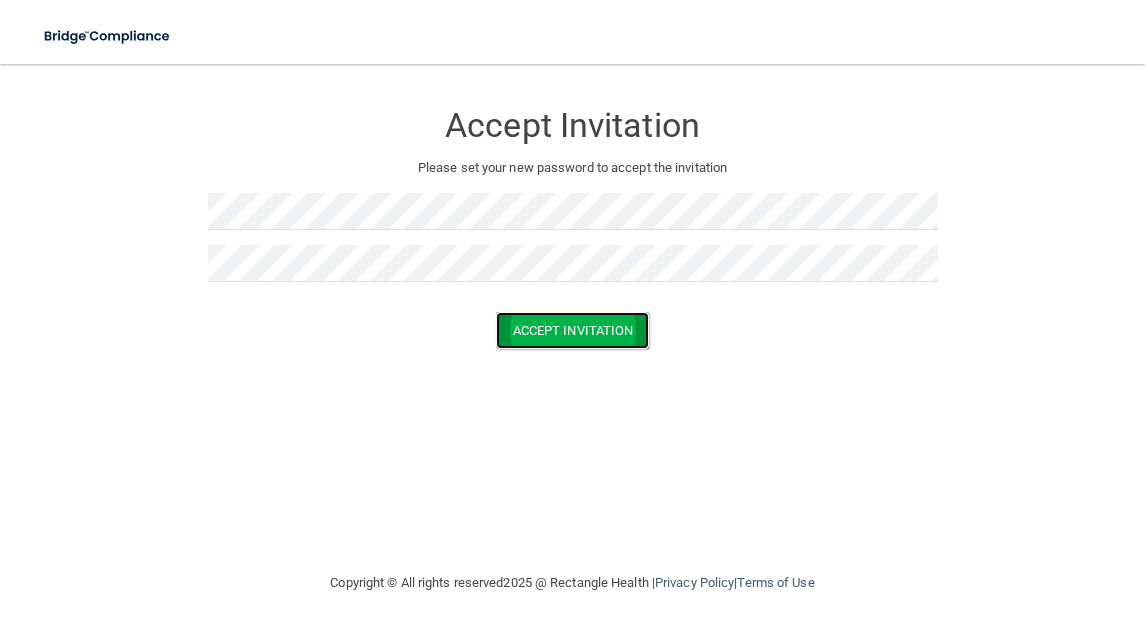 click on "Accept Invitation" at bounding box center (573, 330) 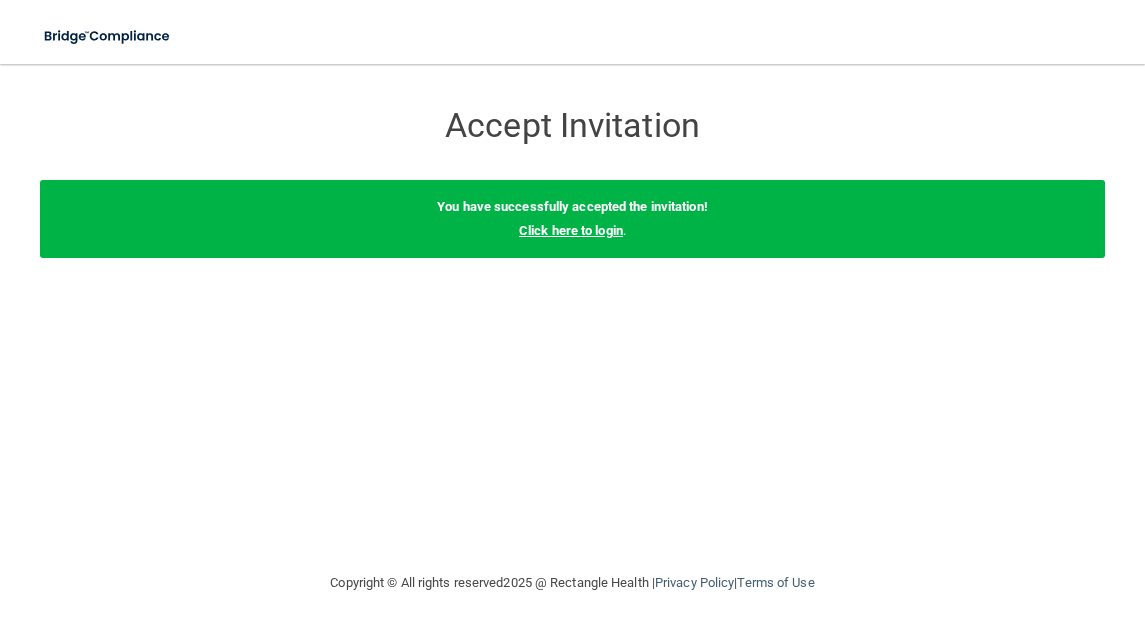 click on "Click here to login" at bounding box center [571, 230] 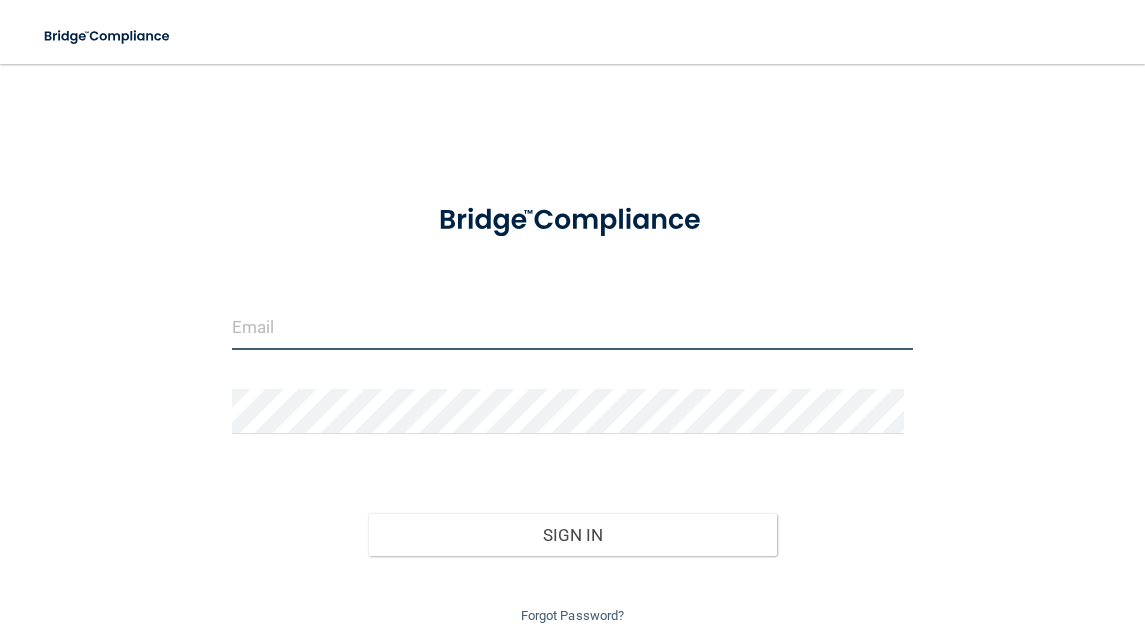 click at bounding box center (573, 327) 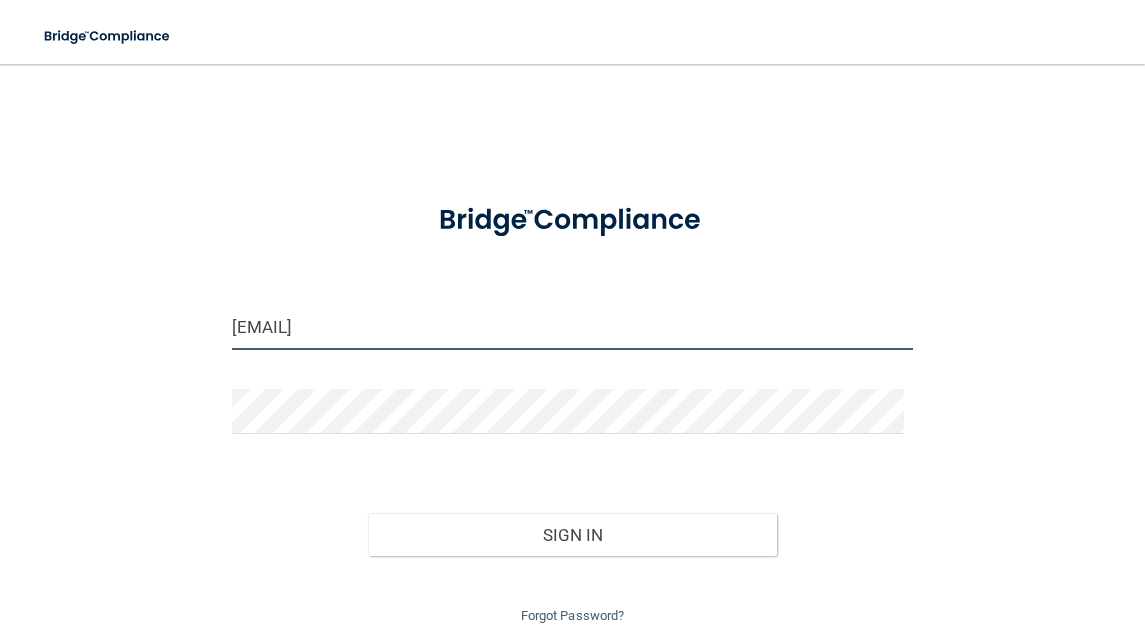 type on "[EMAIL]" 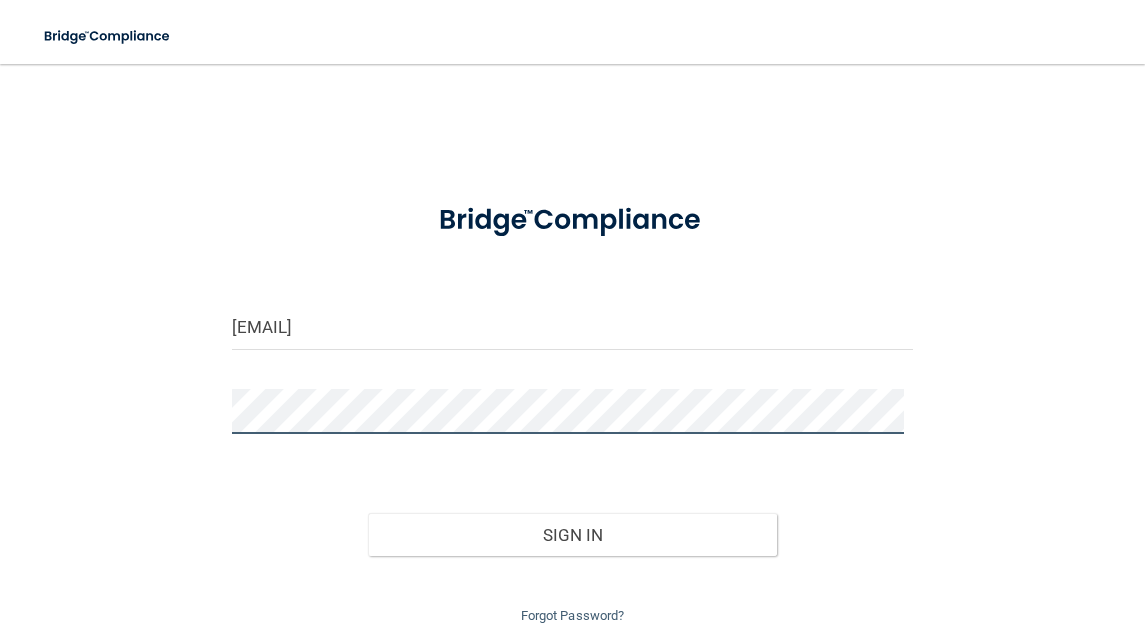 click on "Sign In" at bounding box center [572, 535] 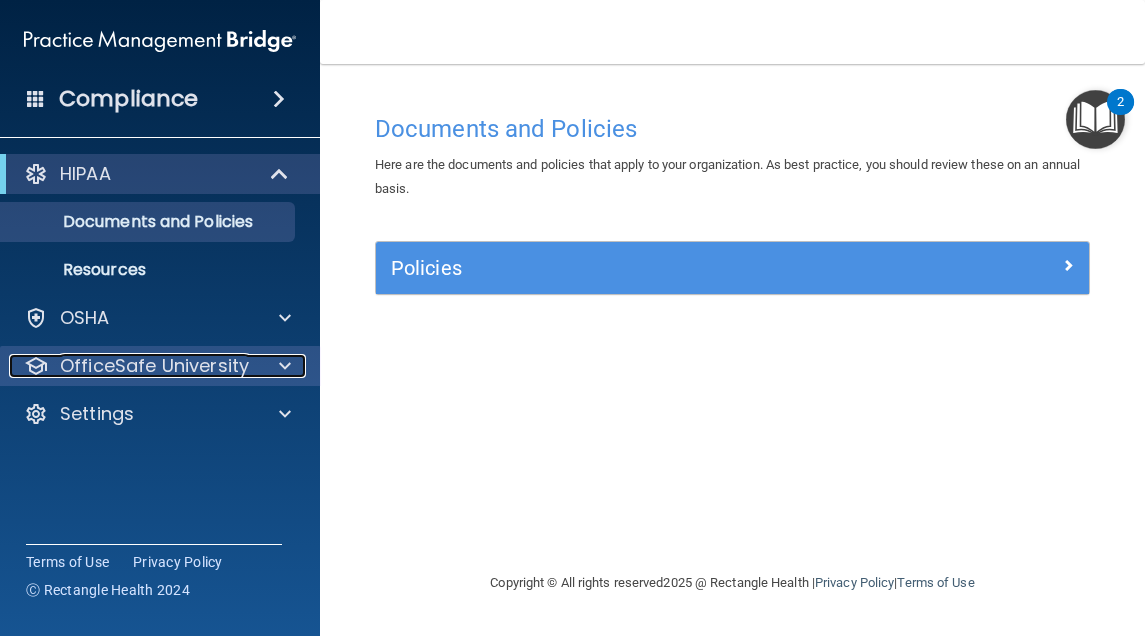 click at bounding box center (285, 366) 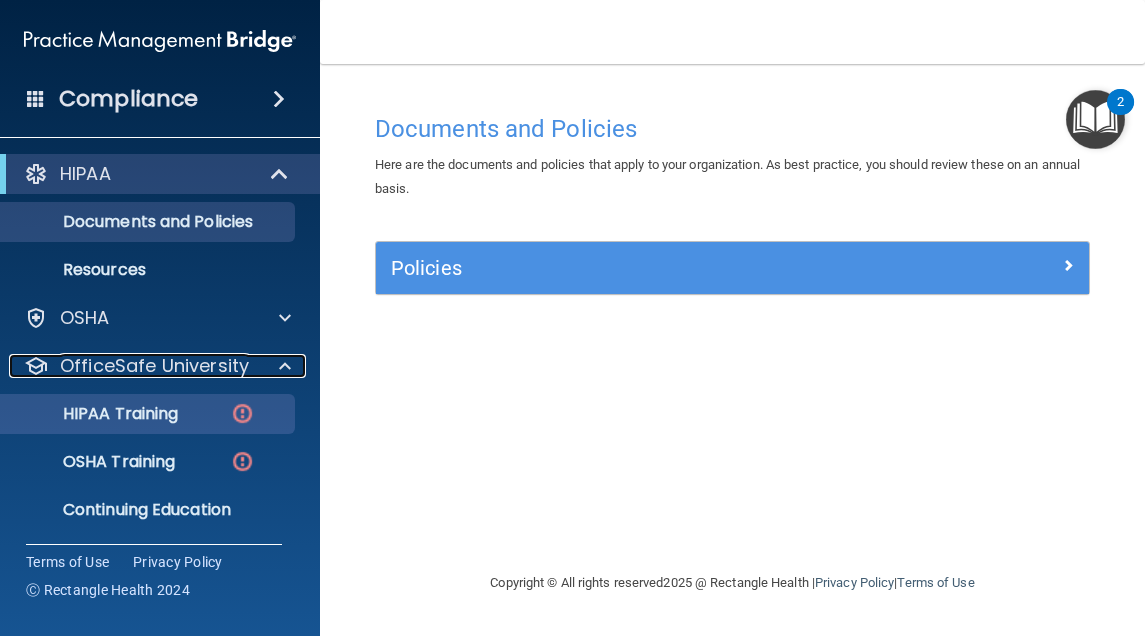 scroll, scrollTop: 50, scrollLeft: 0, axis: vertical 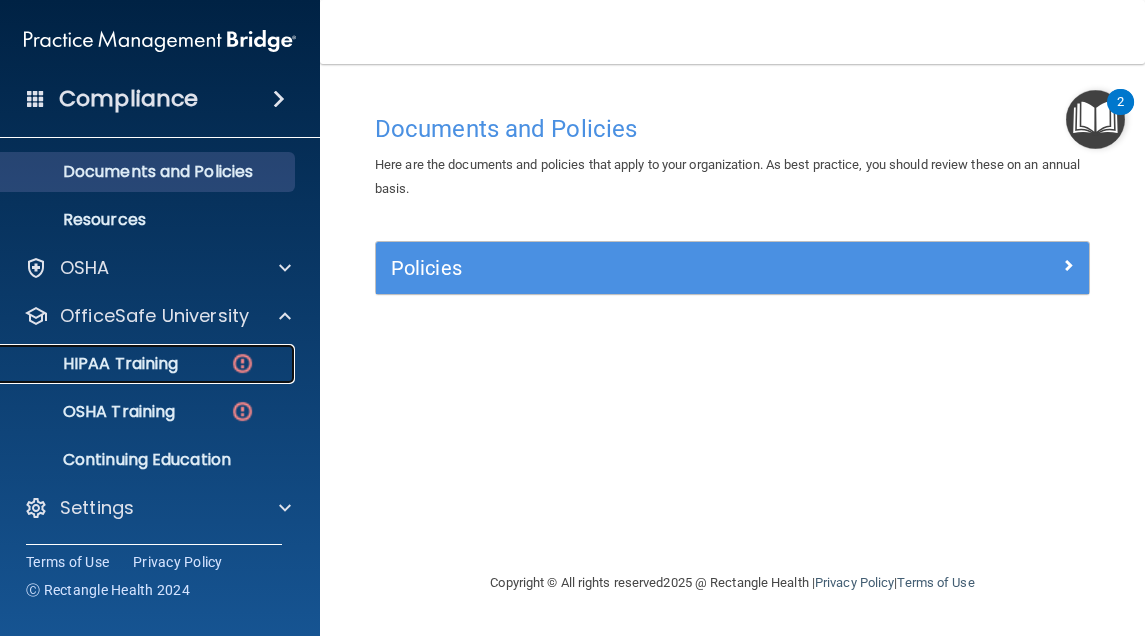 click on "HIPAA Training" at bounding box center [95, 364] 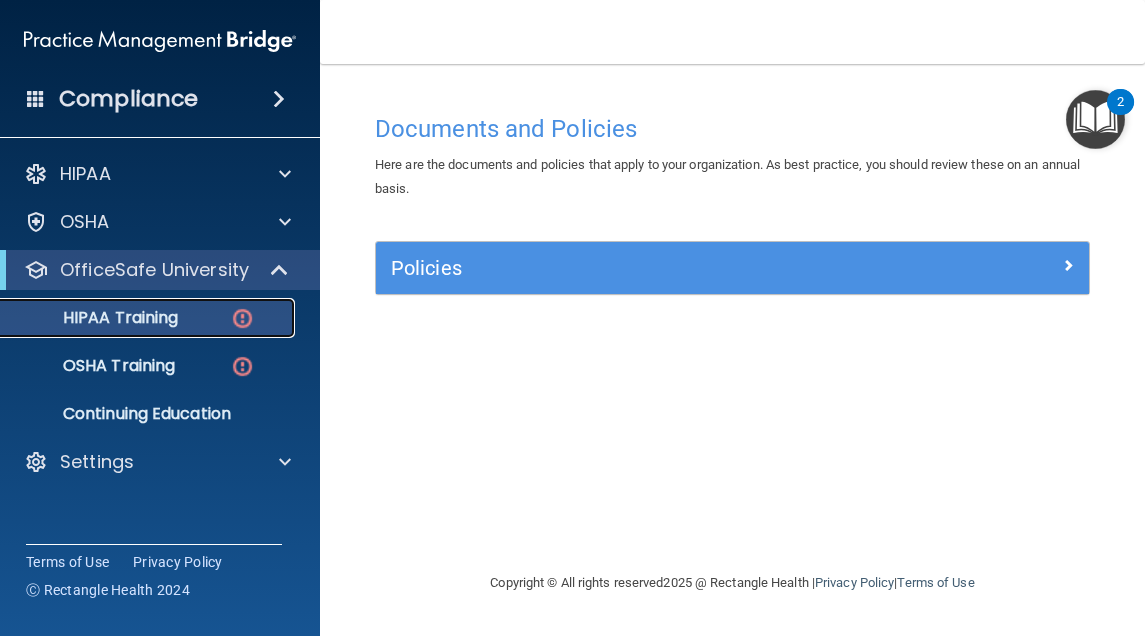 scroll, scrollTop: 0, scrollLeft: 0, axis: both 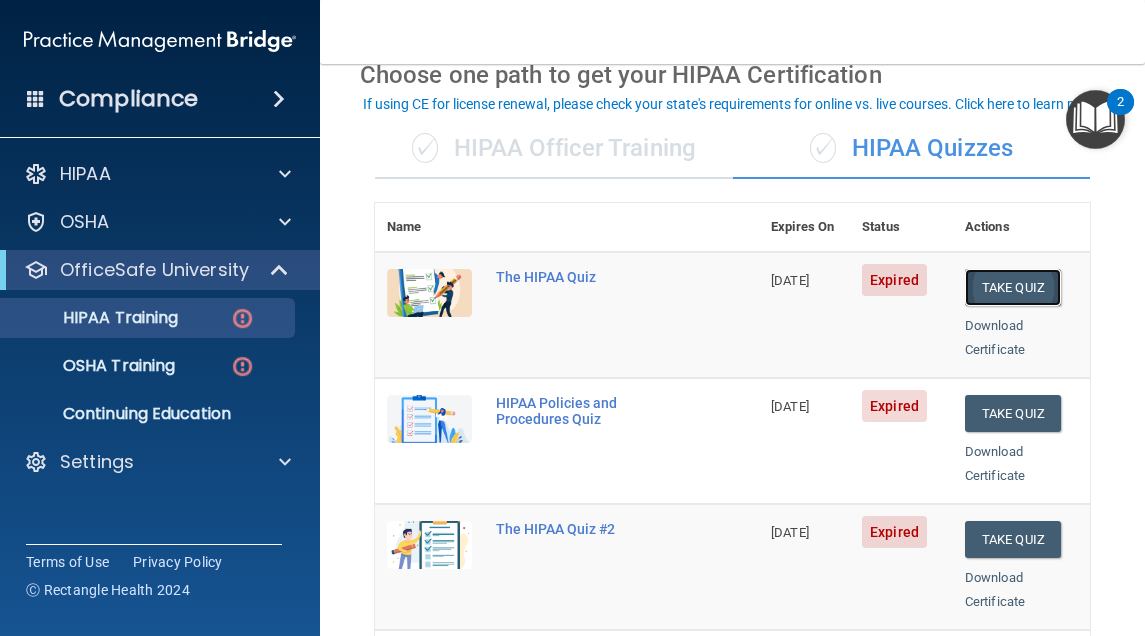click on "Take Quiz" at bounding box center (1013, 287) 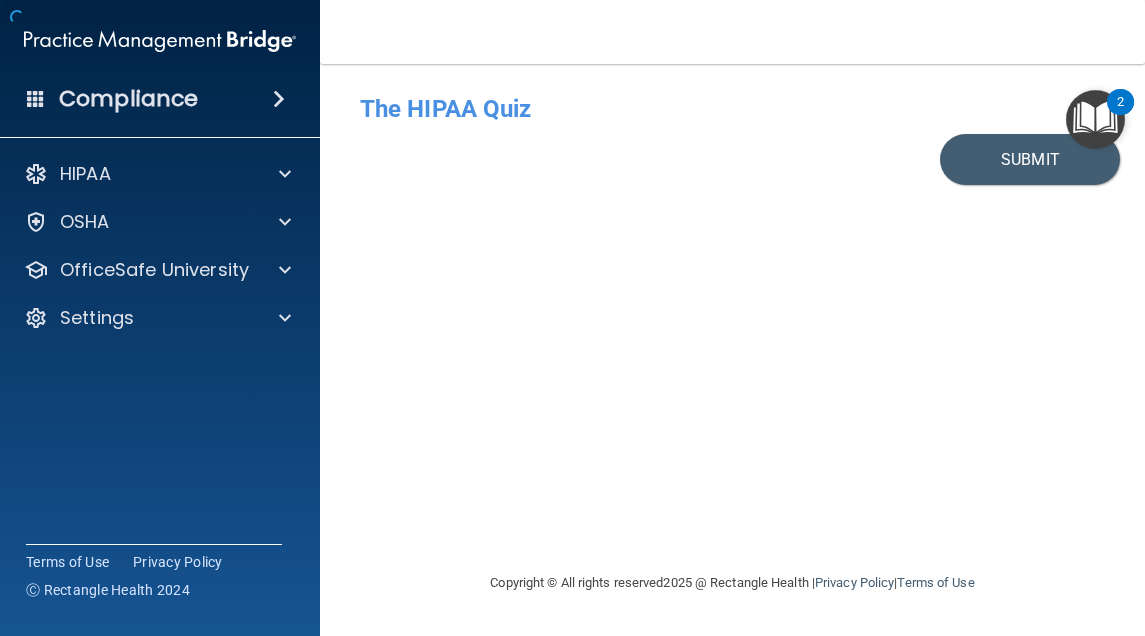 scroll, scrollTop: 0, scrollLeft: 0, axis: both 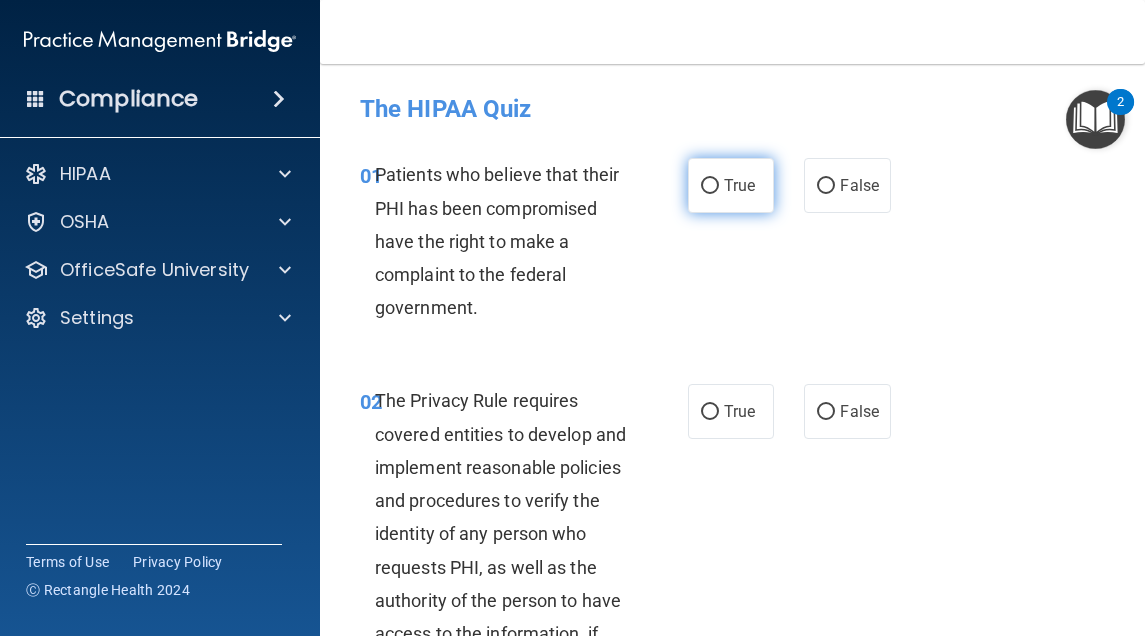 click on "True" at bounding box center [731, 185] 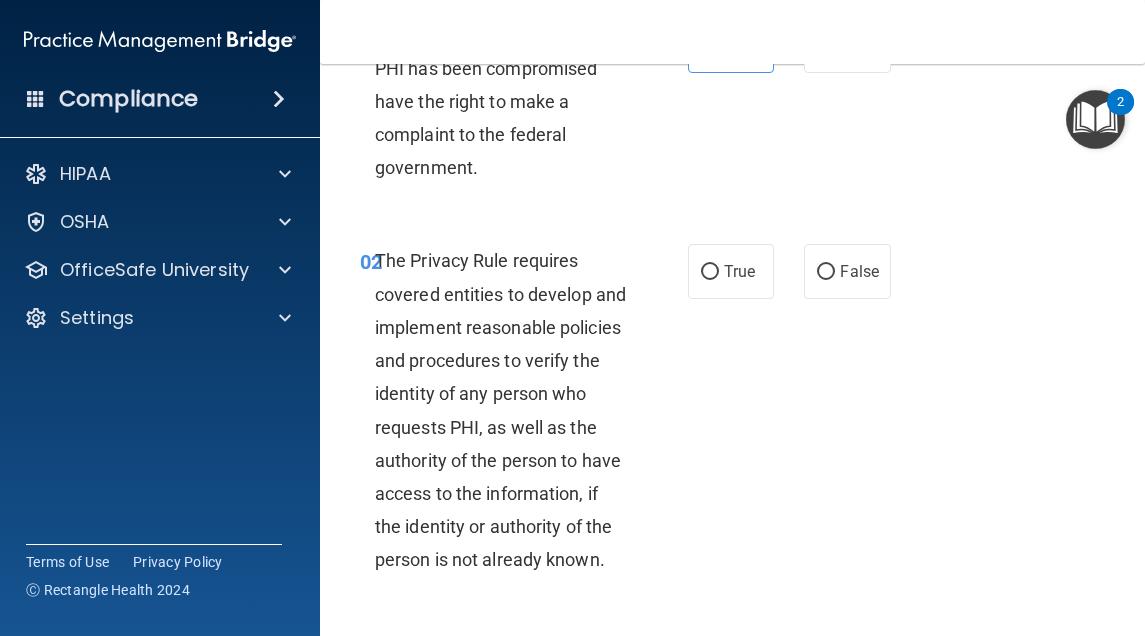 scroll, scrollTop: 200, scrollLeft: 0, axis: vertical 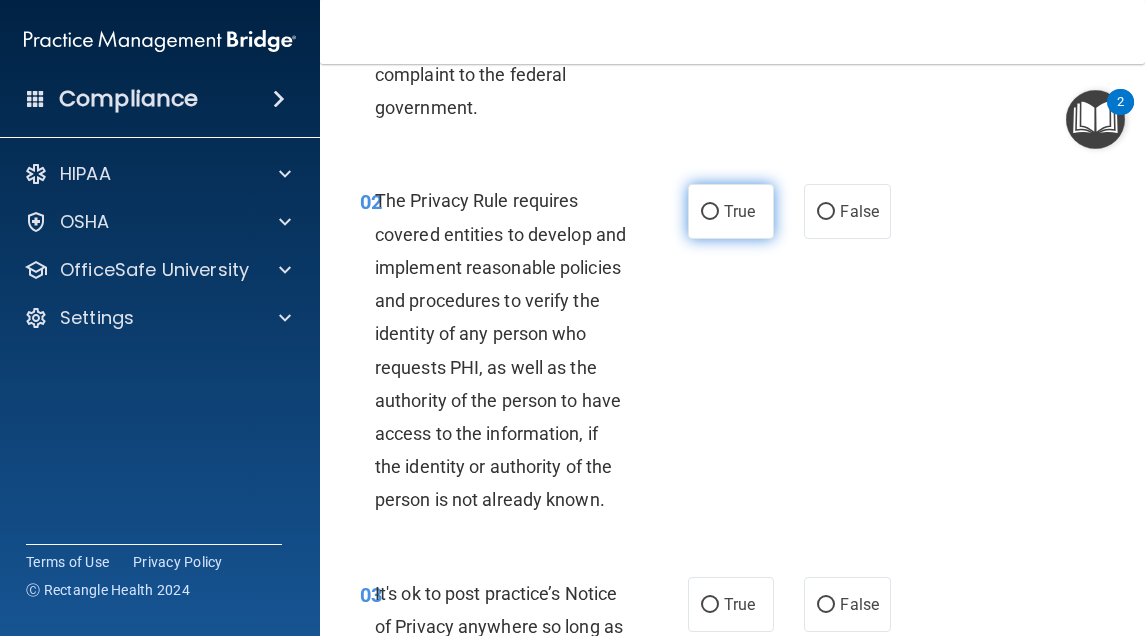 click on "True" at bounding box center (731, 211) 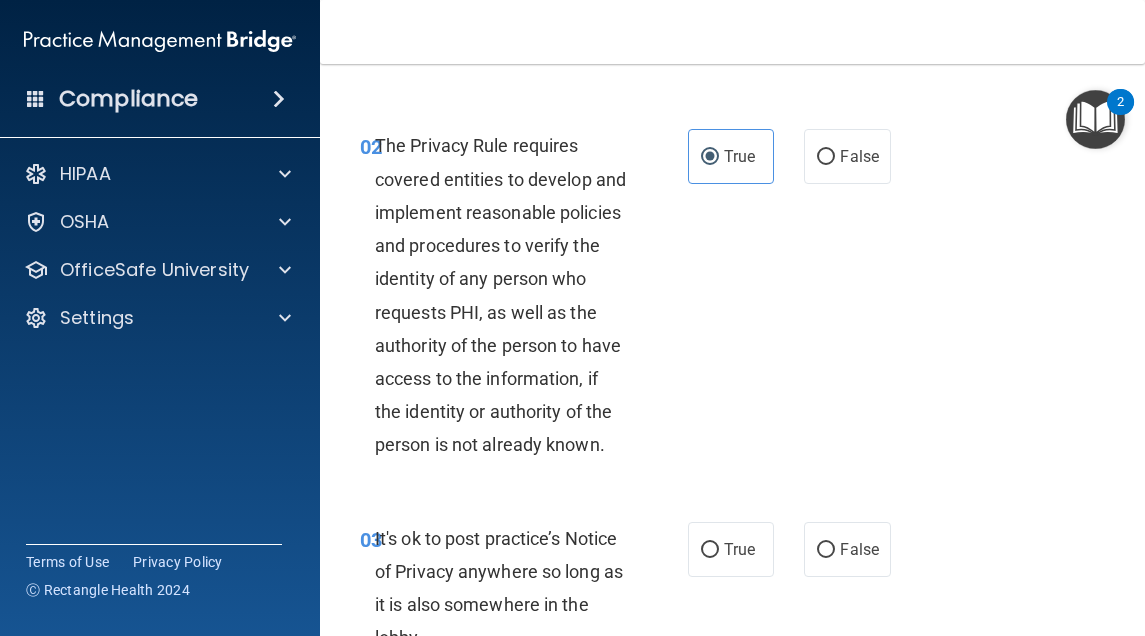 scroll, scrollTop: 400, scrollLeft: 0, axis: vertical 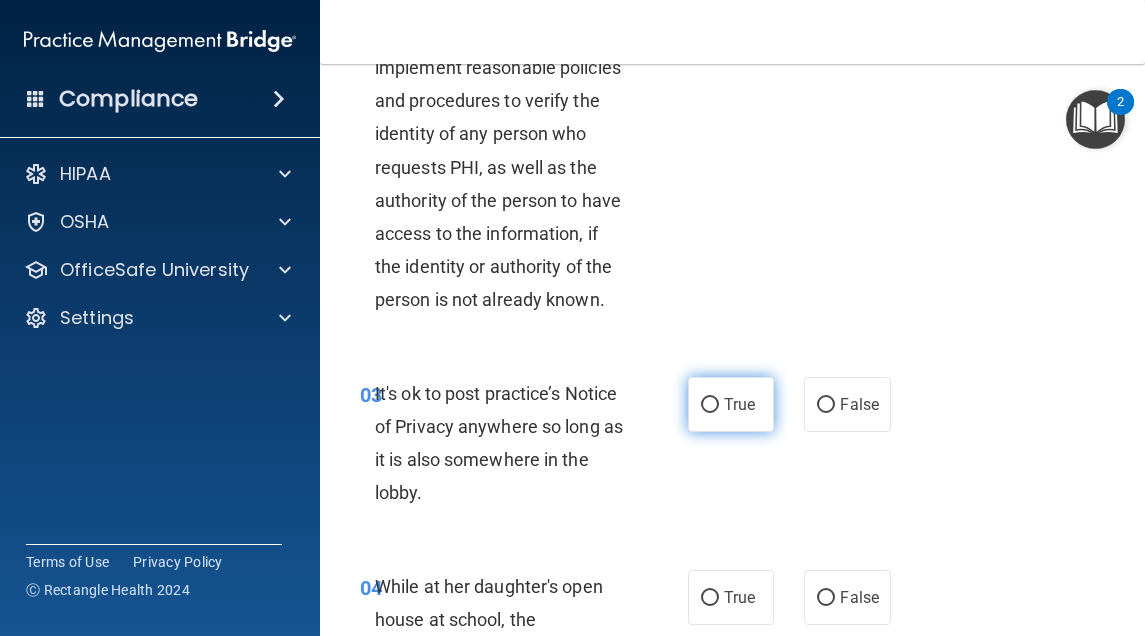 click on "True" at bounding box center [739, 404] 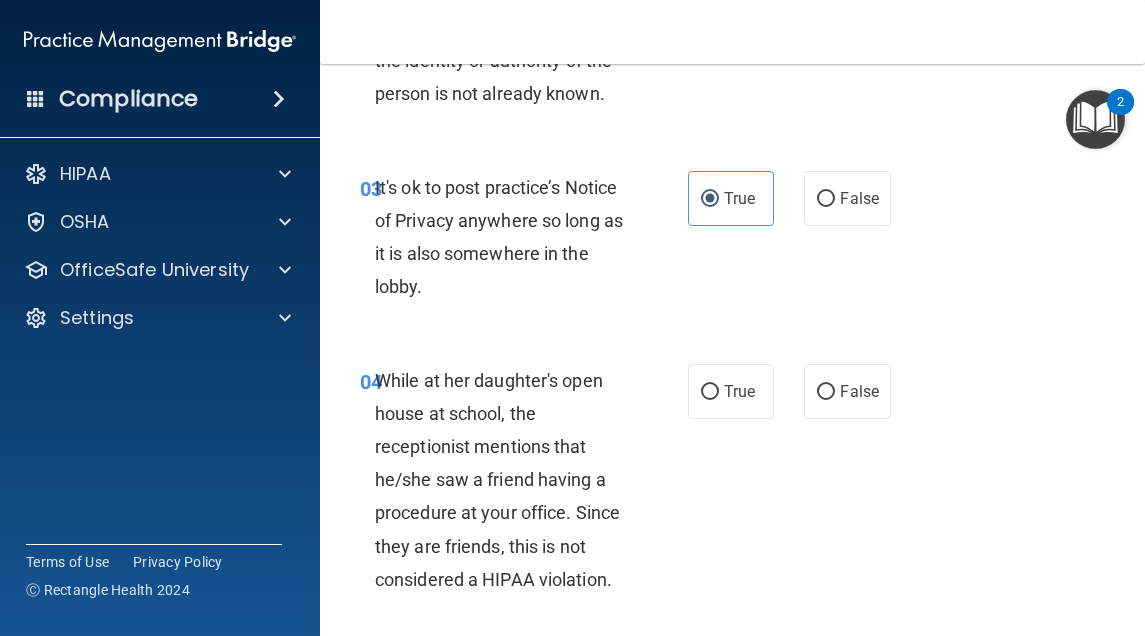 scroll, scrollTop: 800, scrollLeft: 0, axis: vertical 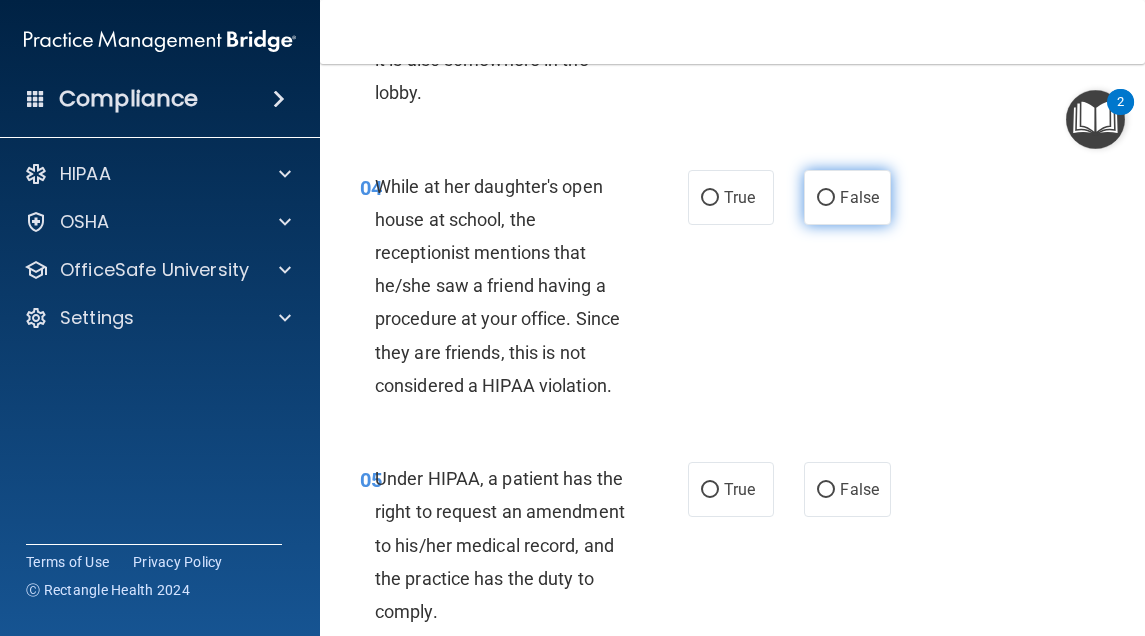 click on "False" at bounding box center [826, 198] 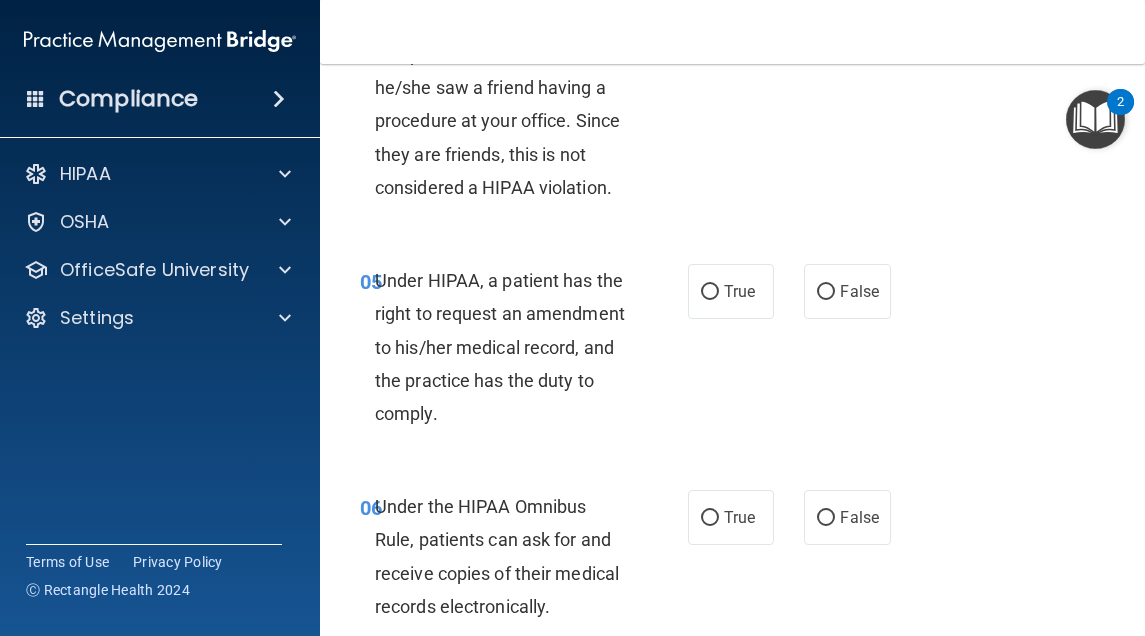 scroll, scrollTop: 1000, scrollLeft: 0, axis: vertical 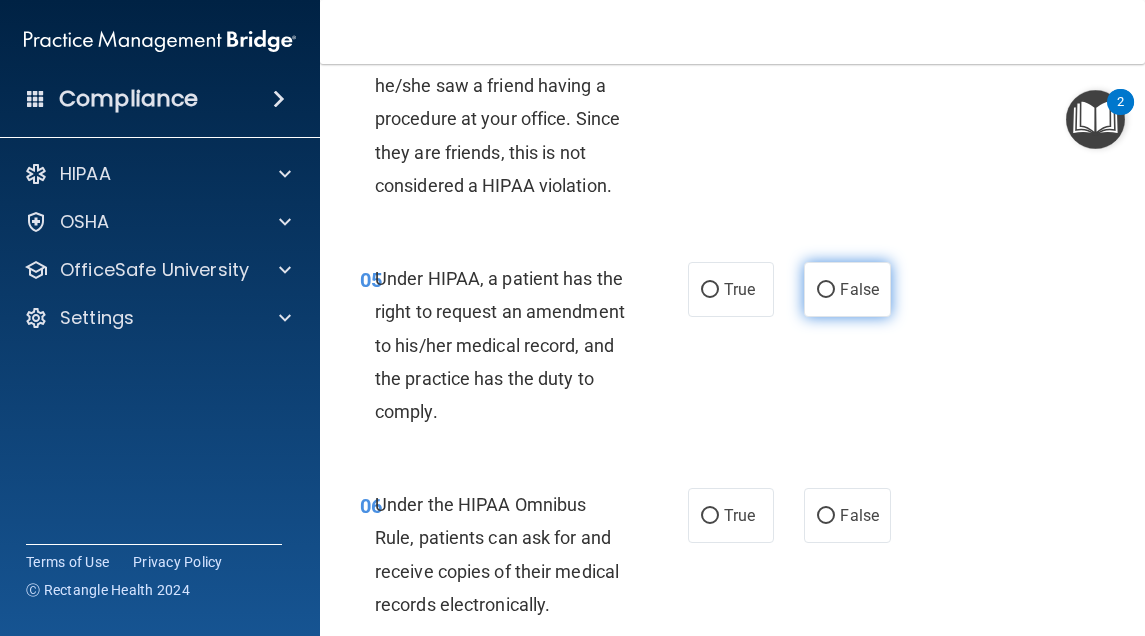 click on "False" at bounding box center (847, 289) 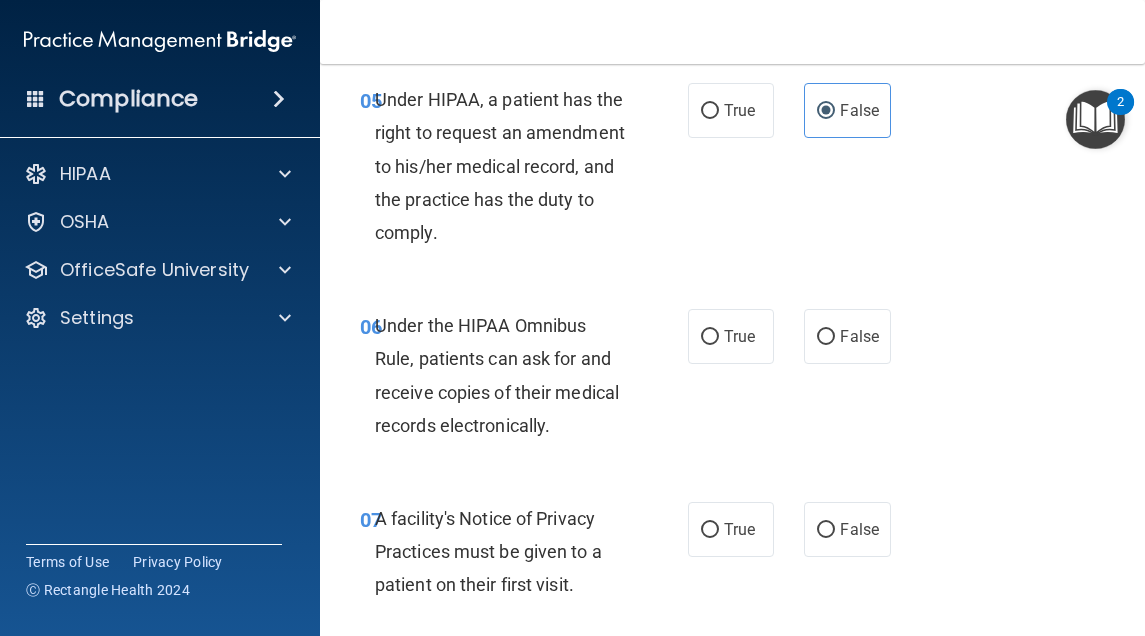 scroll, scrollTop: 1200, scrollLeft: 0, axis: vertical 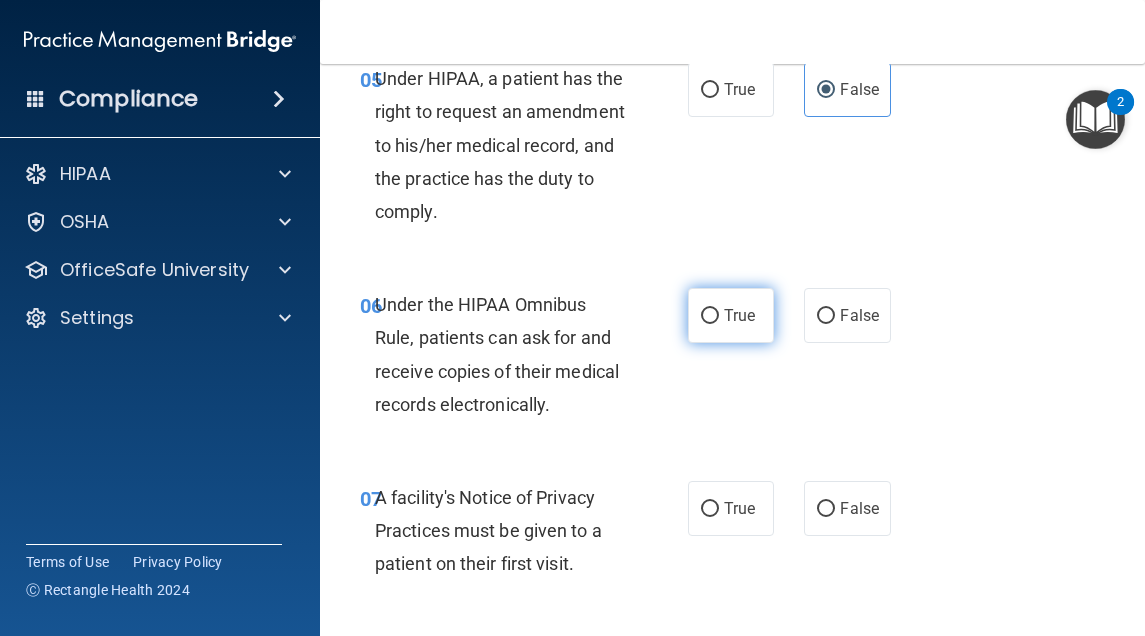 click on "True" at bounding box center [731, 315] 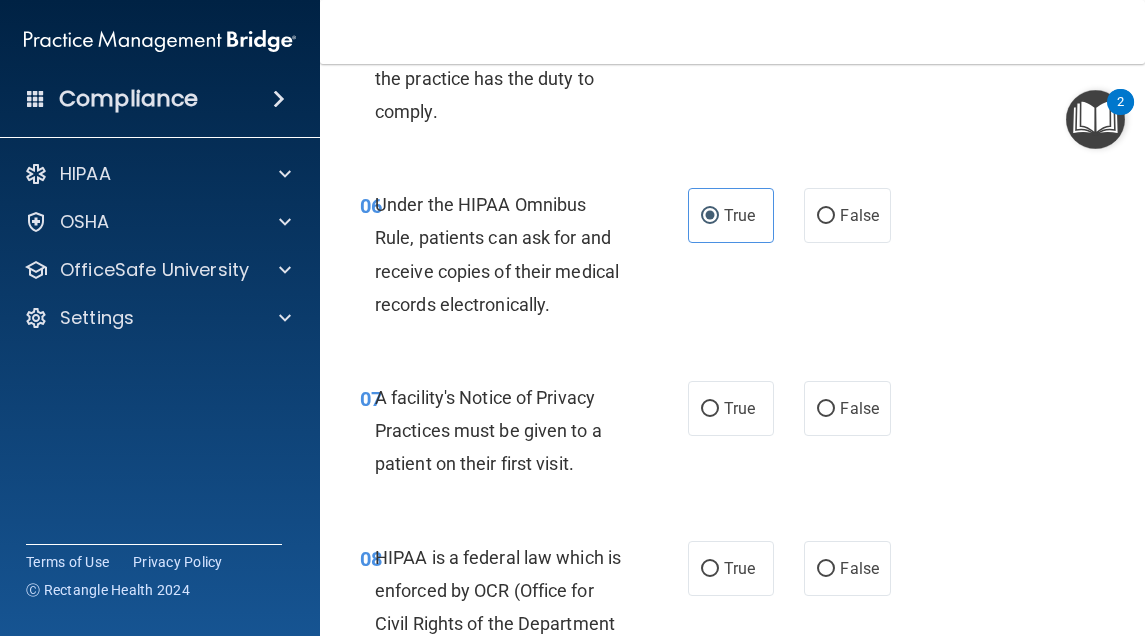scroll, scrollTop: 1400, scrollLeft: 0, axis: vertical 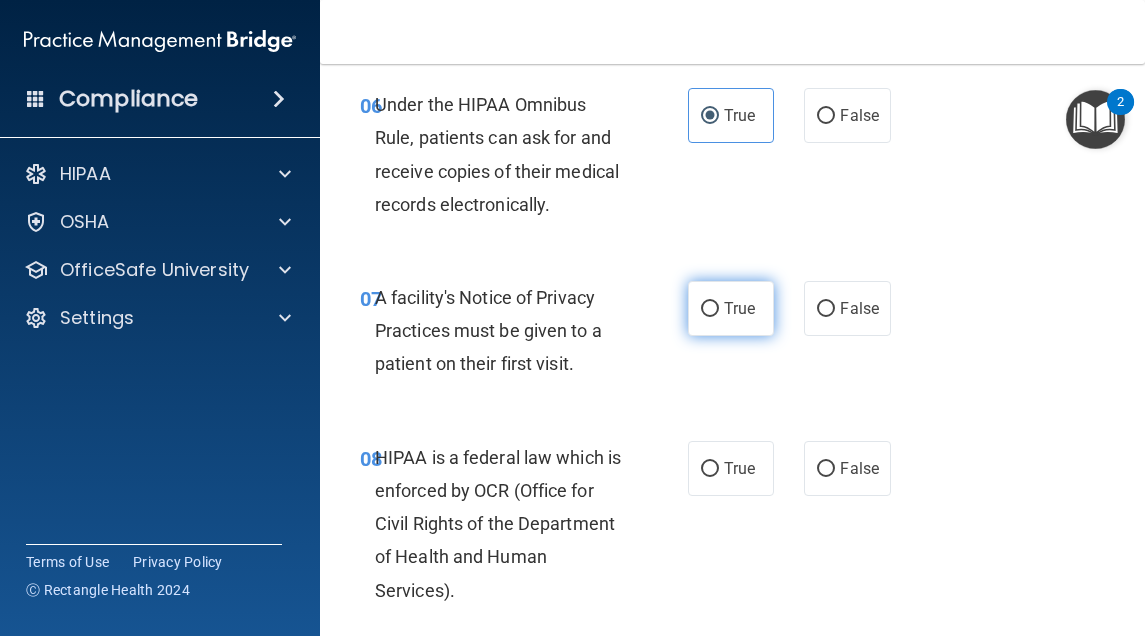 click on "True" at bounding box center [731, 308] 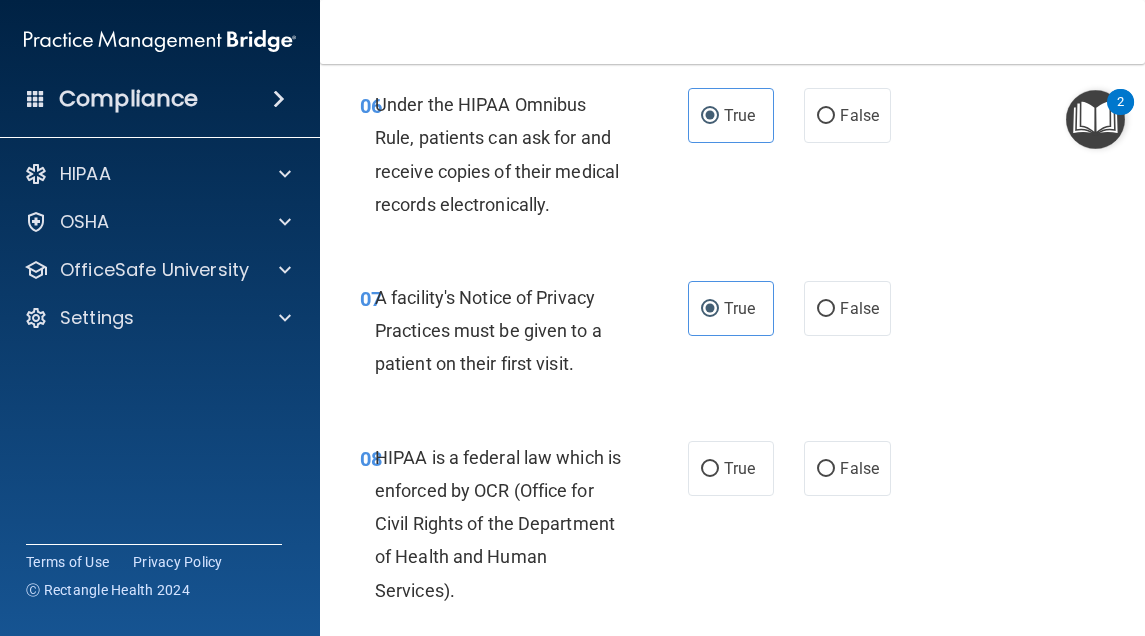 scroll, scrollTop: 1500, scrollLeft: 0, axis: vertical 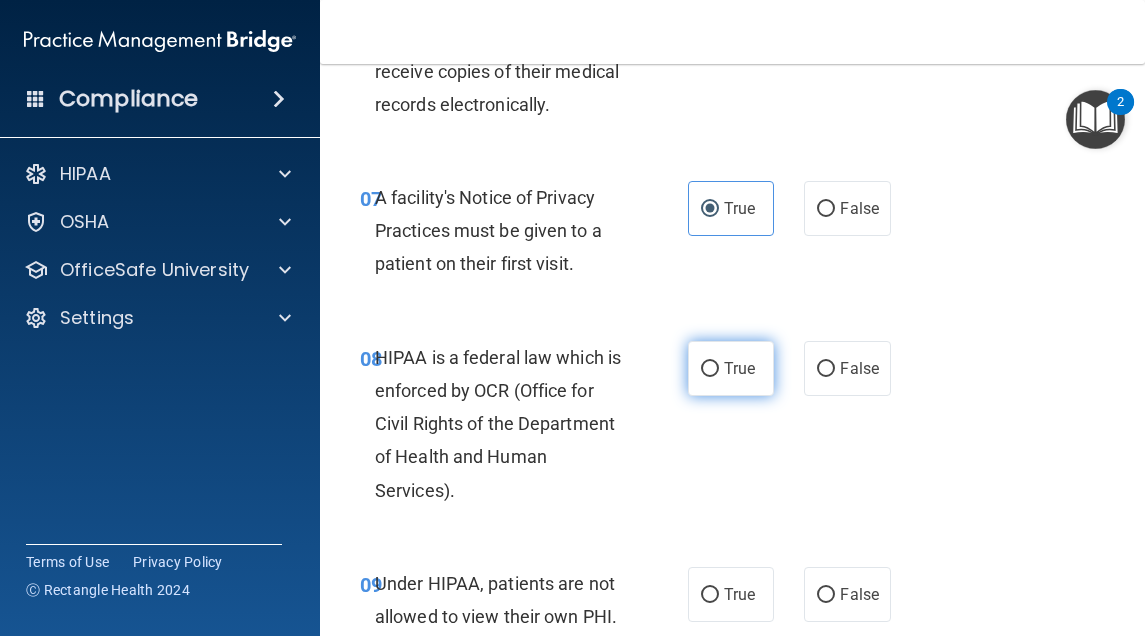 click on "True" at bounding box center (731, 368) 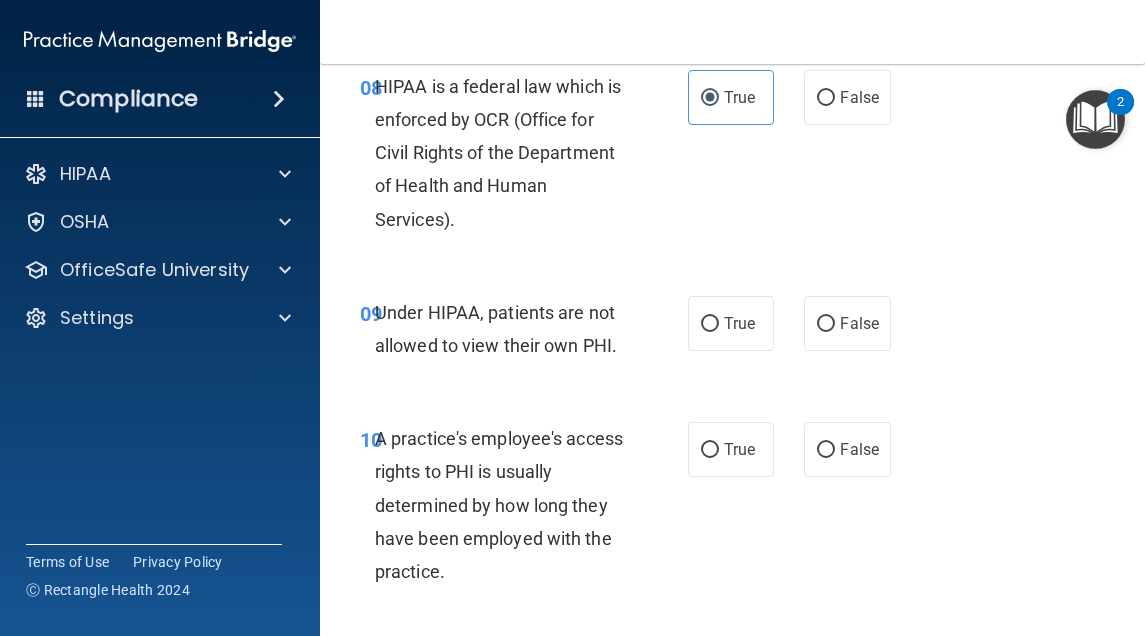 scroll, scrollTop: 1800, scrollLeft: 0, axis: vertical 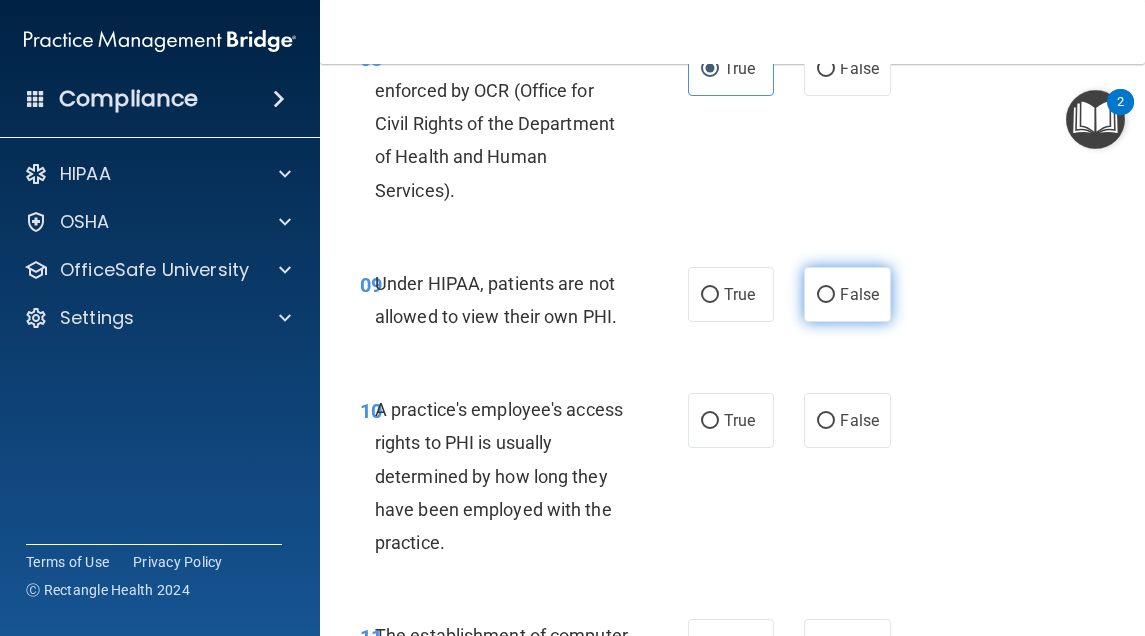 click on "False" at bounding box center (826, 295) 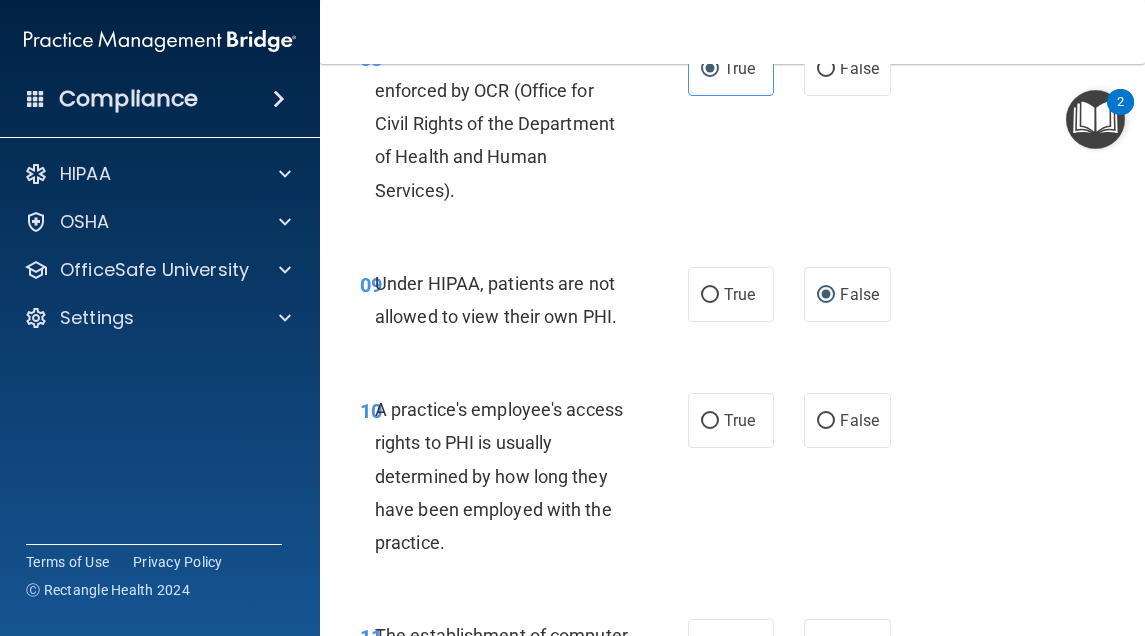 scroll, scrollTop: 1900, scrollLeft: 0, axis: vertical 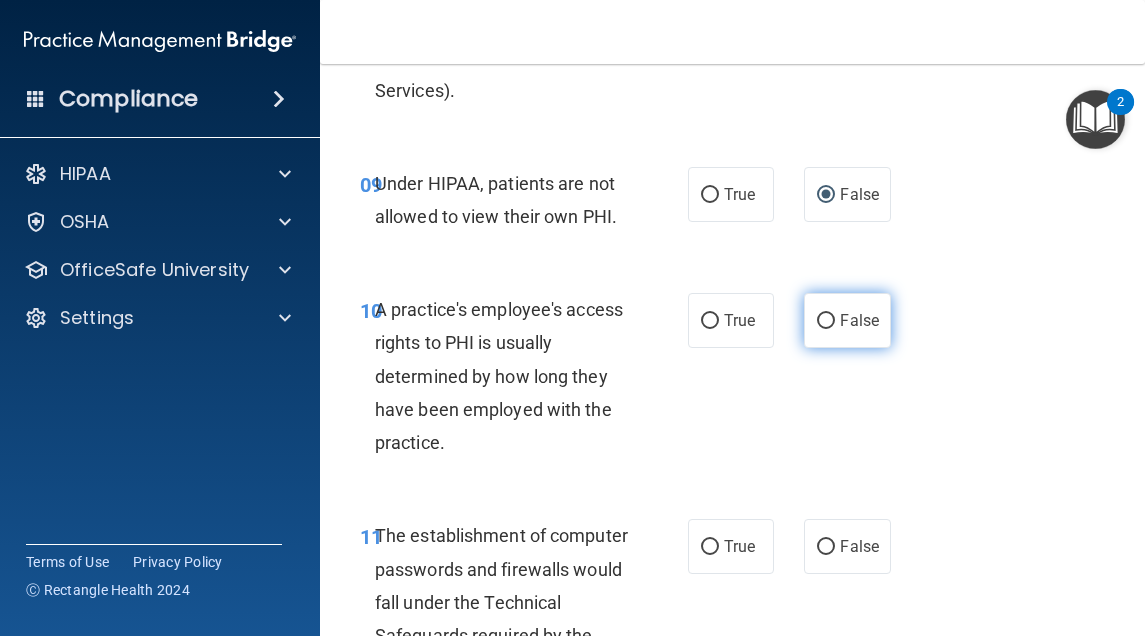 click on "False" at bounding box center (859, 320) 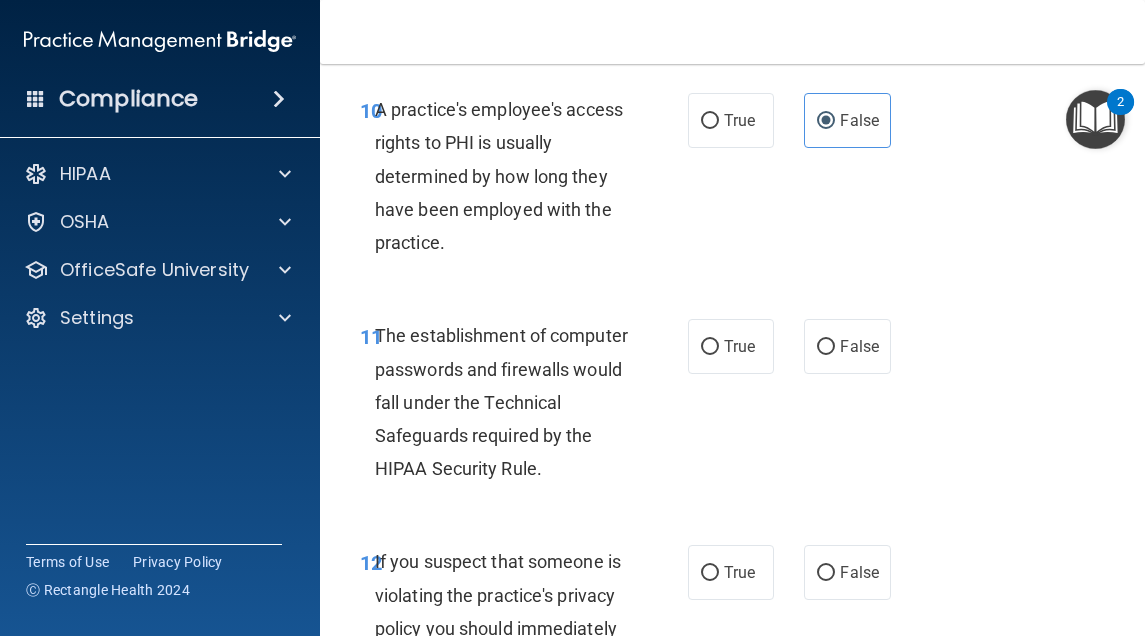 scroll, scrollTop: 2200, scrollLeft: 0, axis: vertical 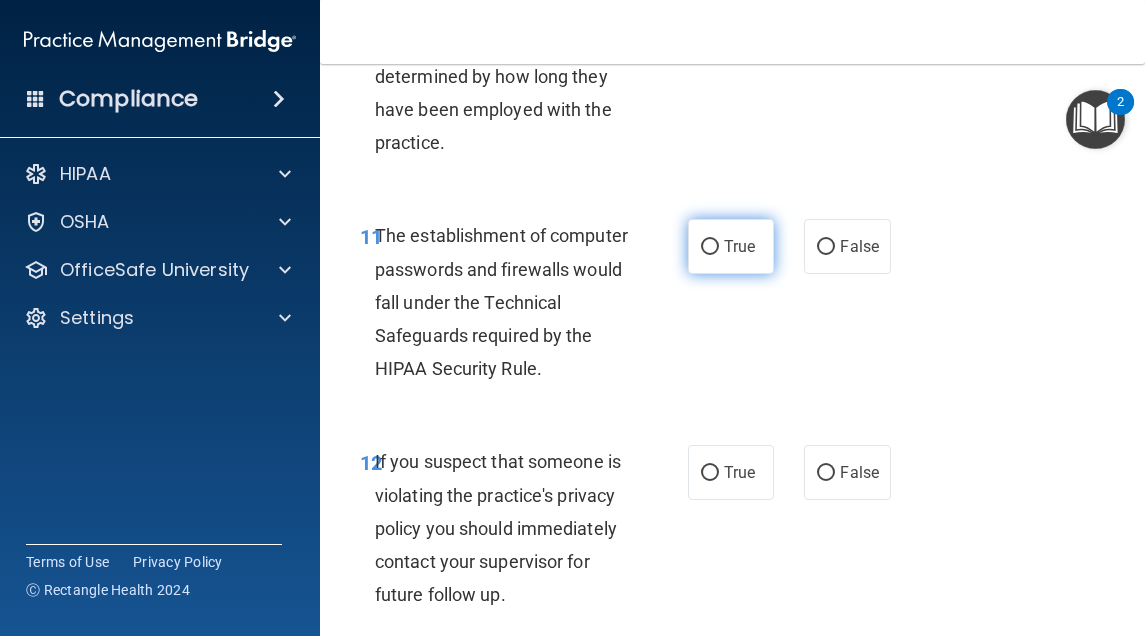 click on "True" at bounding box center [731, 246] 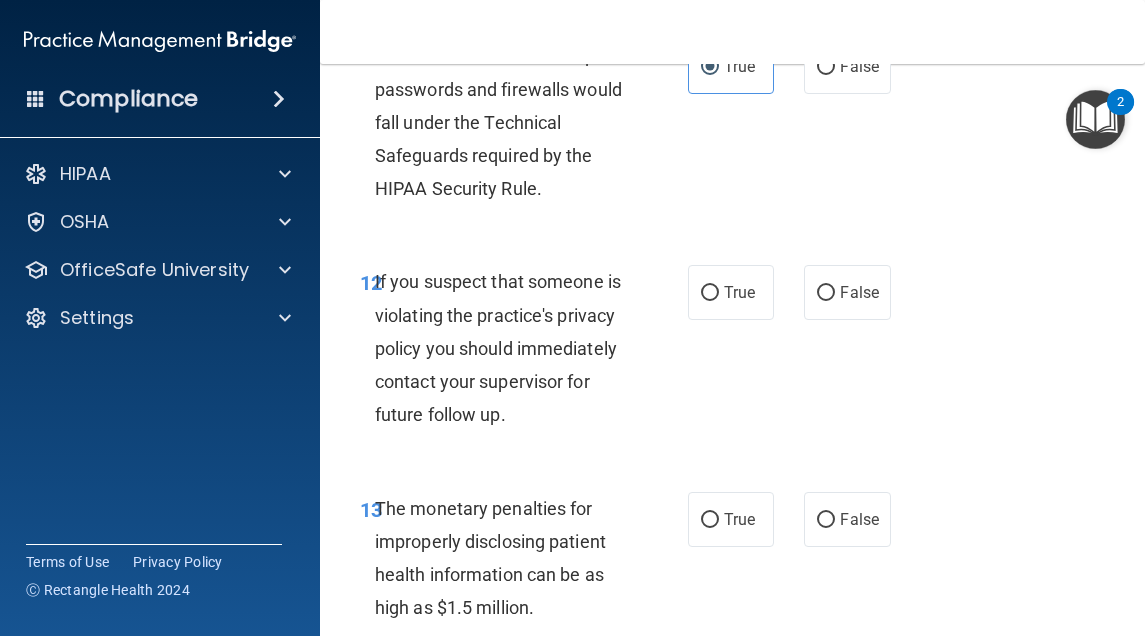 scroll, scrollTop: 2400, scrollLeft: 0, axis: vertical 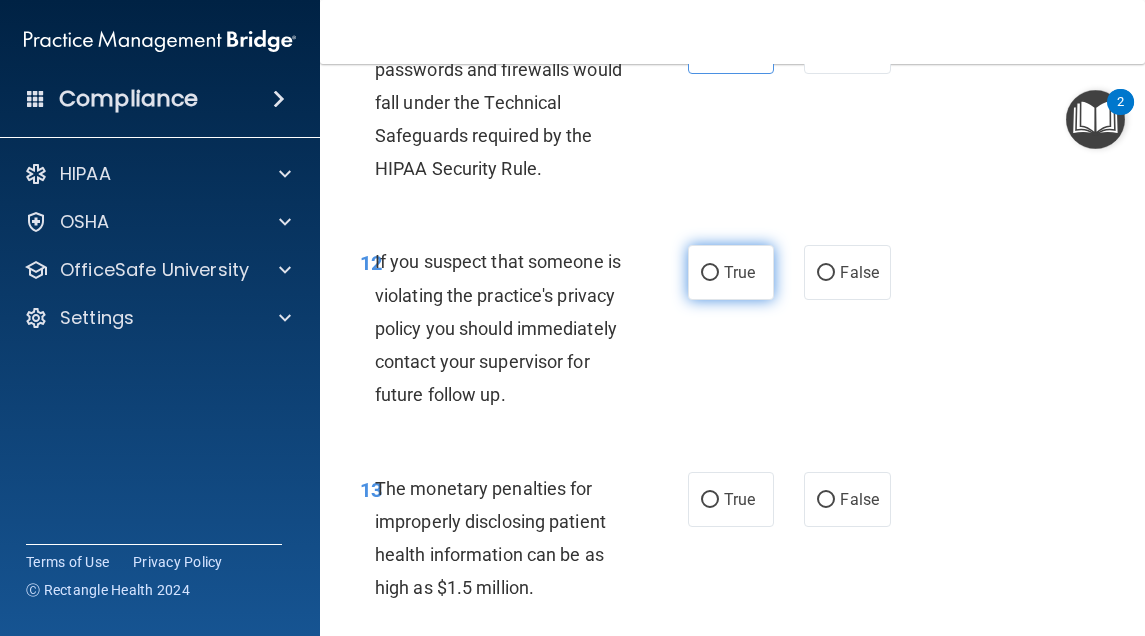 click on "True" at bounding box center (731, 272) 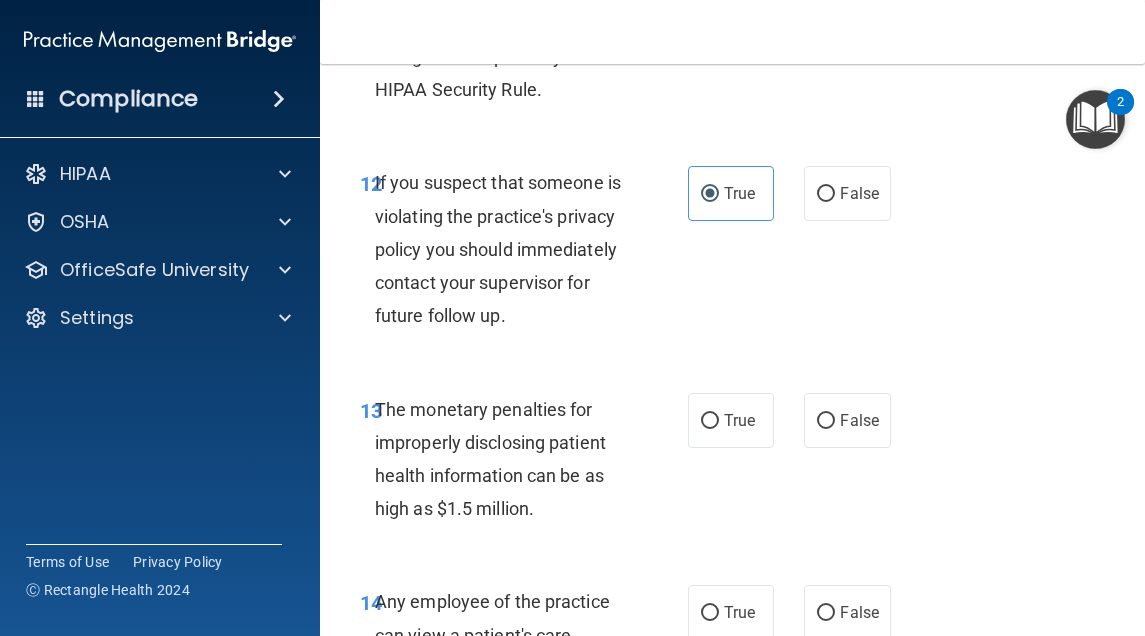 scroll, scrollTop: 2600, scrollLeft: 0, axis: vertical 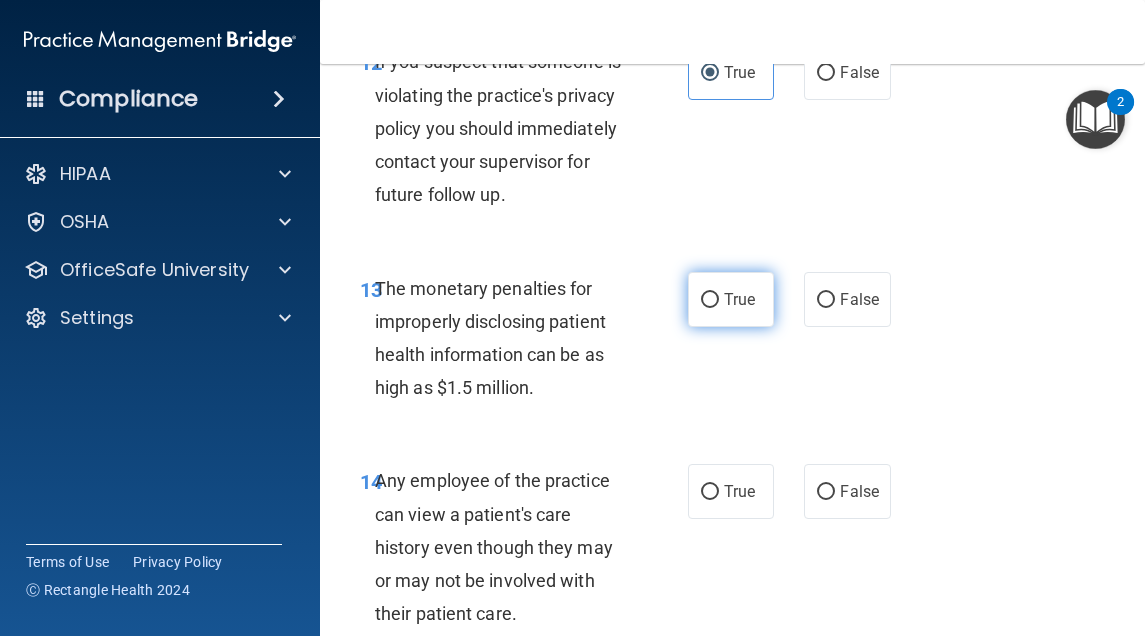 click on "True" at bounding box center [710, 300] 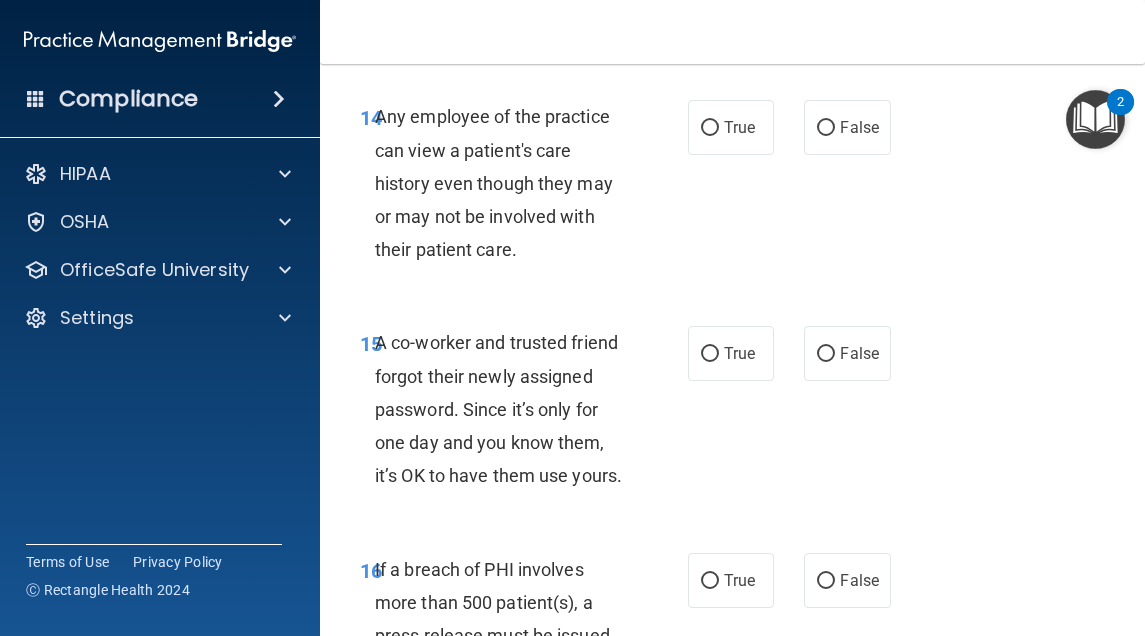 scroll, scrollTop: 3000, scrollLeft: 0, axis: vertical 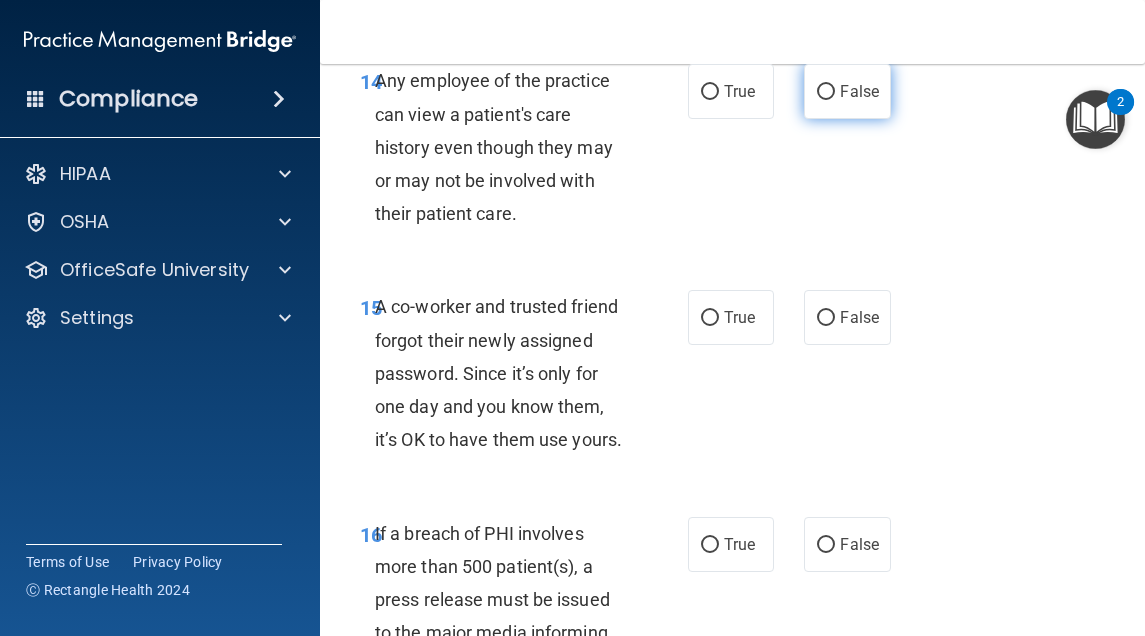 click on "False" at bounding box center (826, 92) 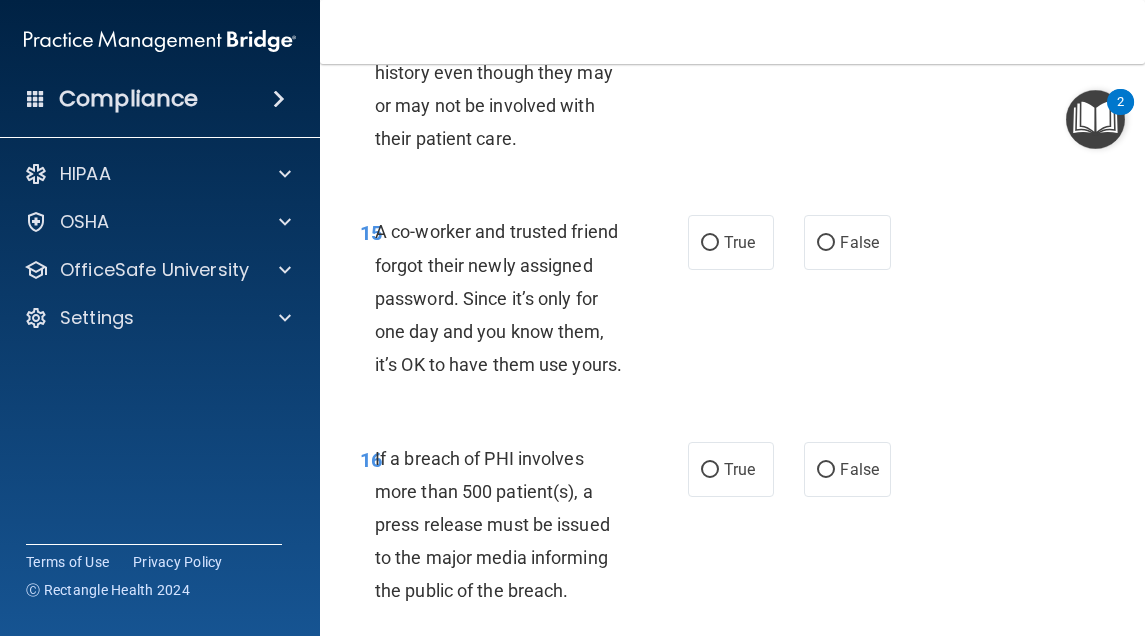 scroll, scrollTop: 3200, scrollLeft: 0, axis: vertical 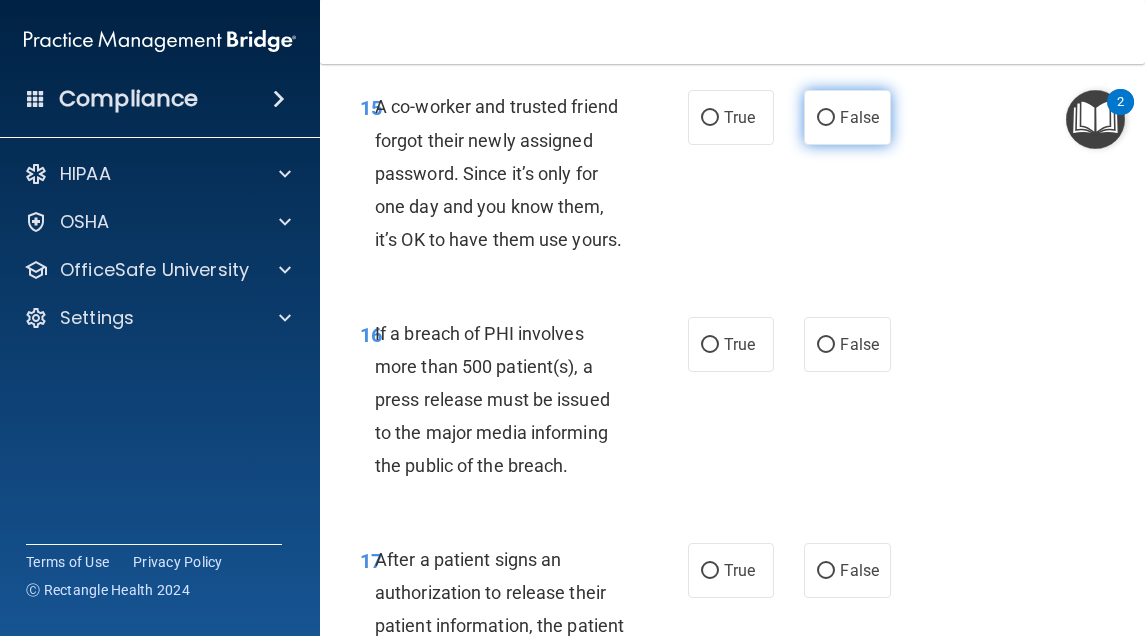 click on "False" at bounding box center (826, 118) 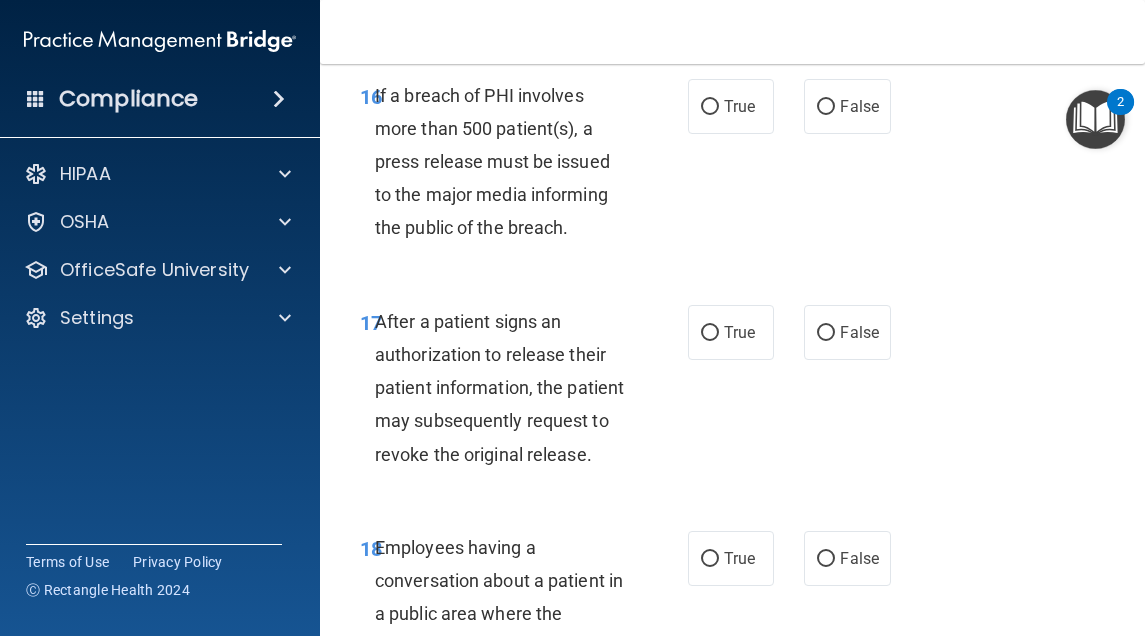 scroll, scrollTop: 3500, scrollLeft: 0, axis: vertical 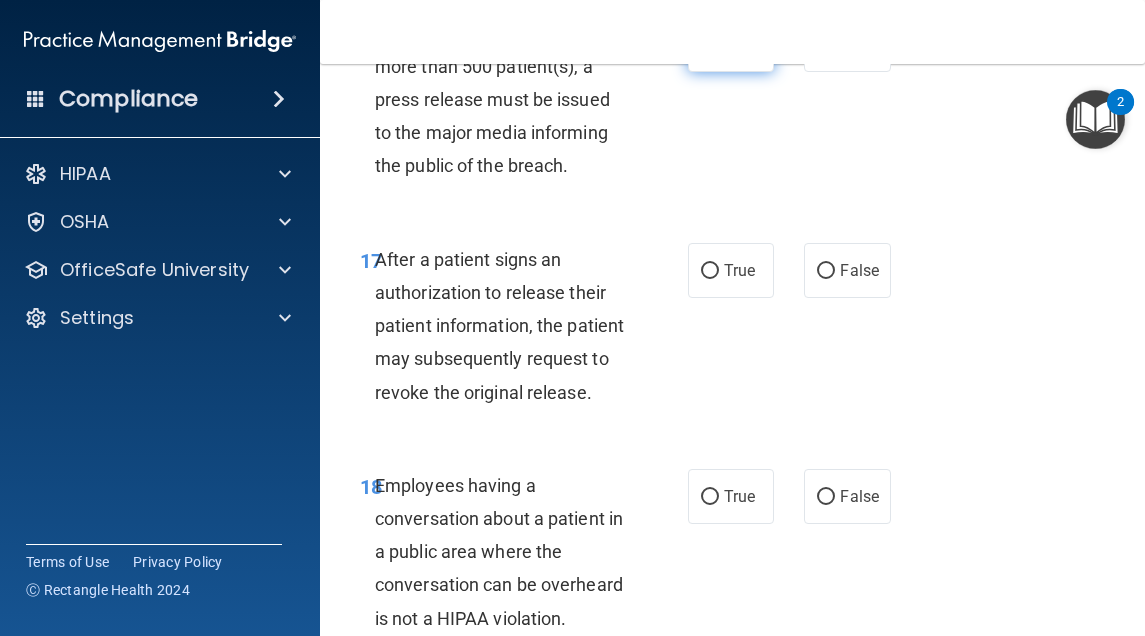 click on "True" at bounding box center [731, 44] 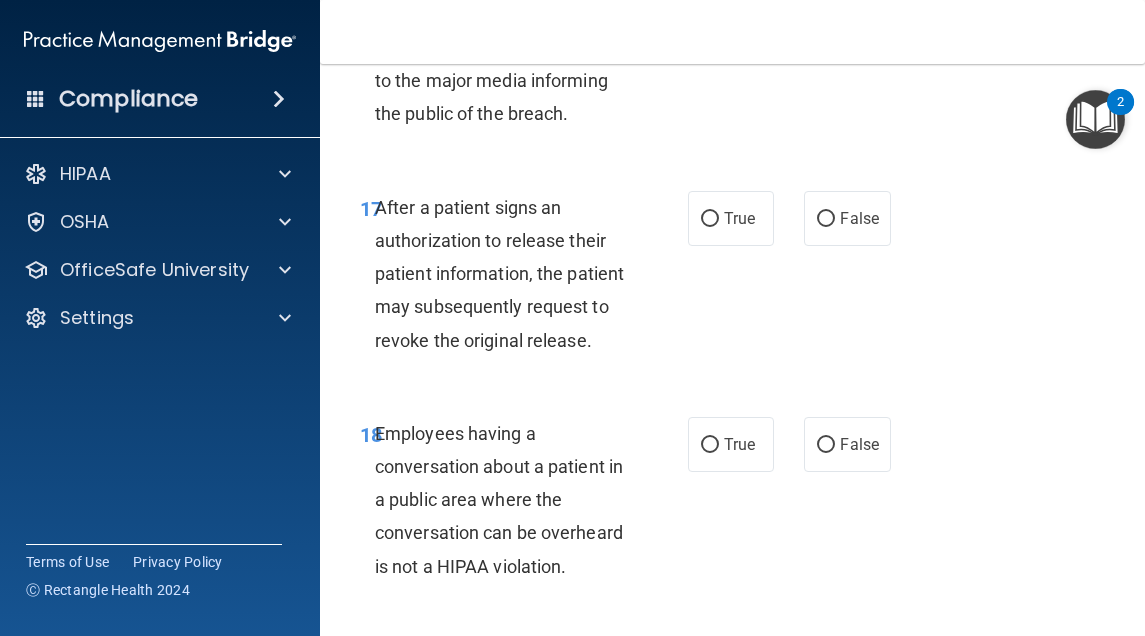 scroll, scrollTop: 3600, scrollLeft: 0, axis: vertical 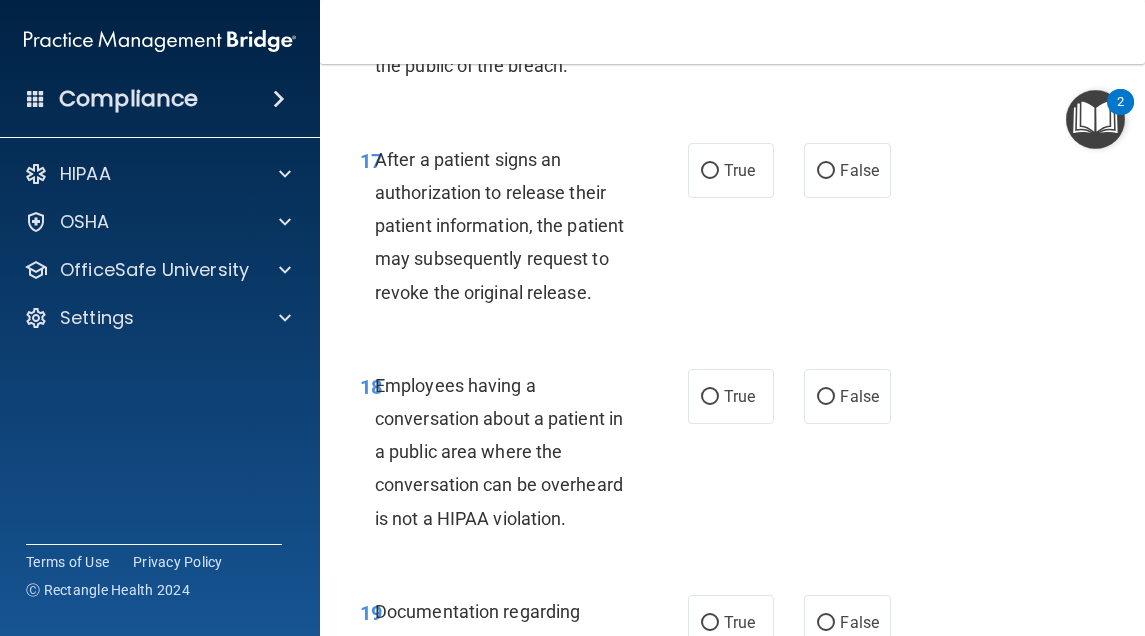 click on "True" at bounding box center (739, 170) 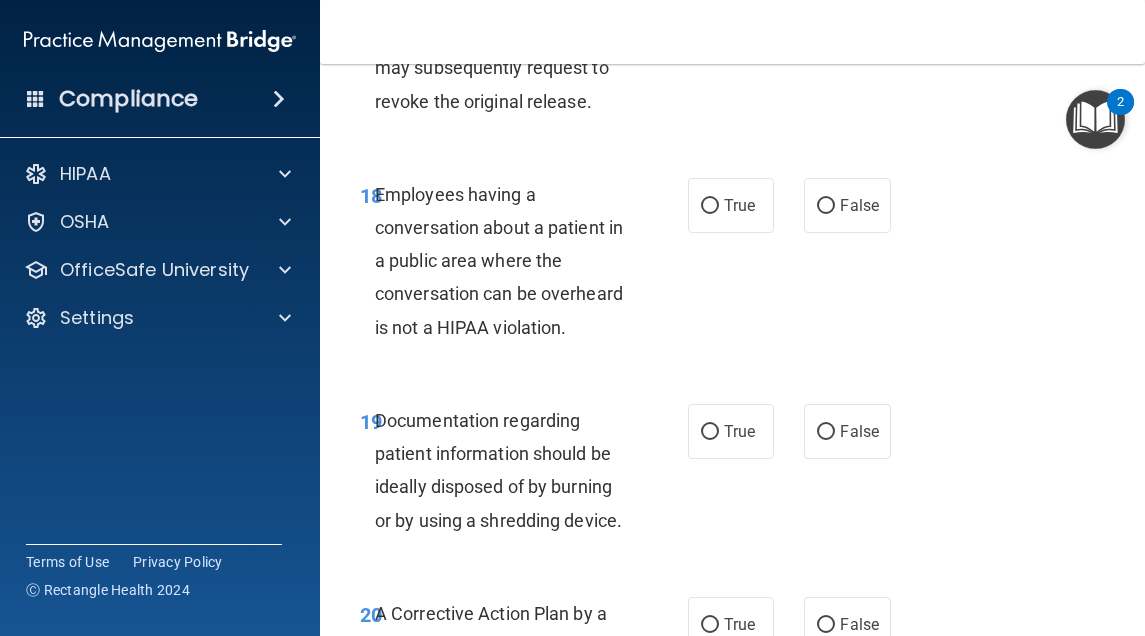 scroll, scrollTop: 3800, scrollLeft: 0, axis: vertical 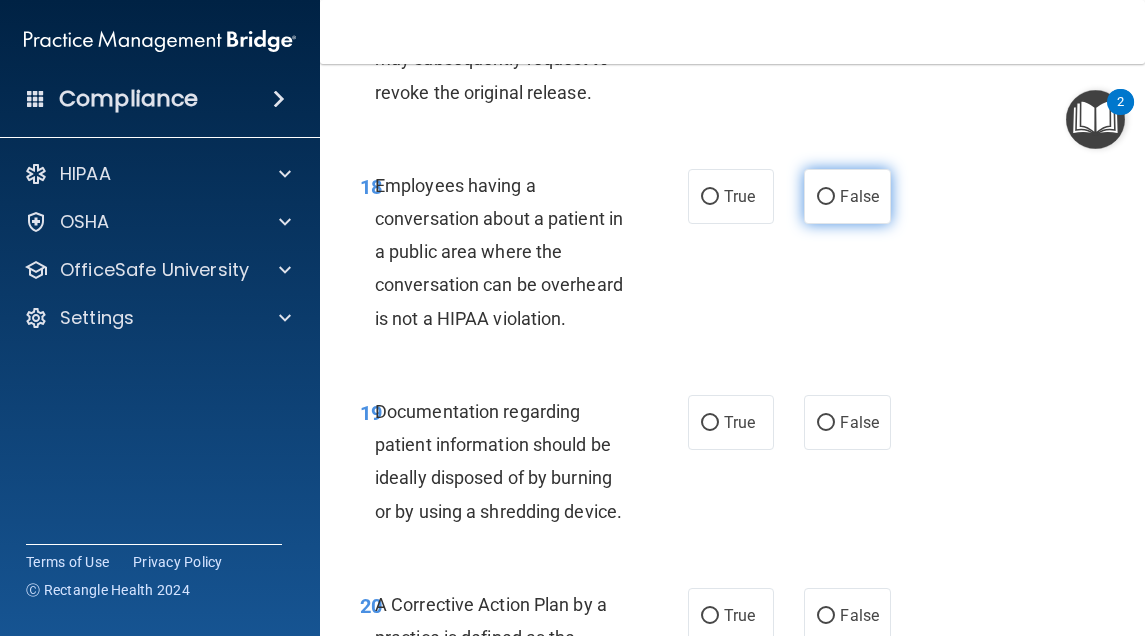 click on "False" at bounding box center (847, 196) 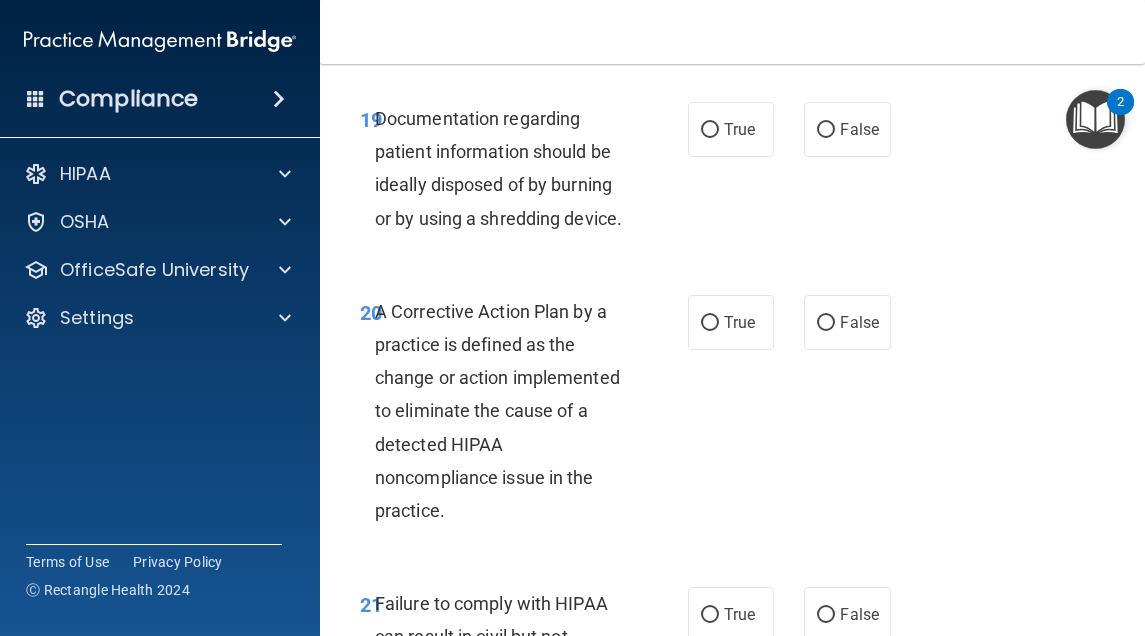 scroll, scrollTop: 4100, scrollLeft: 0, axis: vertical 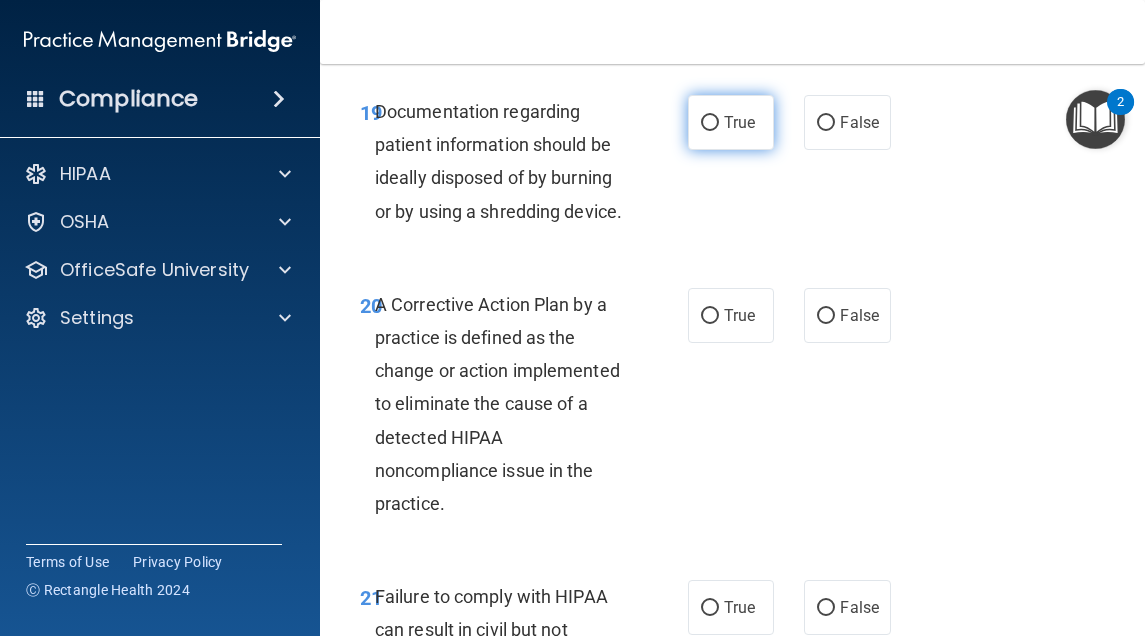 click on "True" at bounding box center [731, 122] 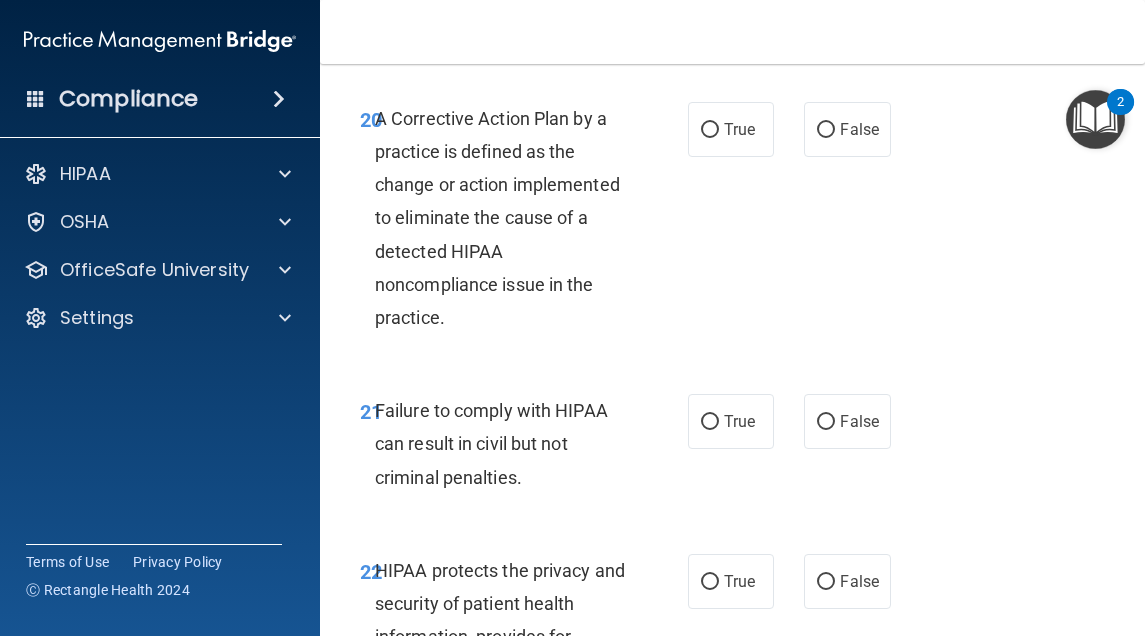 scroll, scrollTop: 4300, scrollLeft: 0, axis: vertical 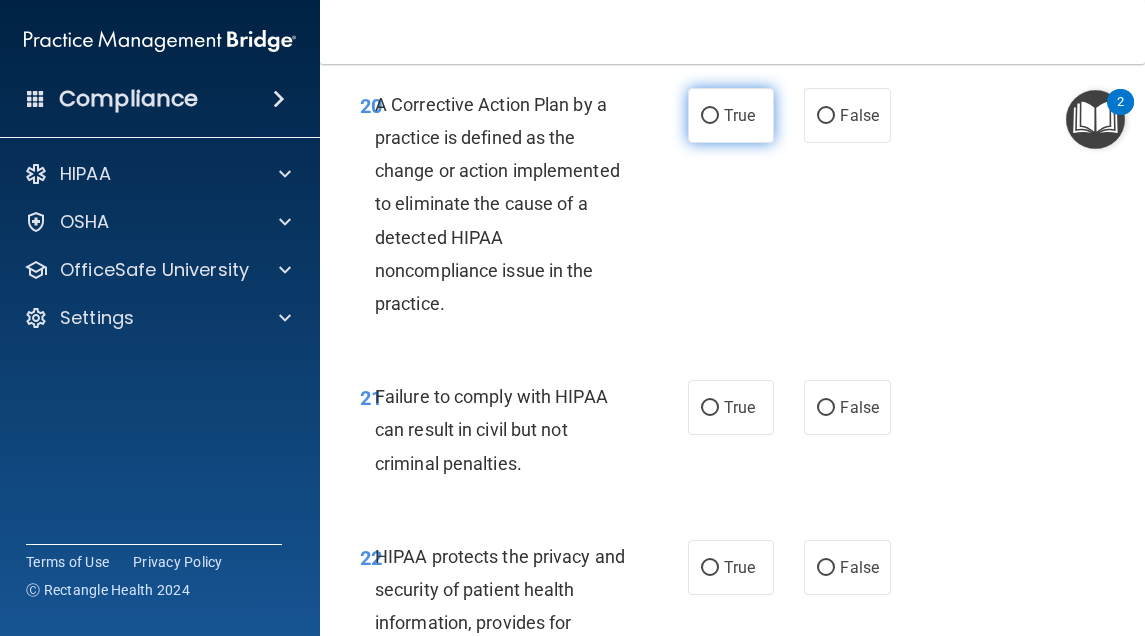 click on "True" at bounding box center [710, 116] 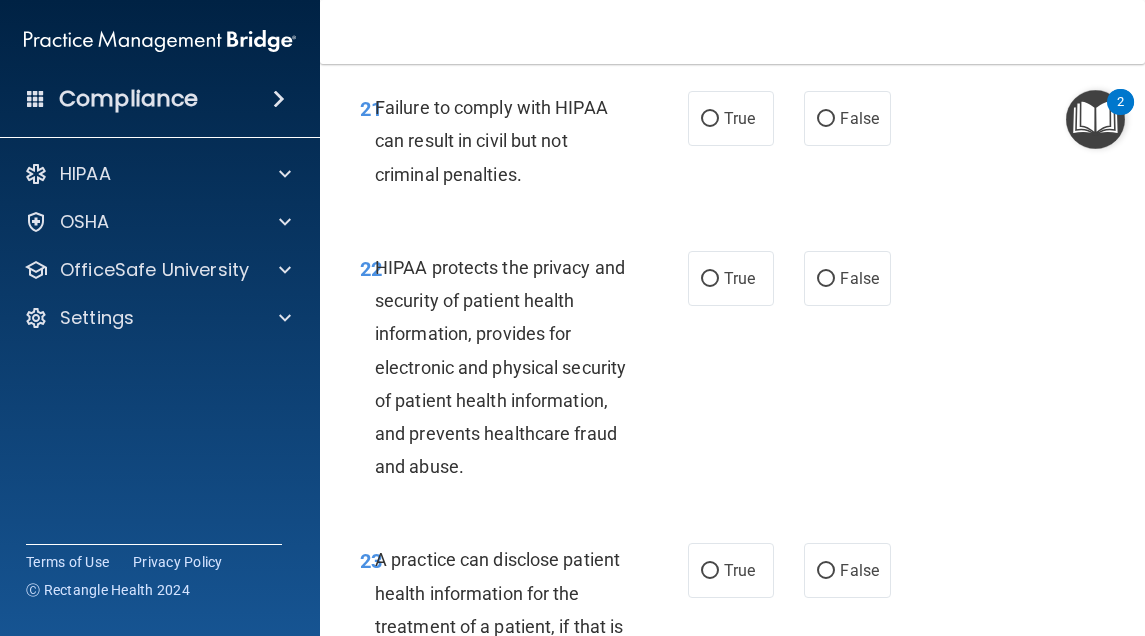 scroll, scrollTop: 4600, scrollLeft: 0, axis: vertical 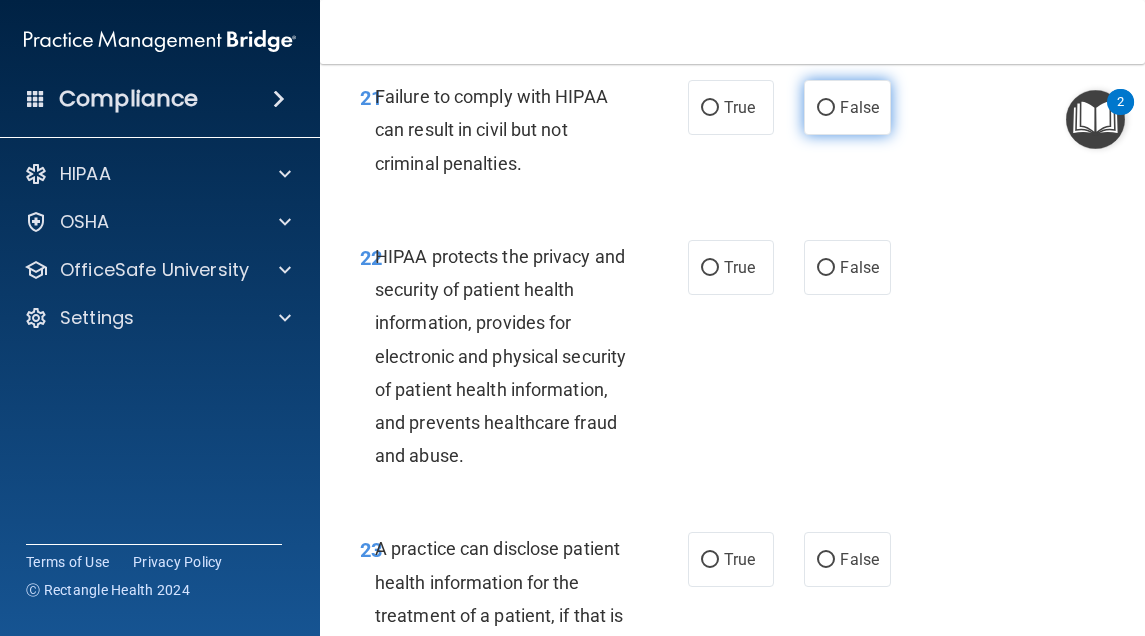 click on "False" at bounding box center [859, 107] 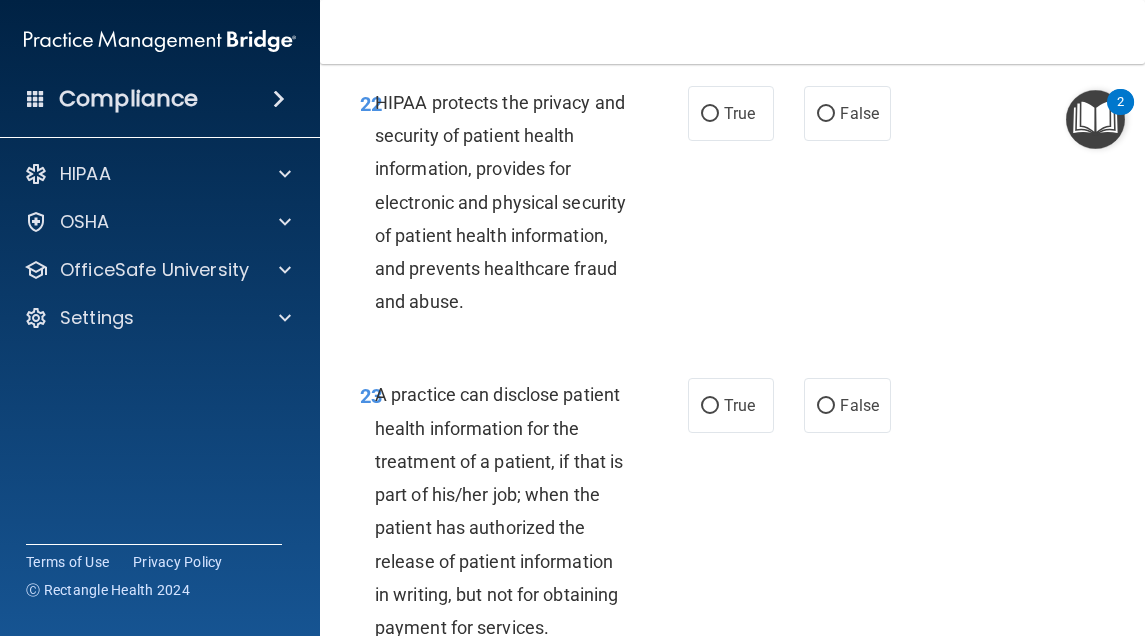 scroll, scrollTop: 4800, scrollLeft: 0, axis: vertical 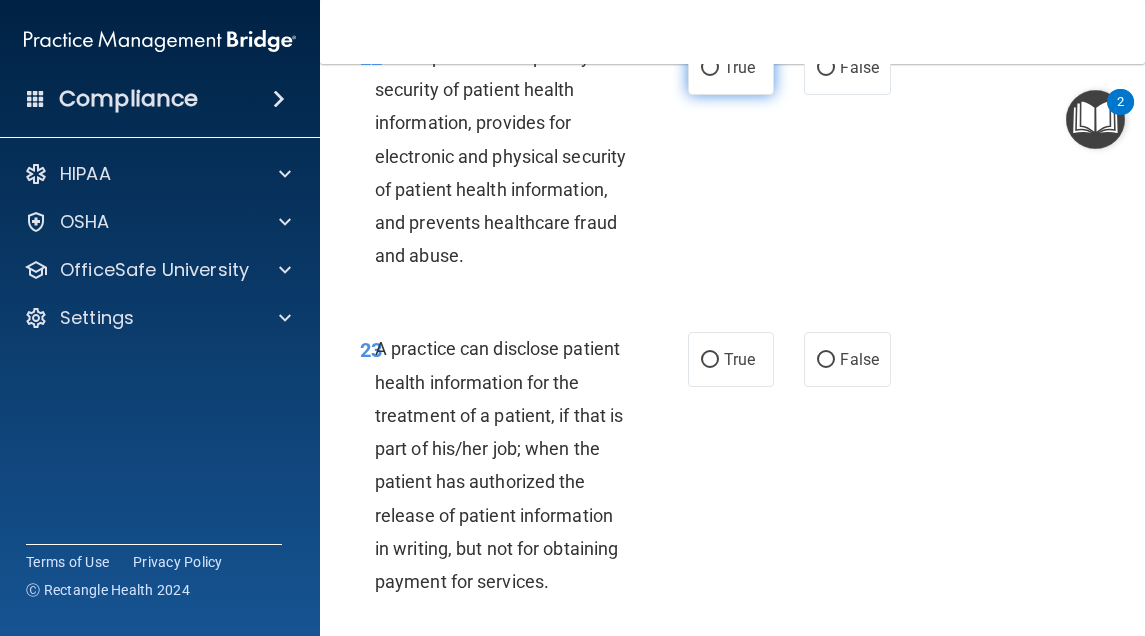 click on "True" at bounding box center (731, 67) 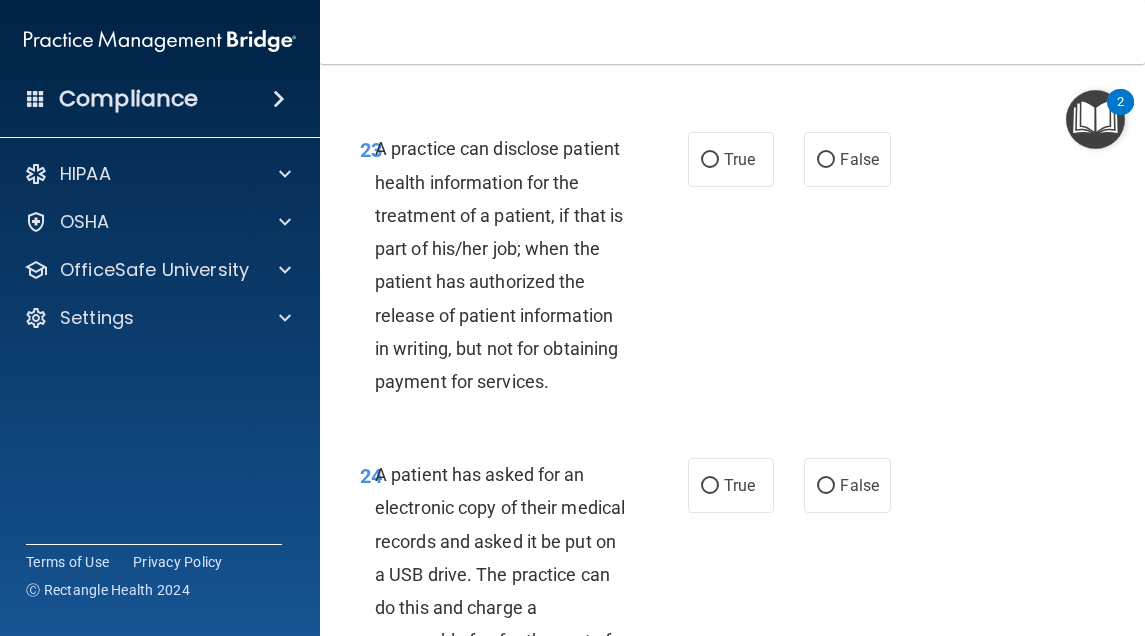 scroll, scrollTop: 5100, scrollLeft: 0, axis: vertical 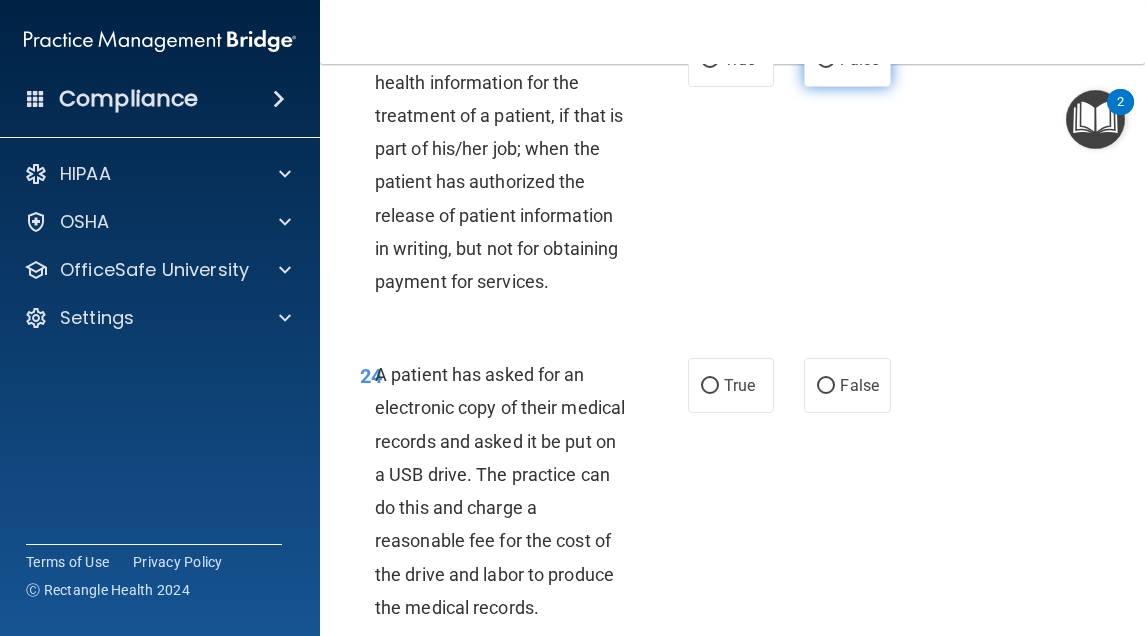click on "False" at bounding box center (847, 59) 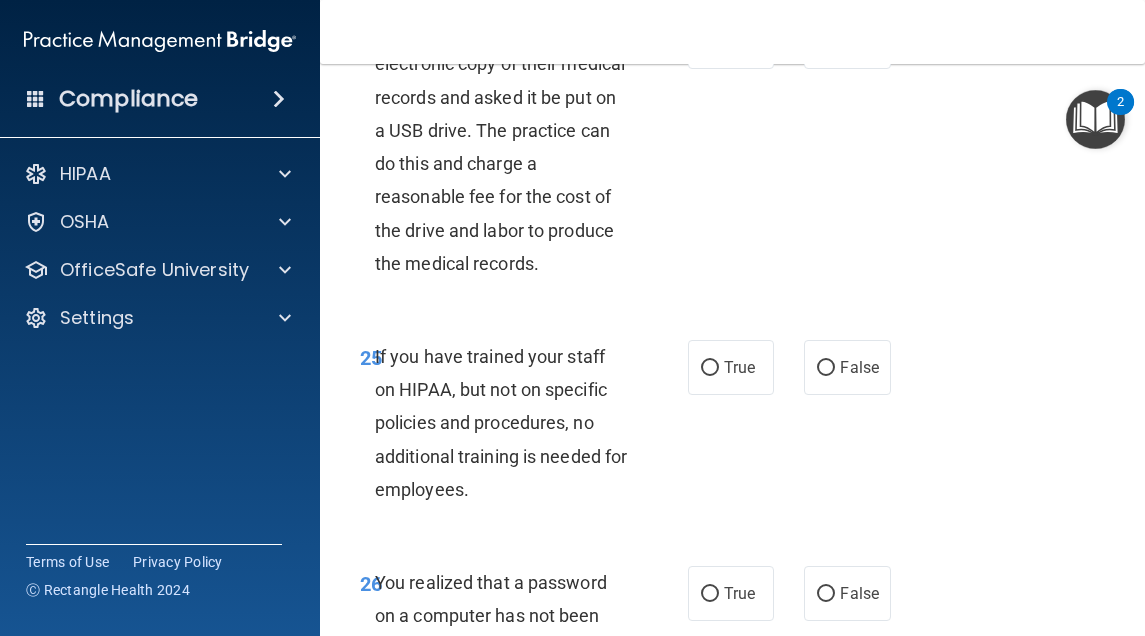 scroll, scrollTop: 5500, scrollLeft: 0, axis: vertical 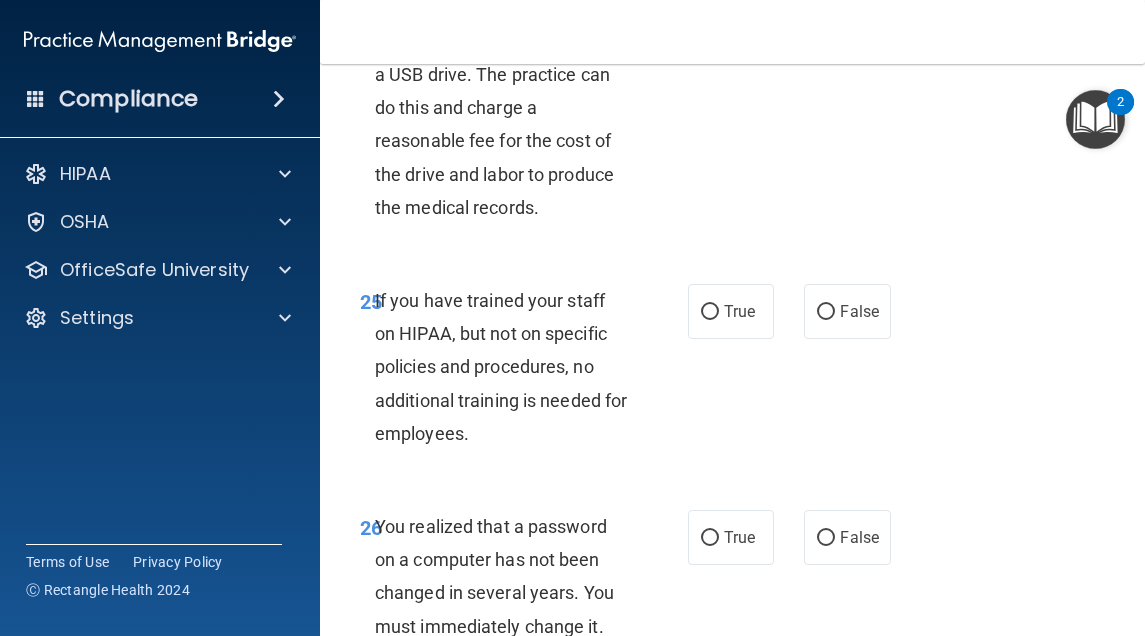 click on "True" at bounding box center [731, -15] 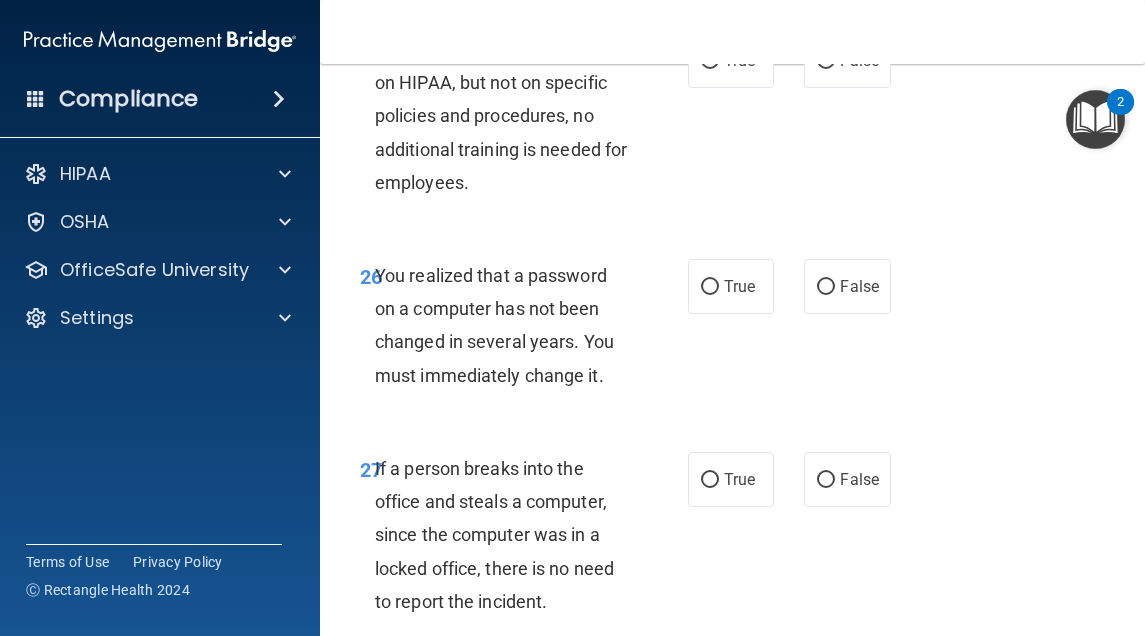 scroll, scrollTop: 5800, scrollLeft: 0, axis: vertical 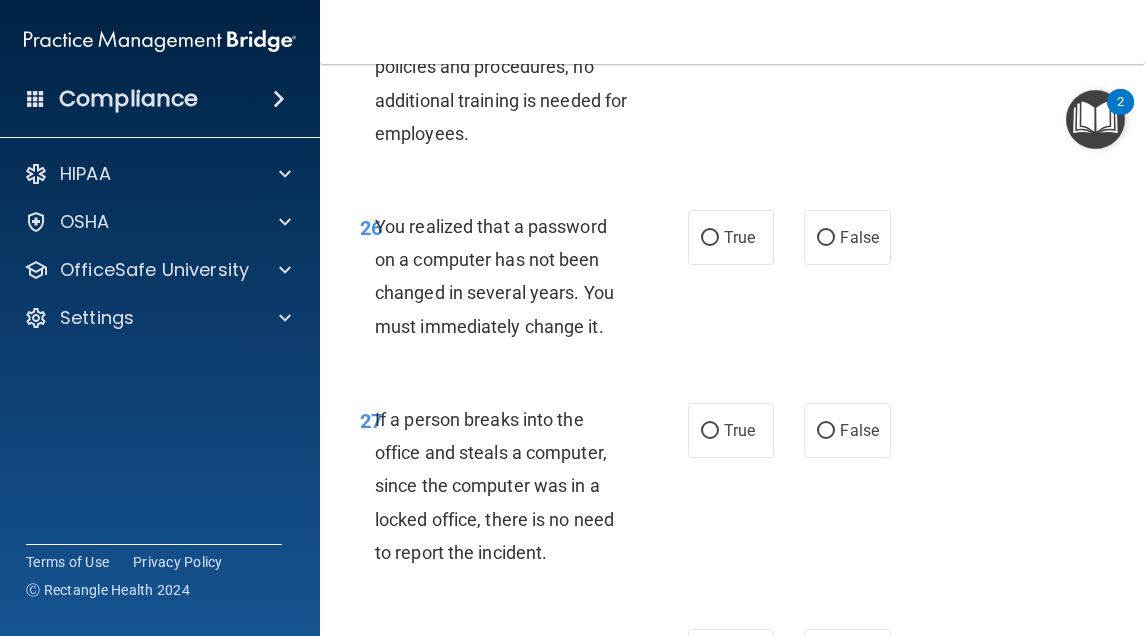 click on "True           False" at bounding box center [792, 11] 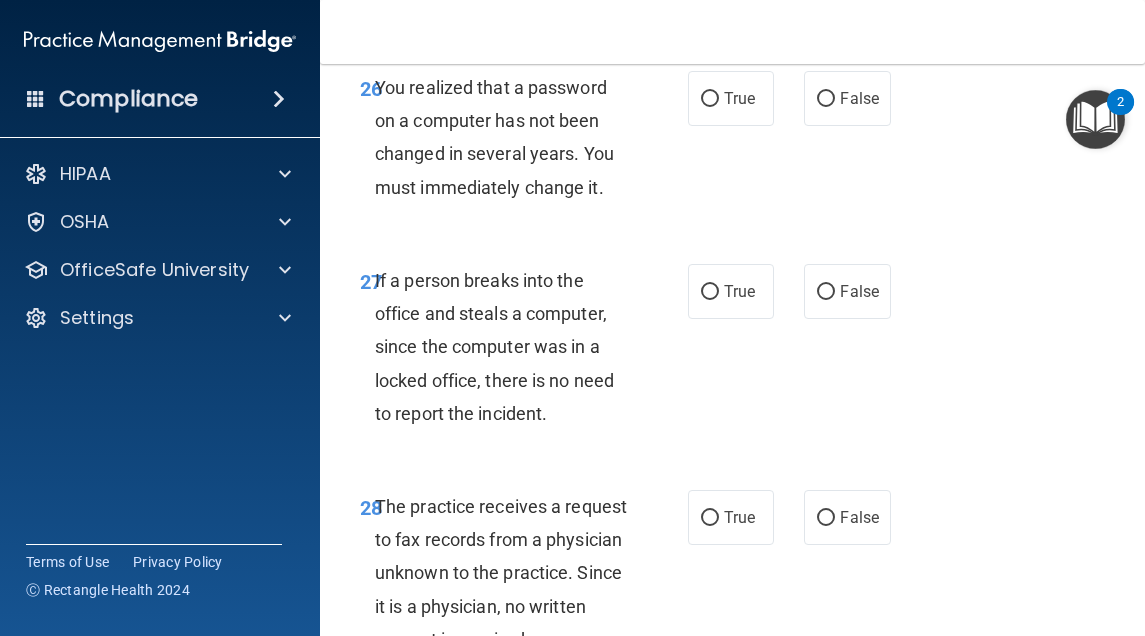 scroll, scrollTop: 6000, scrollLeft: 0, axis: vertical 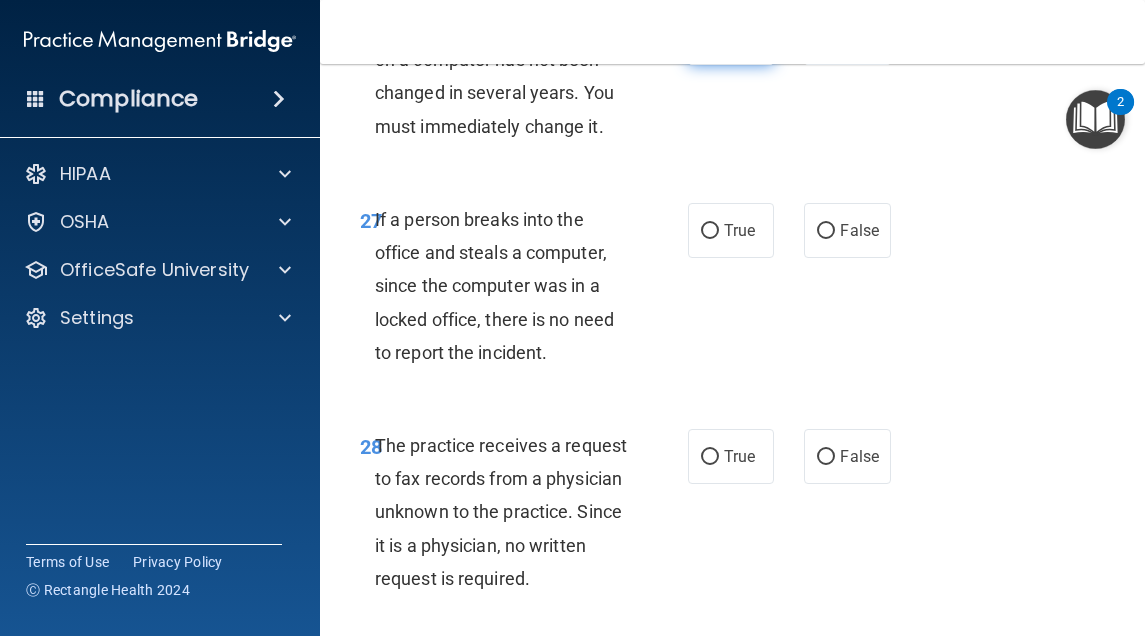 click on "True" at bounding box center [731, 37] 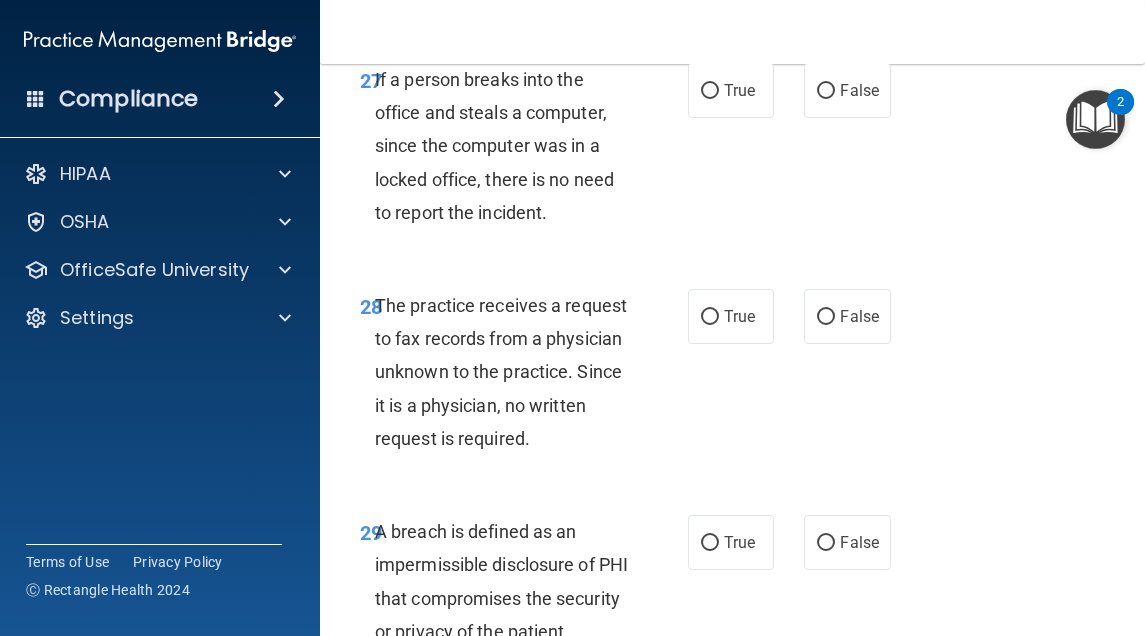 scroll, scrollTop: 6200, scrollLeft: 0, axis: vertical 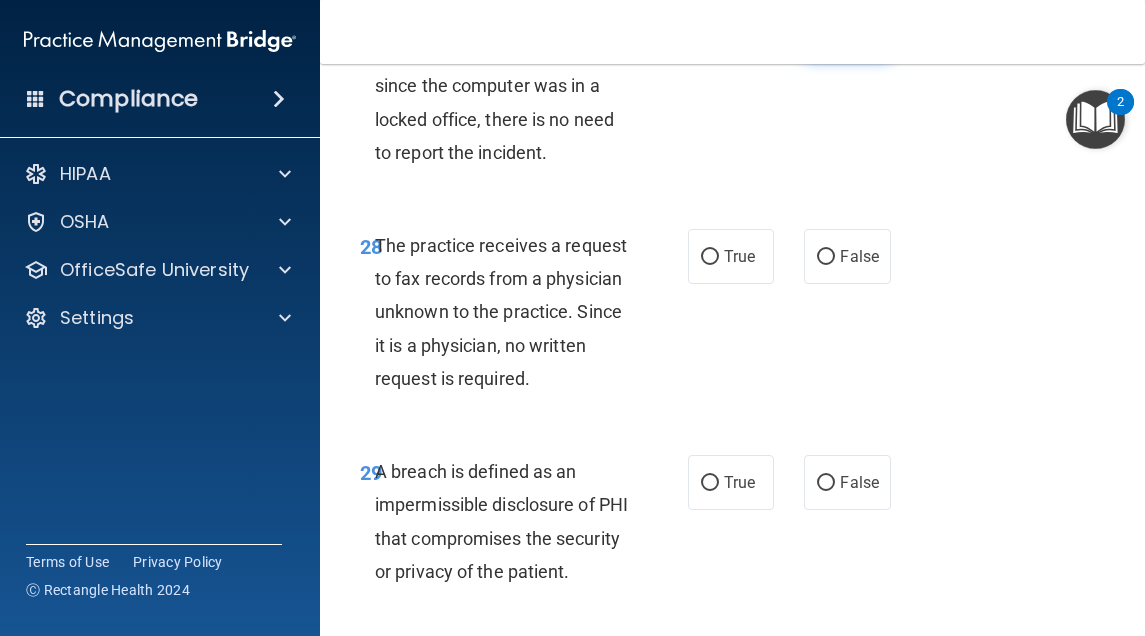 click on "False" at bounding box center [859, 30] 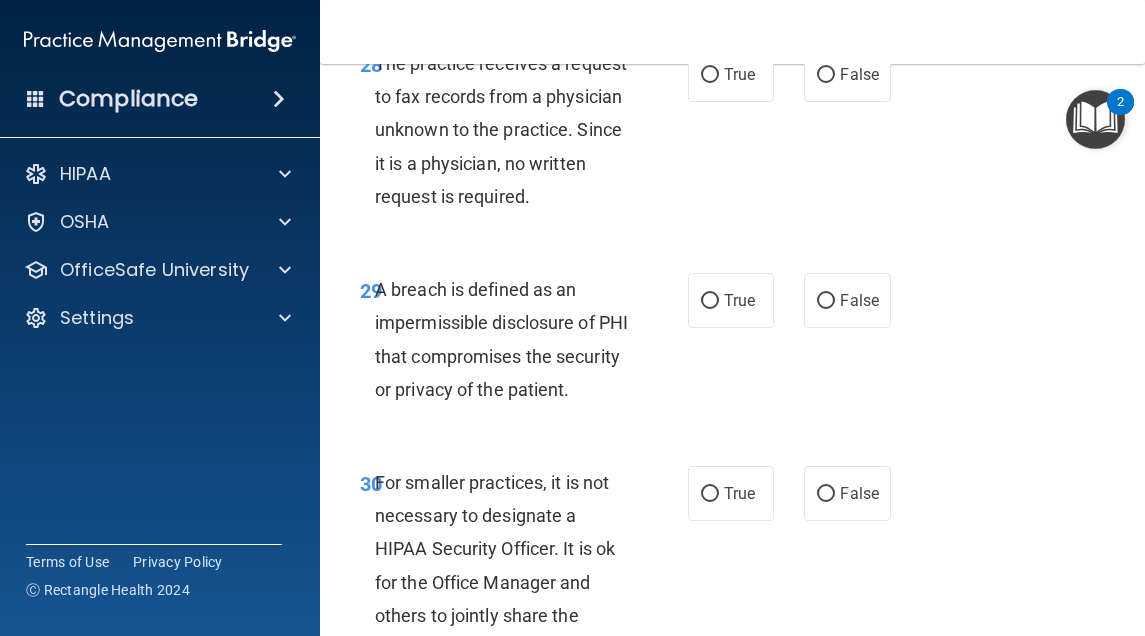 scroll, scrollTop: 6400, scrollLeft: 0, axis: vertical 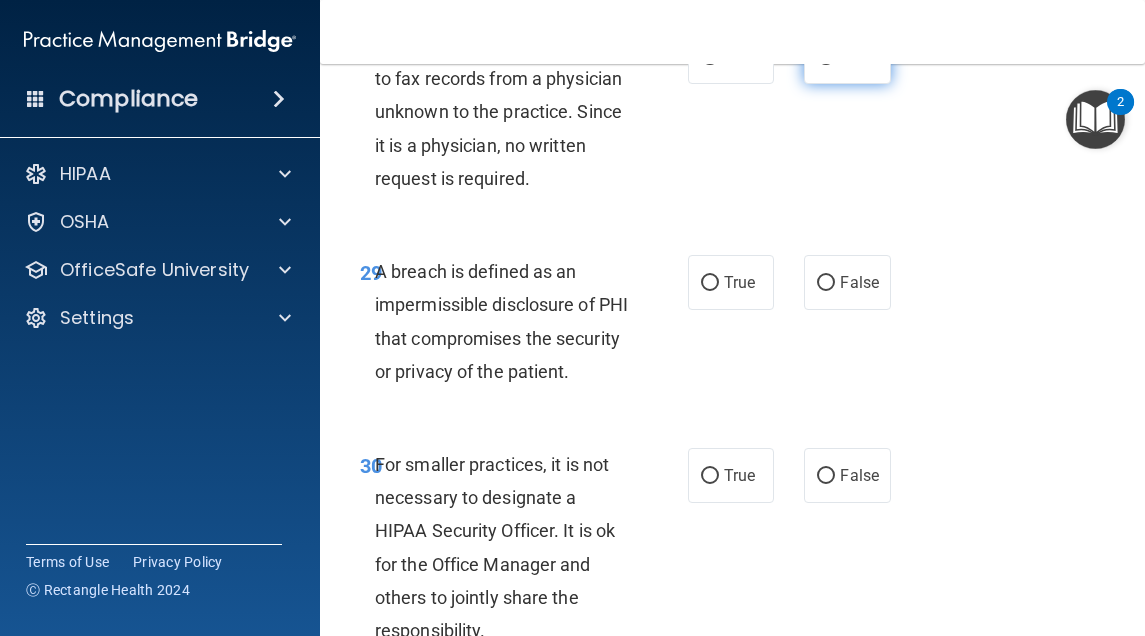 click on "False" at bounding box center [859, 56] 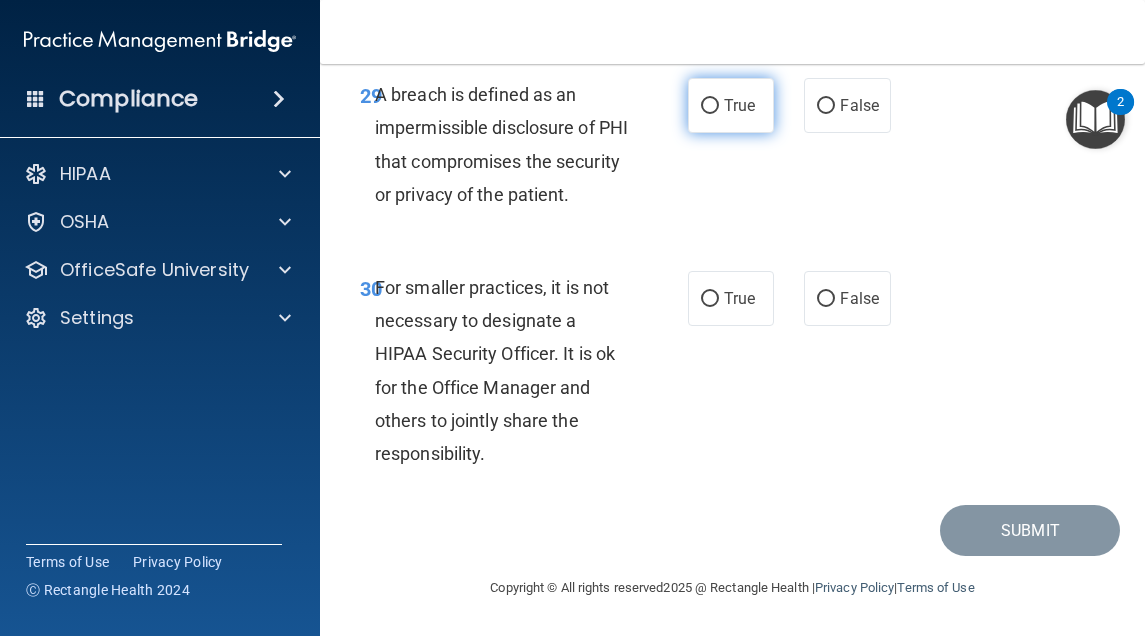 scroll, scrollTop: 6600, scrollLeft: 0, axis: vertical 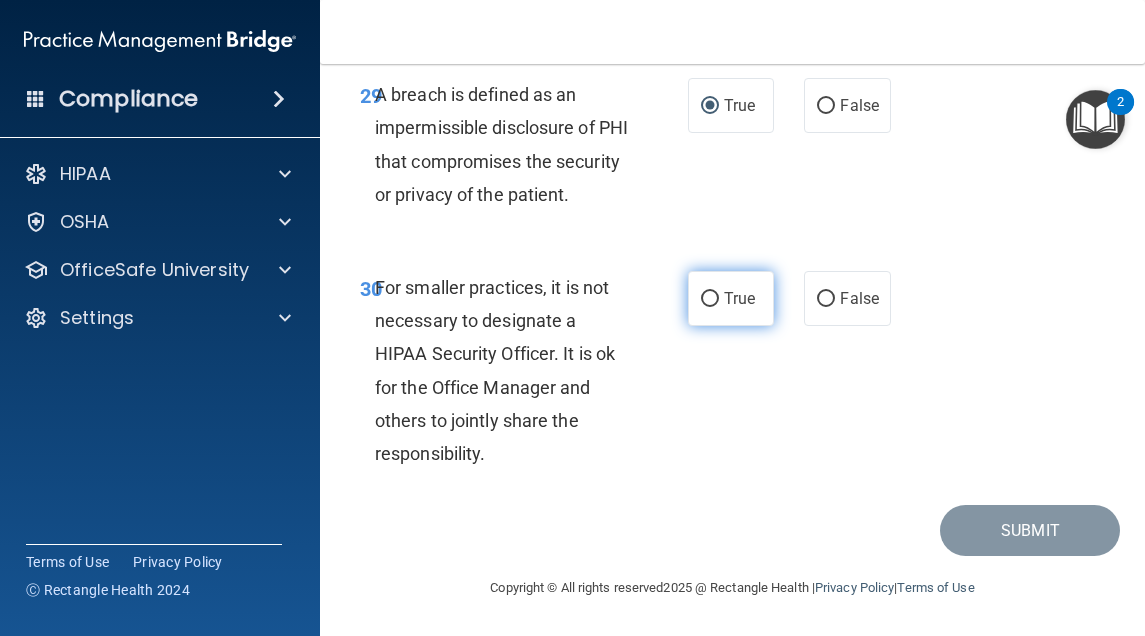 click on "True" at bounding box center (710, 299) 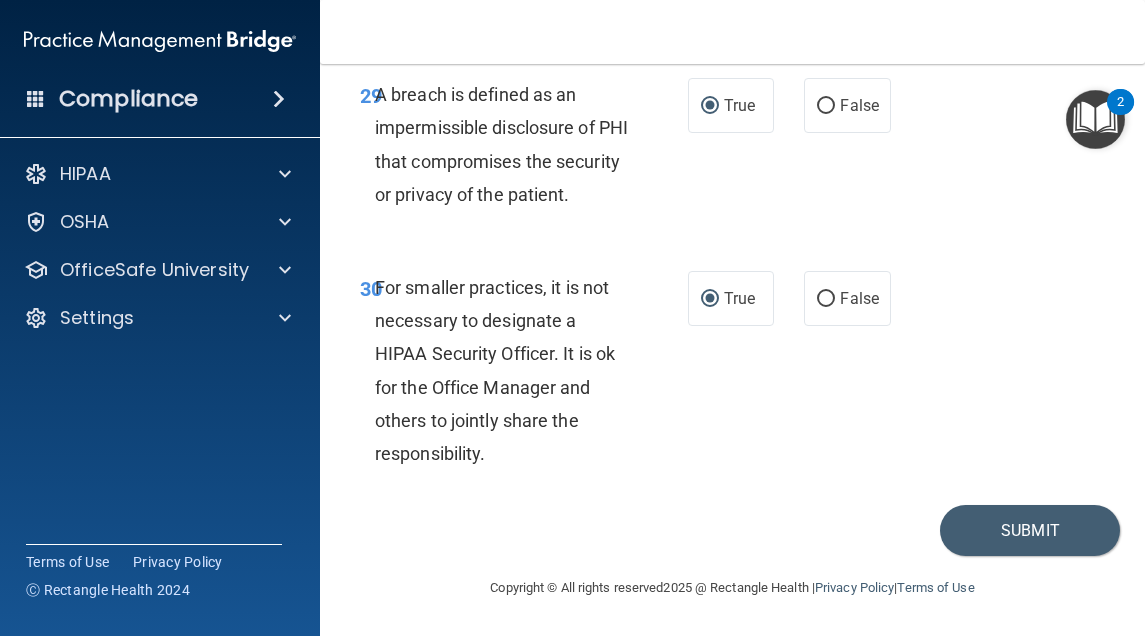 drag, startPoint x: 969, startPoint y: 401, endPoint x: 971, endPoint y: 450, distance: 49.0408 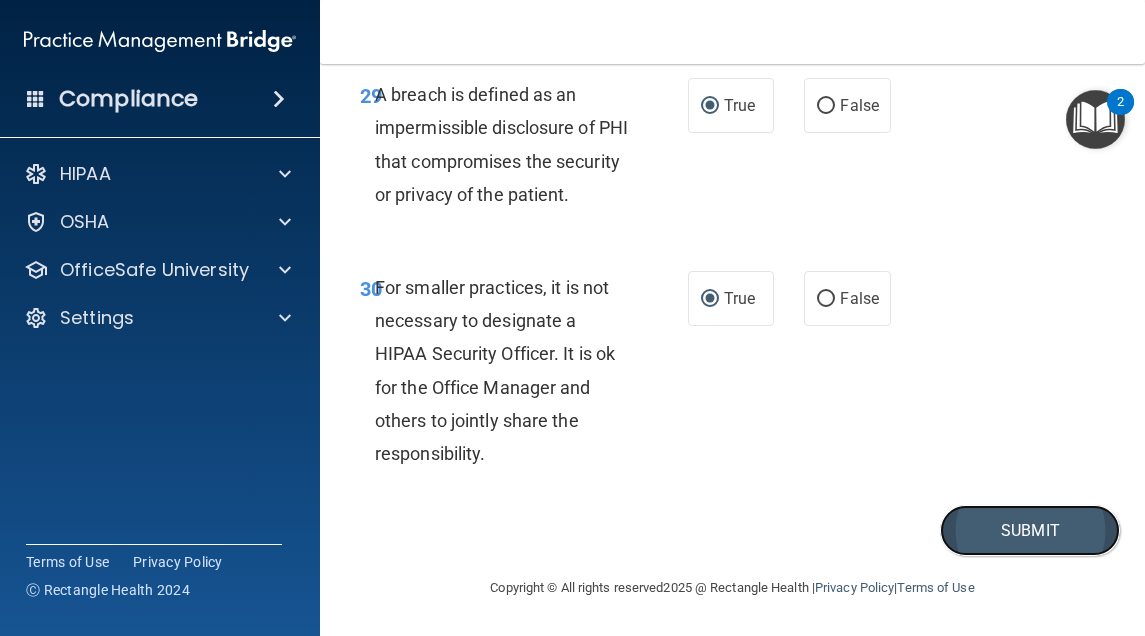 click on "Submit" at bounding box center [1030, 530] 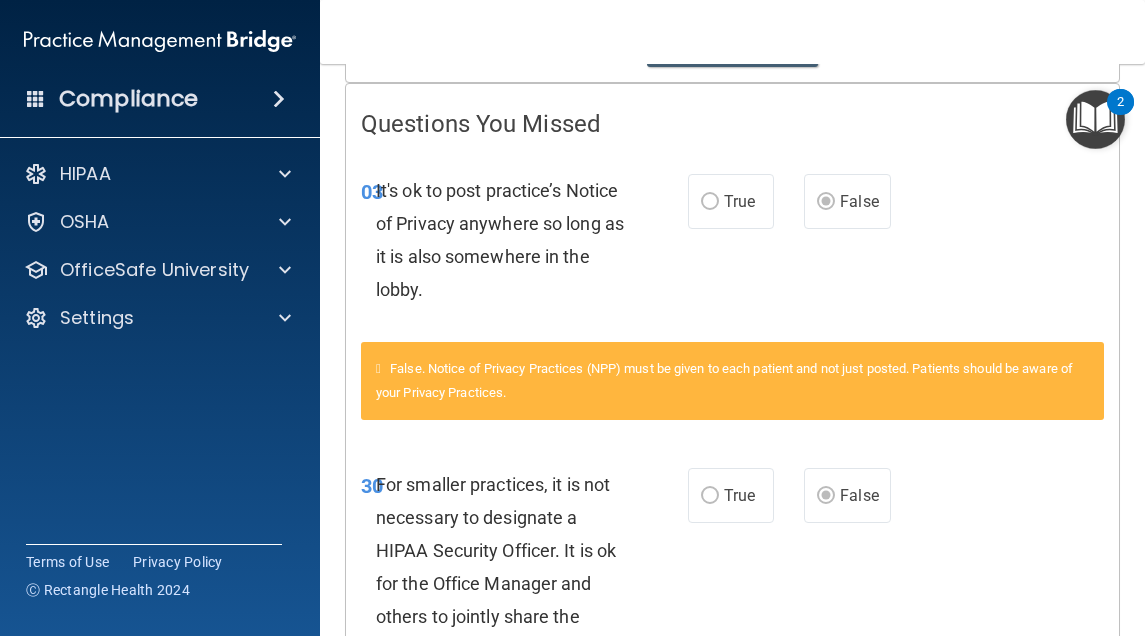 scroll, scrollTop: 0, scrollLeft: 0, axis: both 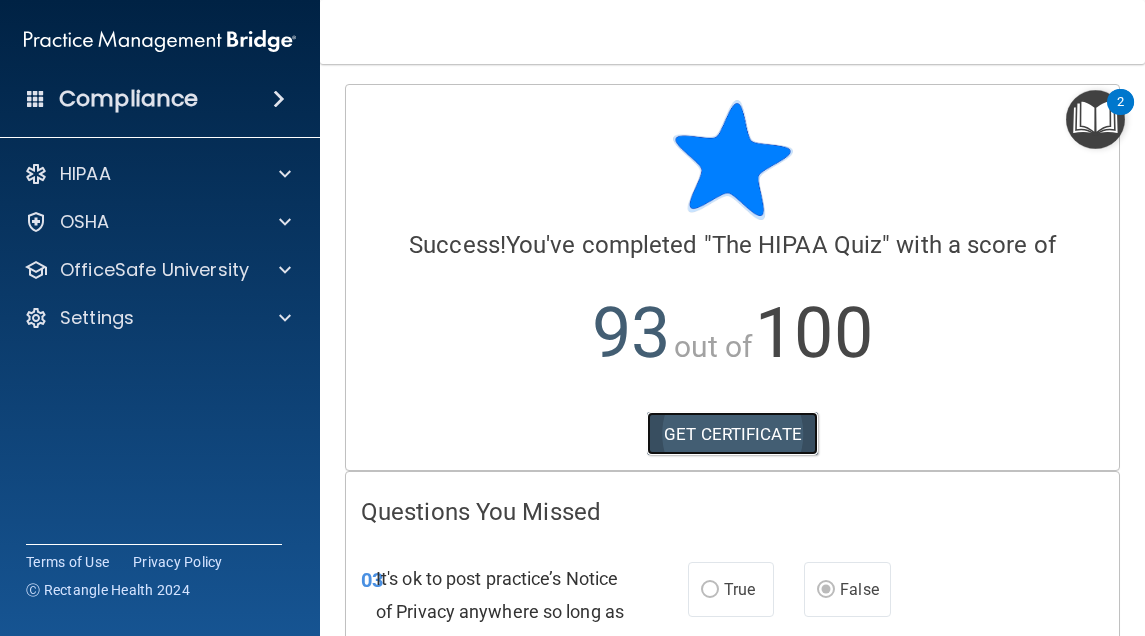 click on "GET CERTIFICATE" at bounding box center [732, 434] 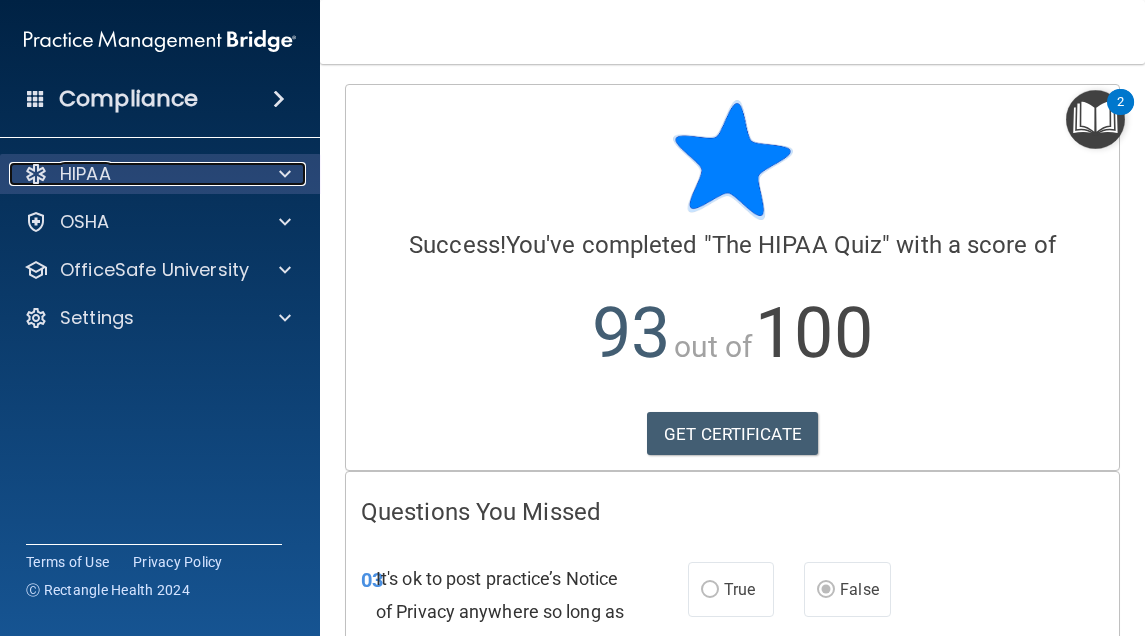 click at bounding box center (282, 174) 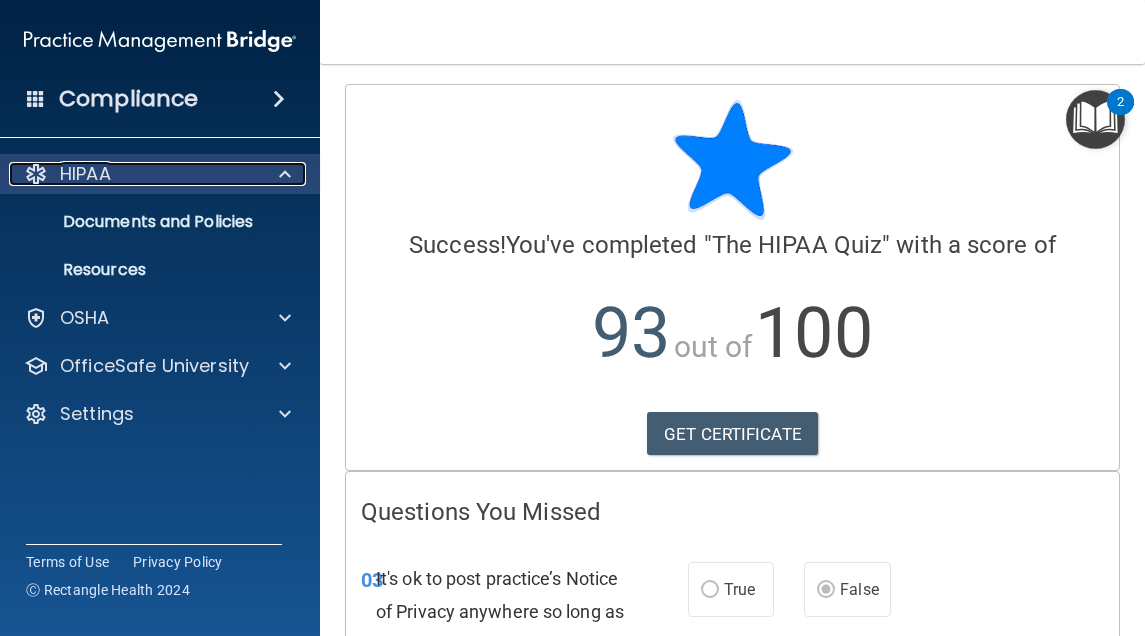 click at bounding box center [285, 174] 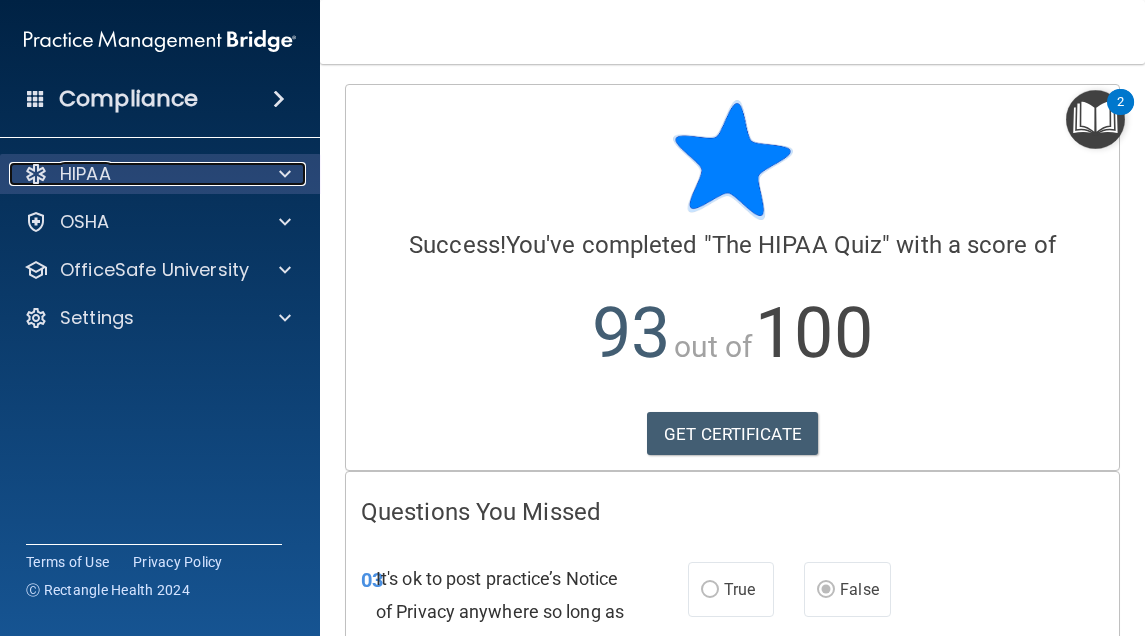 click on "HIPAA" at bounding box center (133, 174) 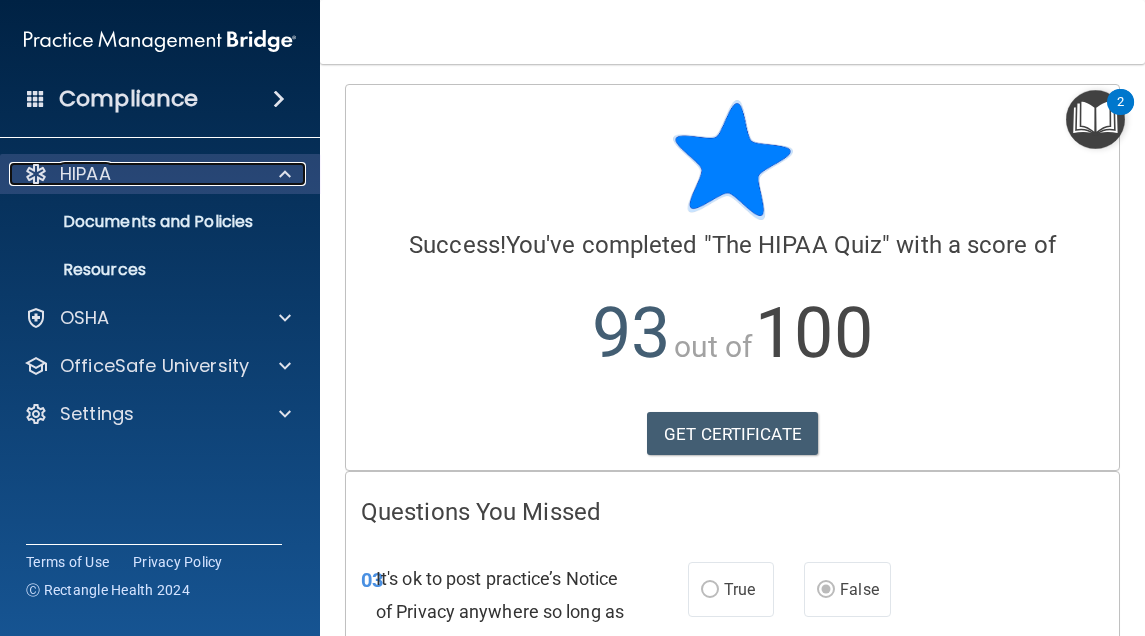 click on "HIPAA" at bounding box center (85, 174) 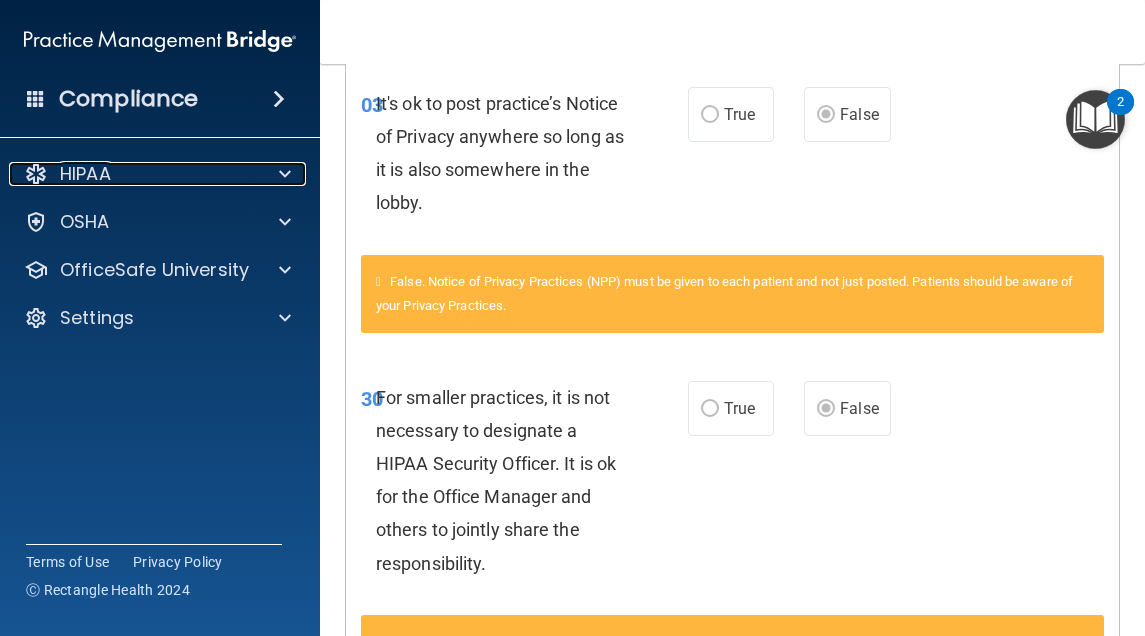 scroll, scrollTop: 0, scrollLeft: 0, axis: both 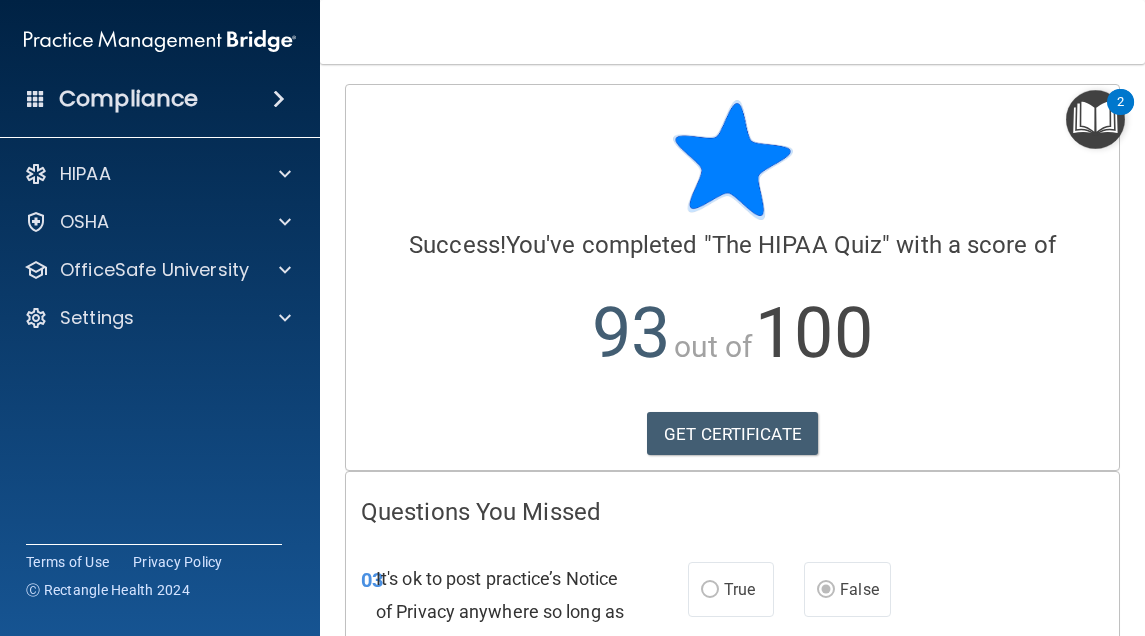 click at bounding box center [279, 99] 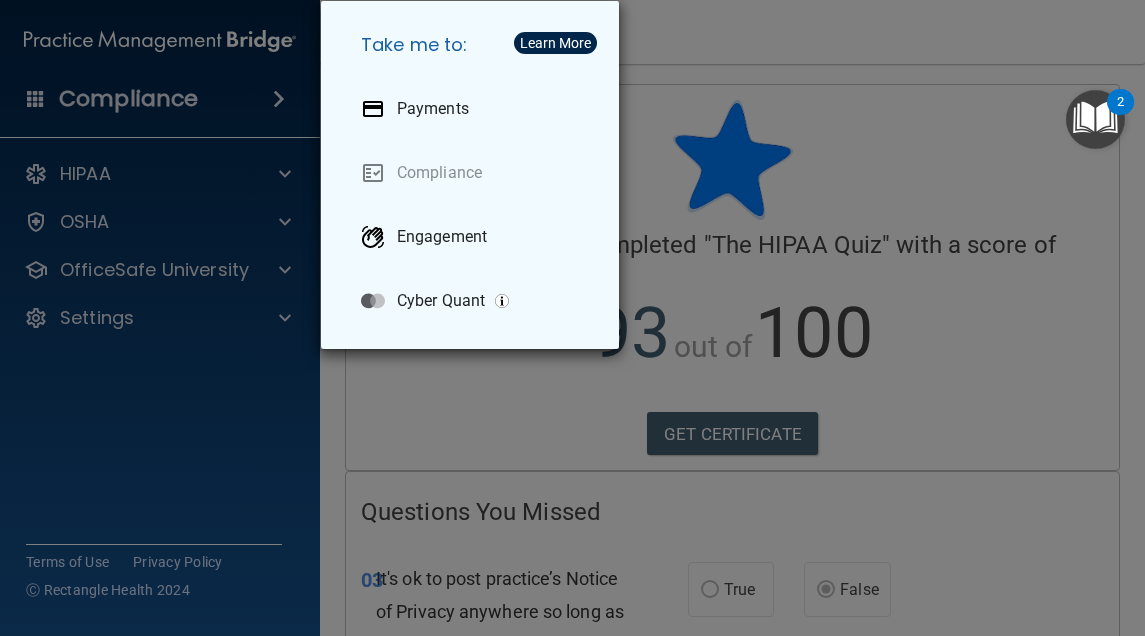 click on "Take me to:             Payments                   Compliance                     Engagement                     Cyber Quant" at bounding box center [572, 318] 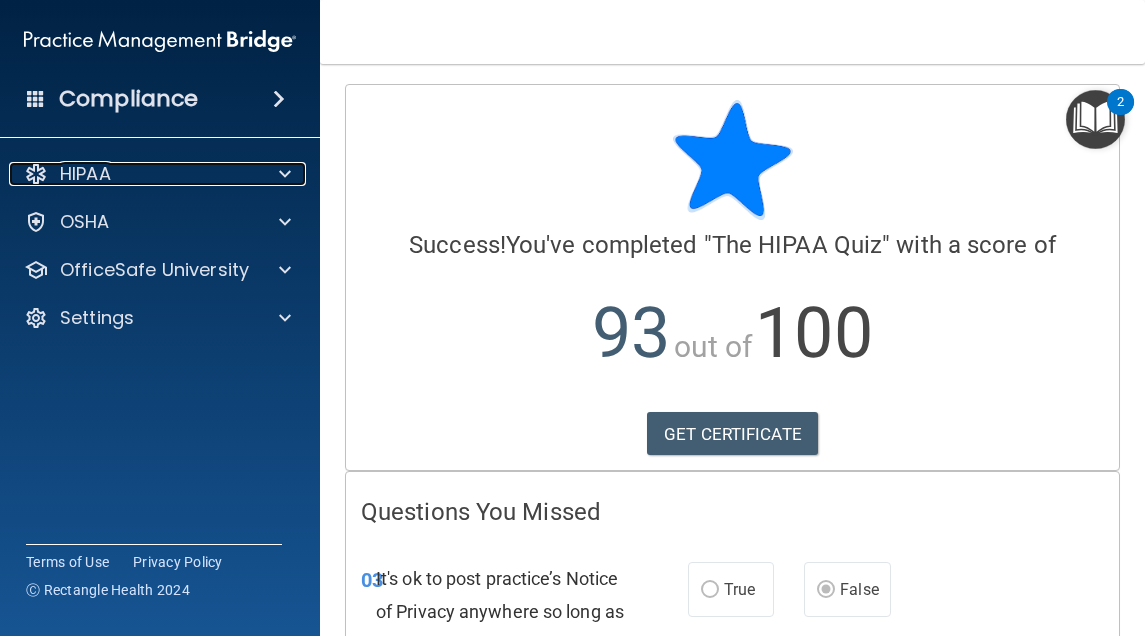 click on "HIPAA" at bounding box center [133, 174] 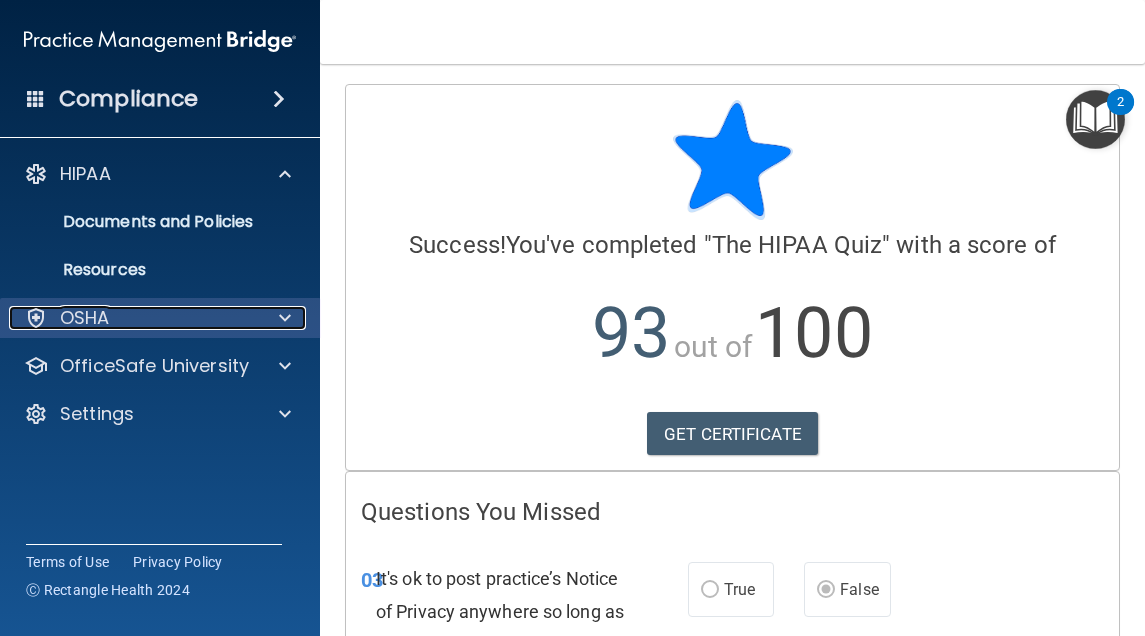 click on "OSHA" at bounding box center (85, 318) 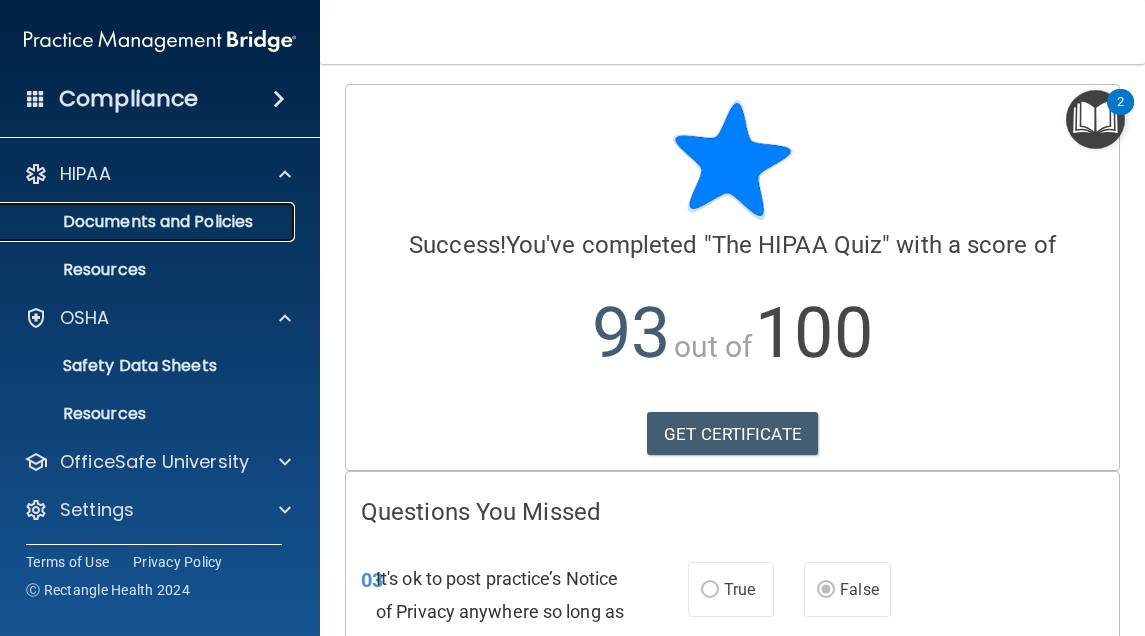 click on "Documents and Policies" at bounding box center [149, 222] 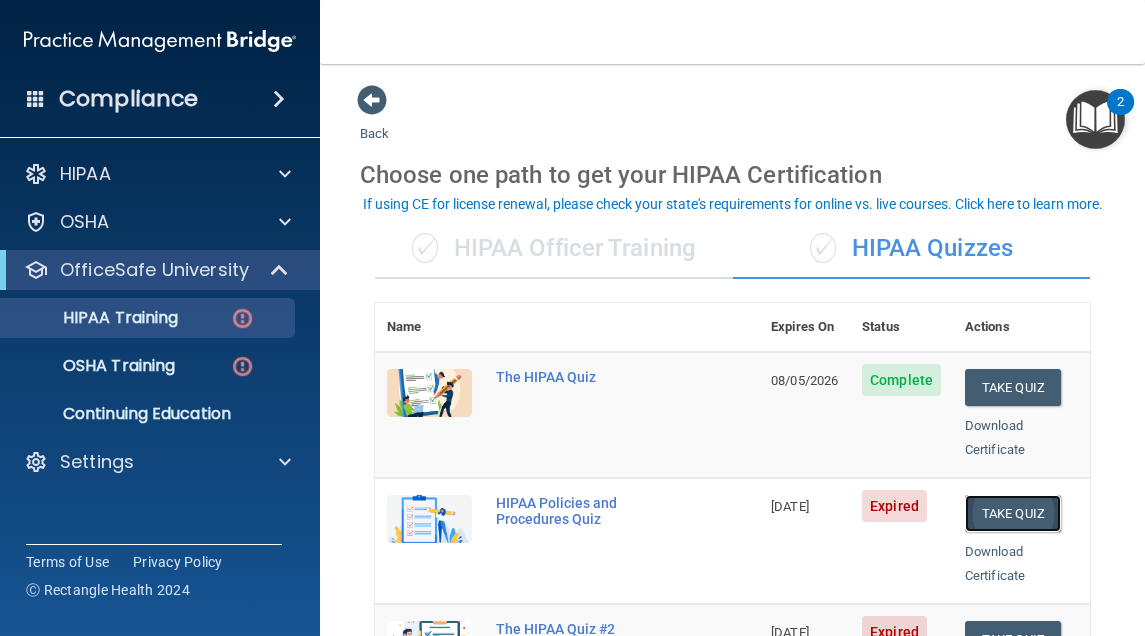 click on "Take Quiz" at bounding box center [1013, 513] 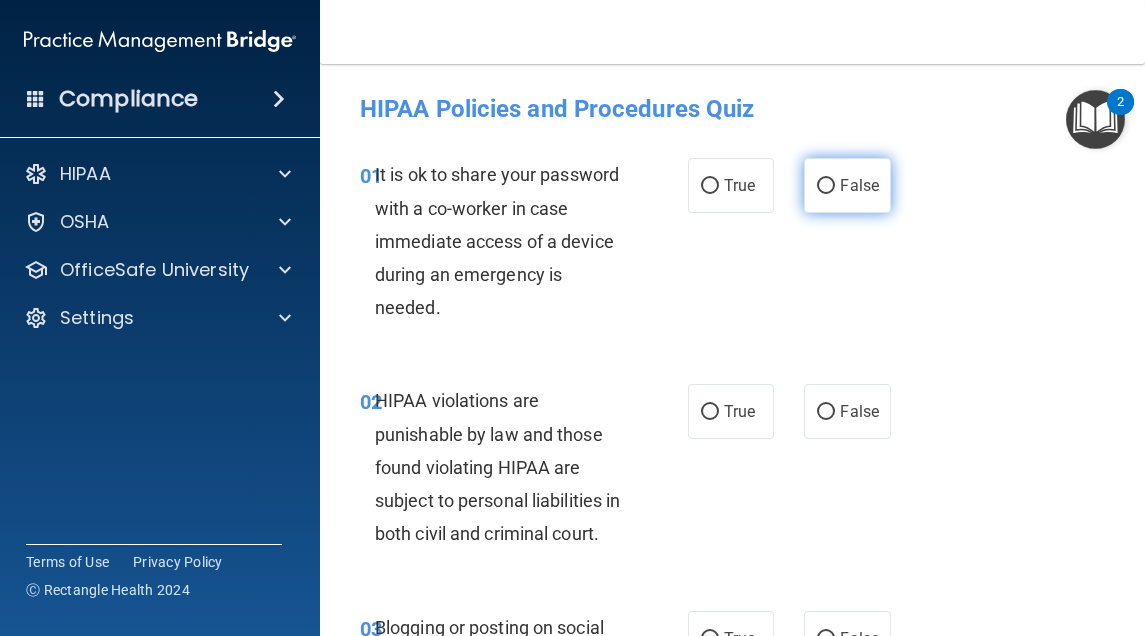 click on "False" at bounding box center (859, 185) 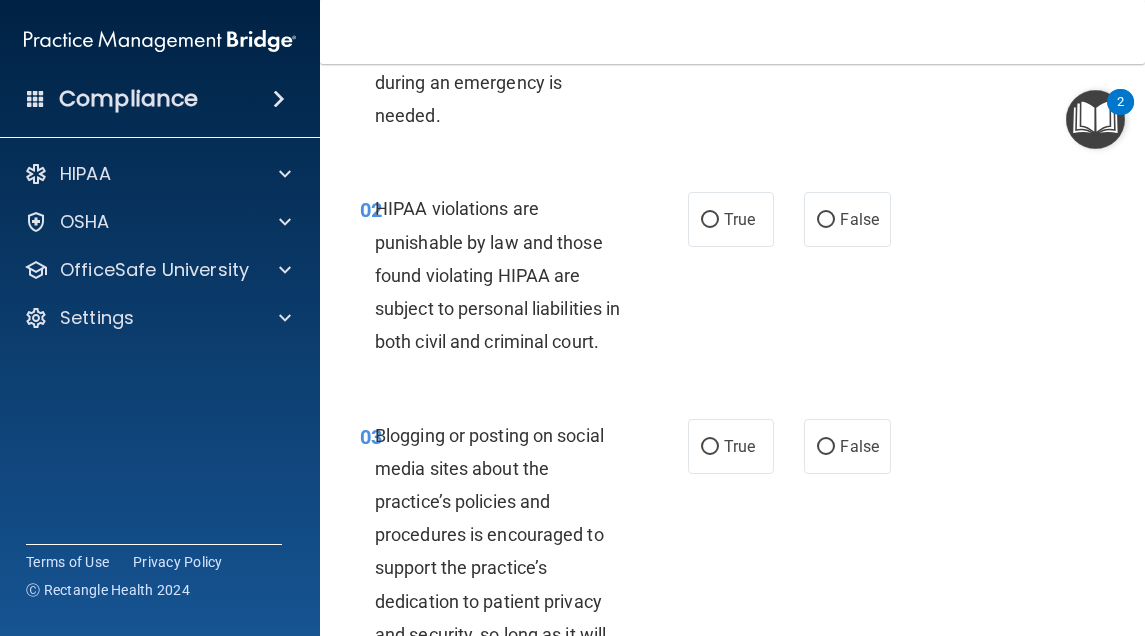 scroll, scrollTop: 200, scrollLeft: 0, axis: vertical 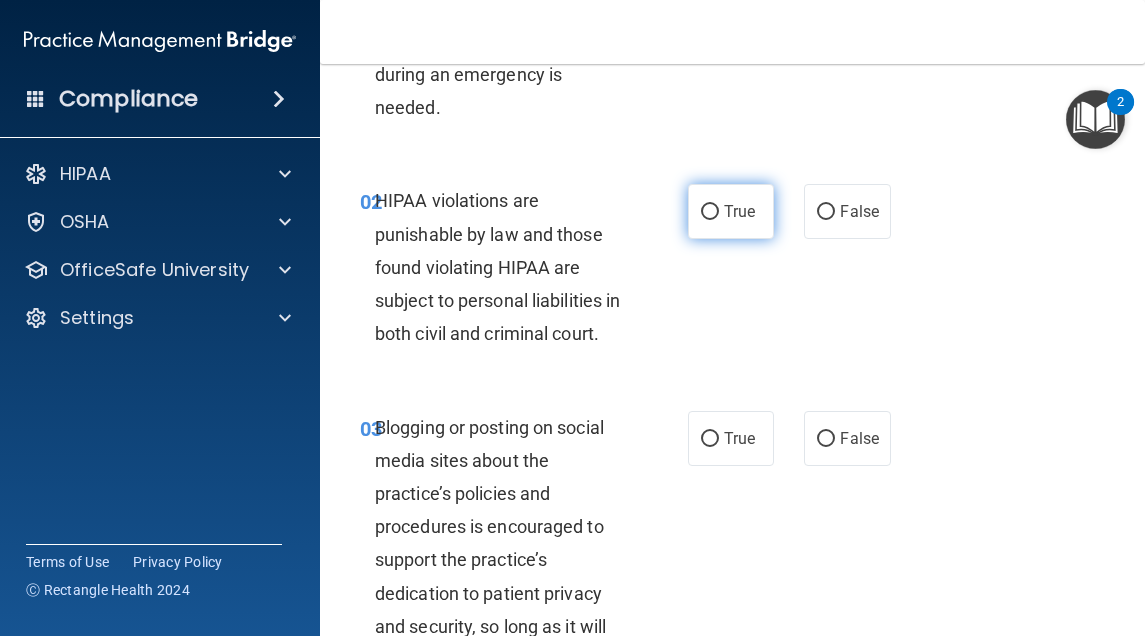 click on "True" at bounding box center (731, 211) 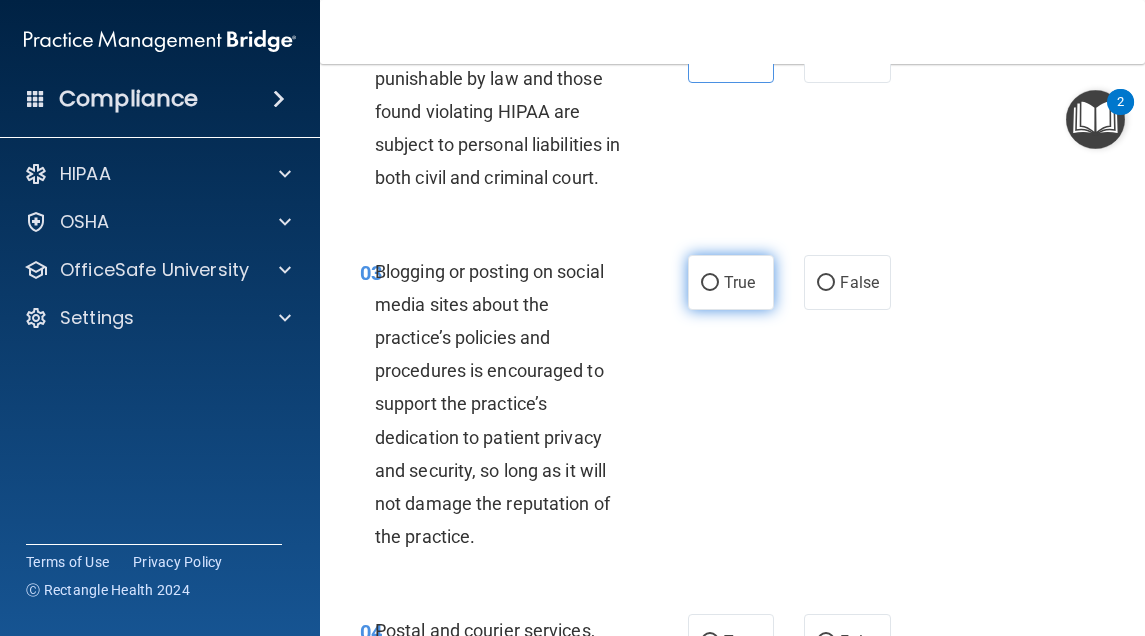 scroll, scrollTop: 400, scrollLeft: 0, axis: vertical 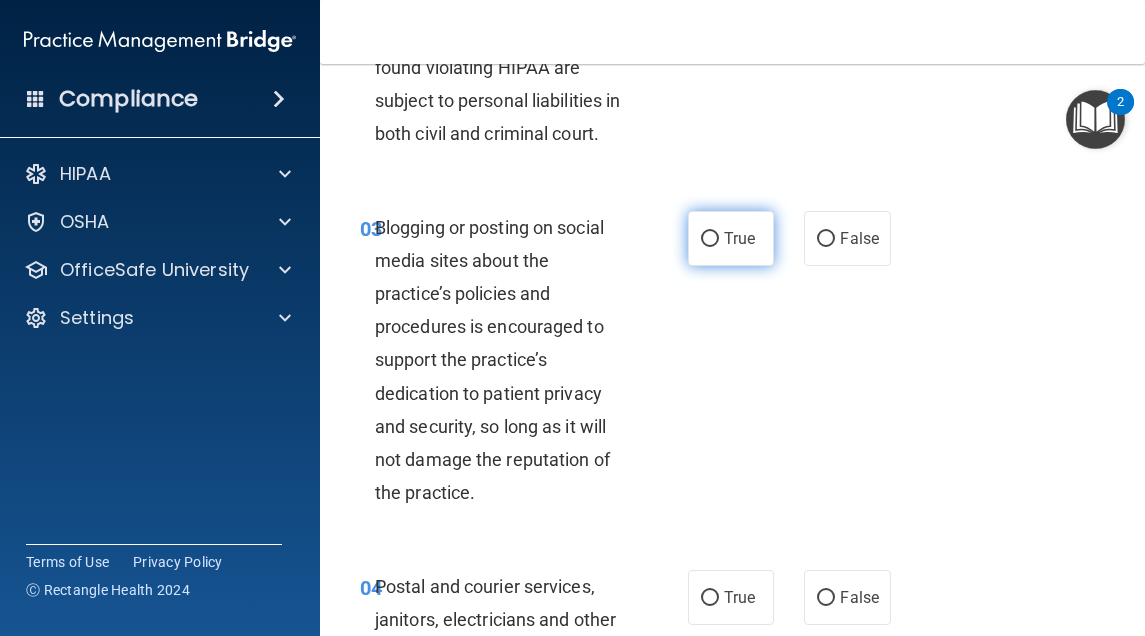 click on "True" at bounding box center [739, 238] 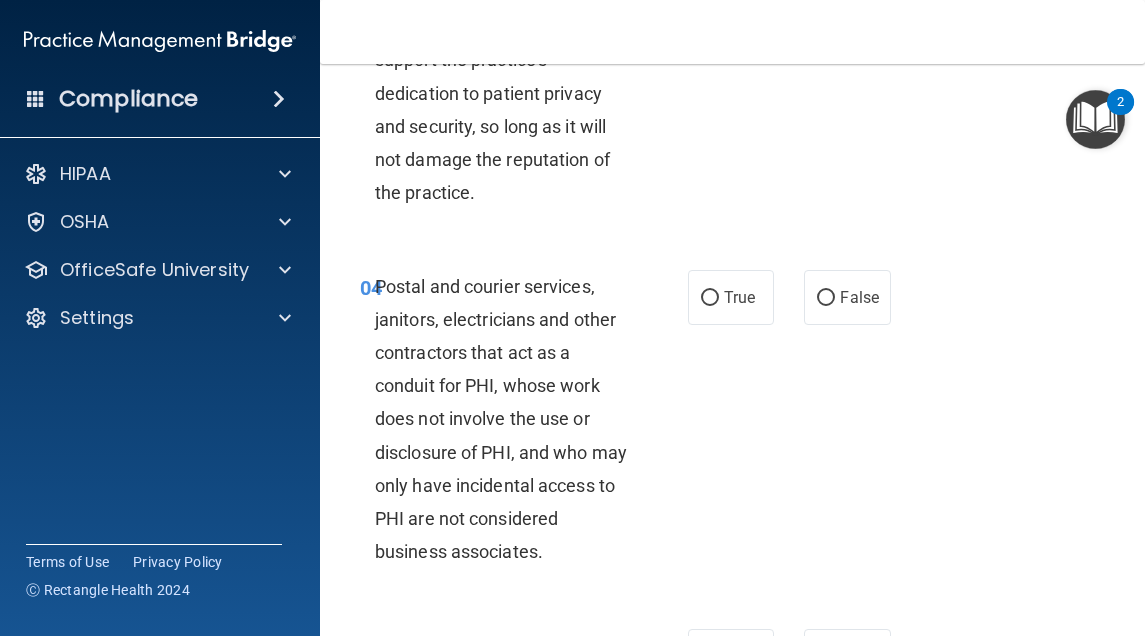 scroll, scrollTop: 800, scrollLeft: 0, axis: vertical 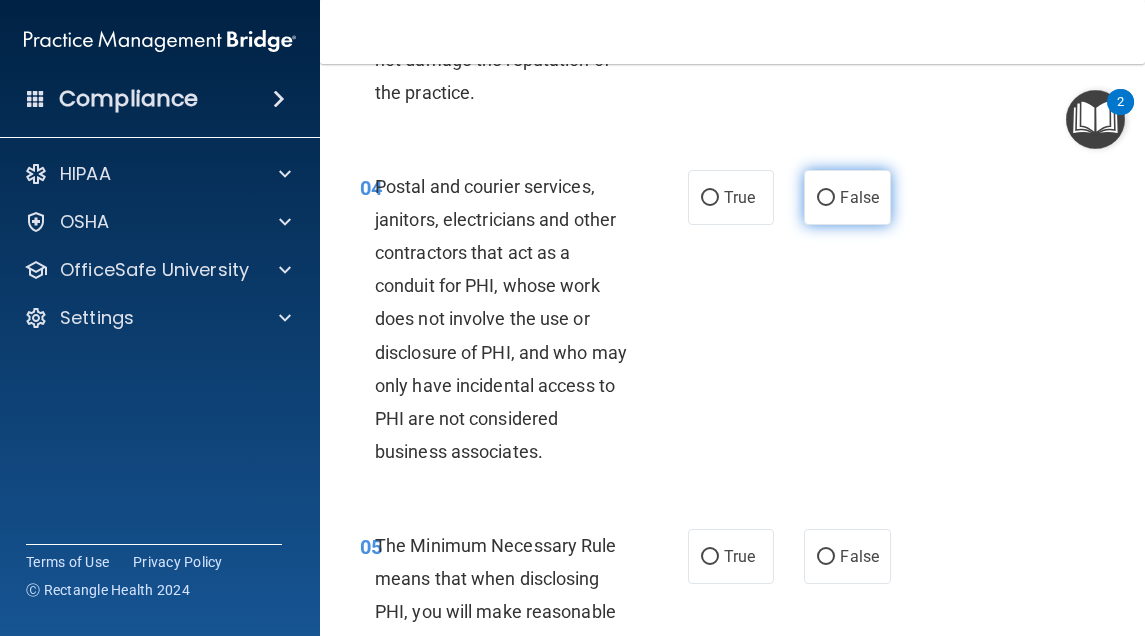 click on "False" at bounding box center [847, 197] 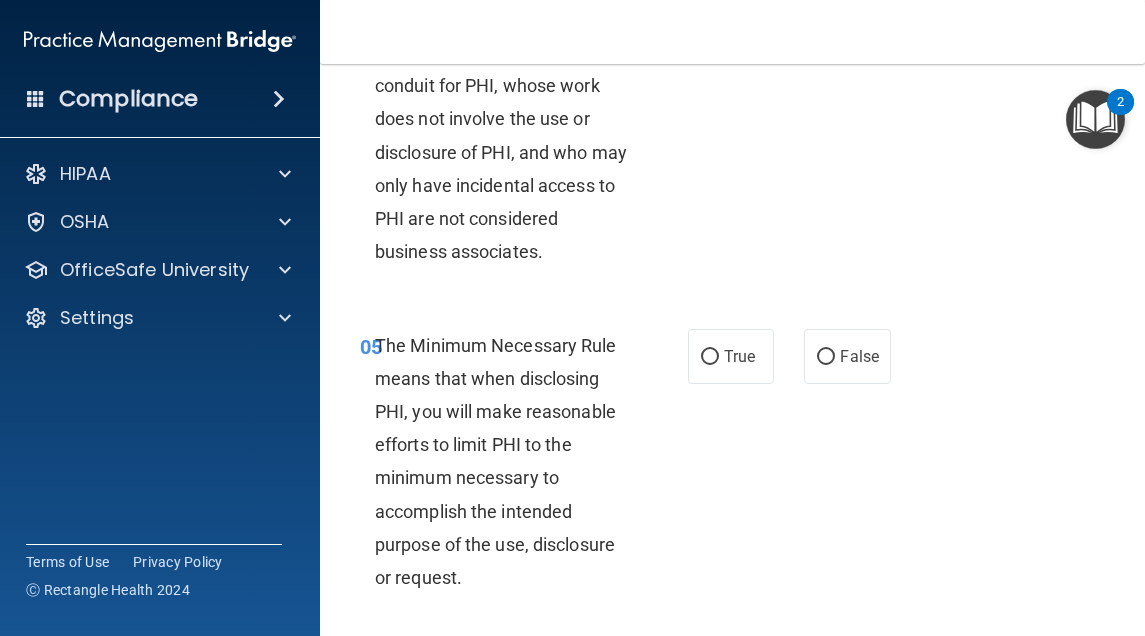 scroll, scrollTop: 1100, scrollLeft: 0, axis: vertical 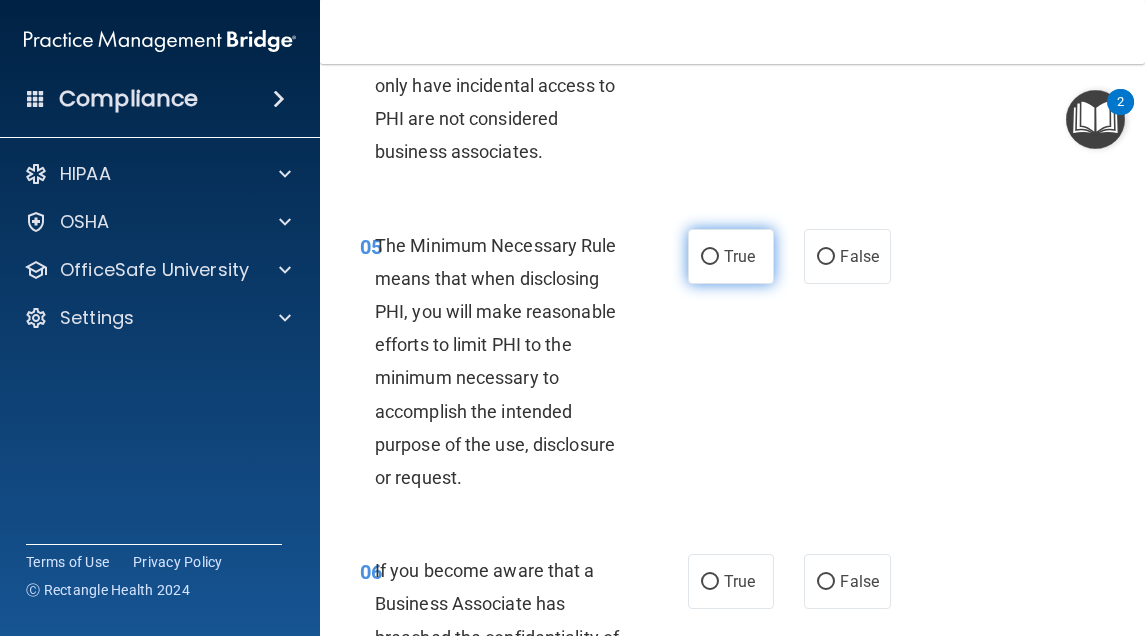 click on "True" at bounding box center (731, 256) 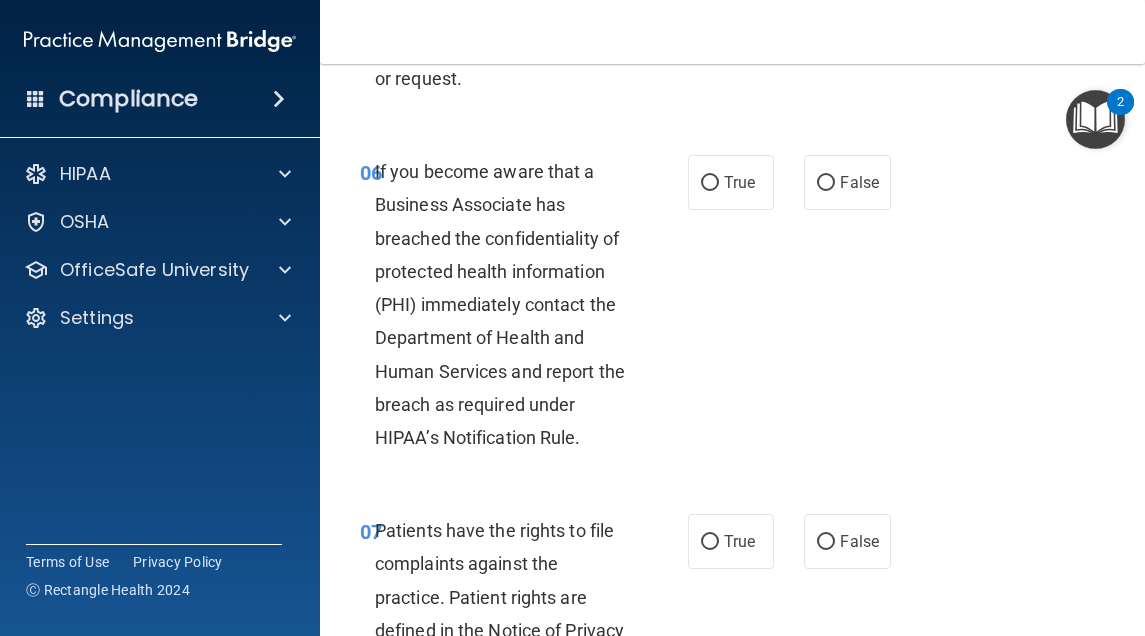 scroll, scrollTop: 1500, scrollLeft: 0, axis: vertical 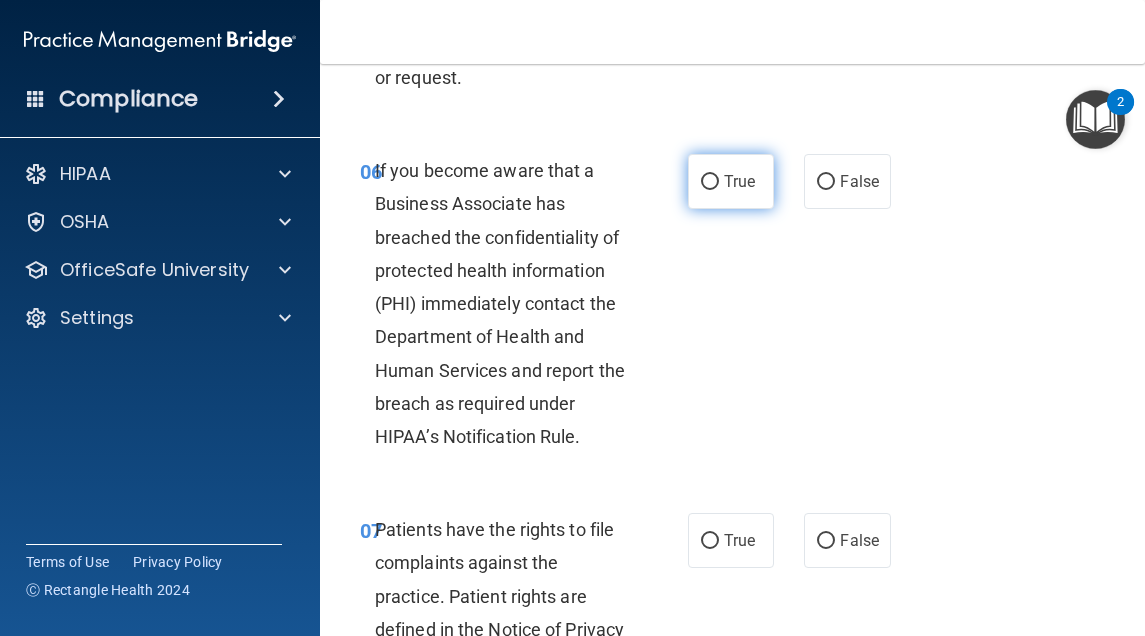 click on "True" at bounding box center (739, 181) 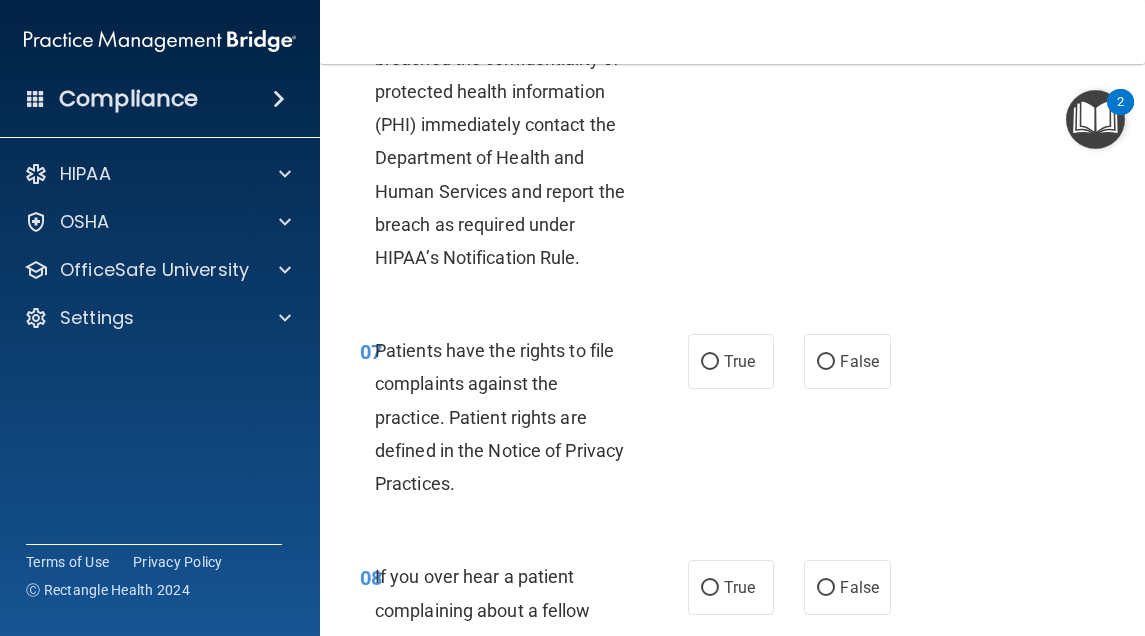 scroll, scrollTop: 1700, scrollLeft: 0, axis: vertical 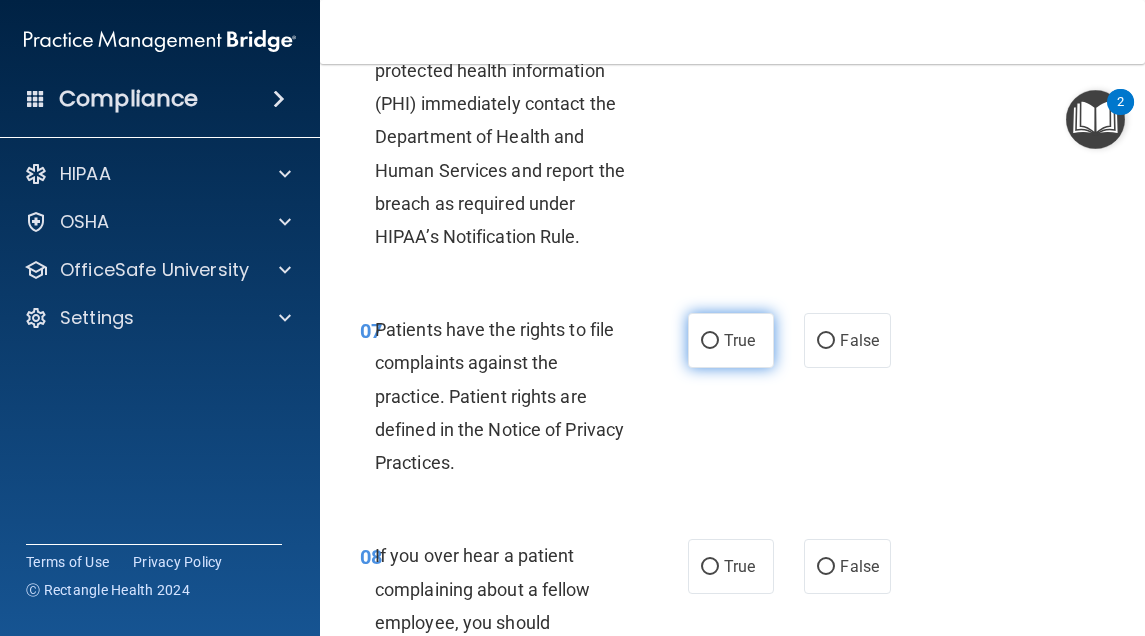 click on "True" at bounding box center [731, 340] 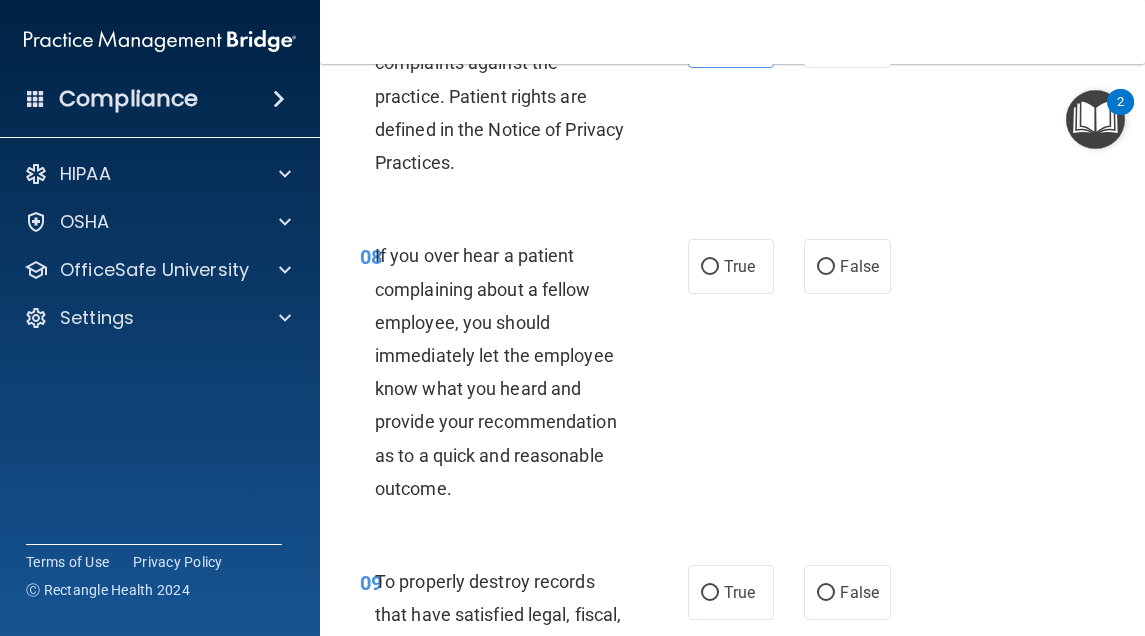 scroll, scrollTop: 2100, scrollLeft: 0, axis: vertical 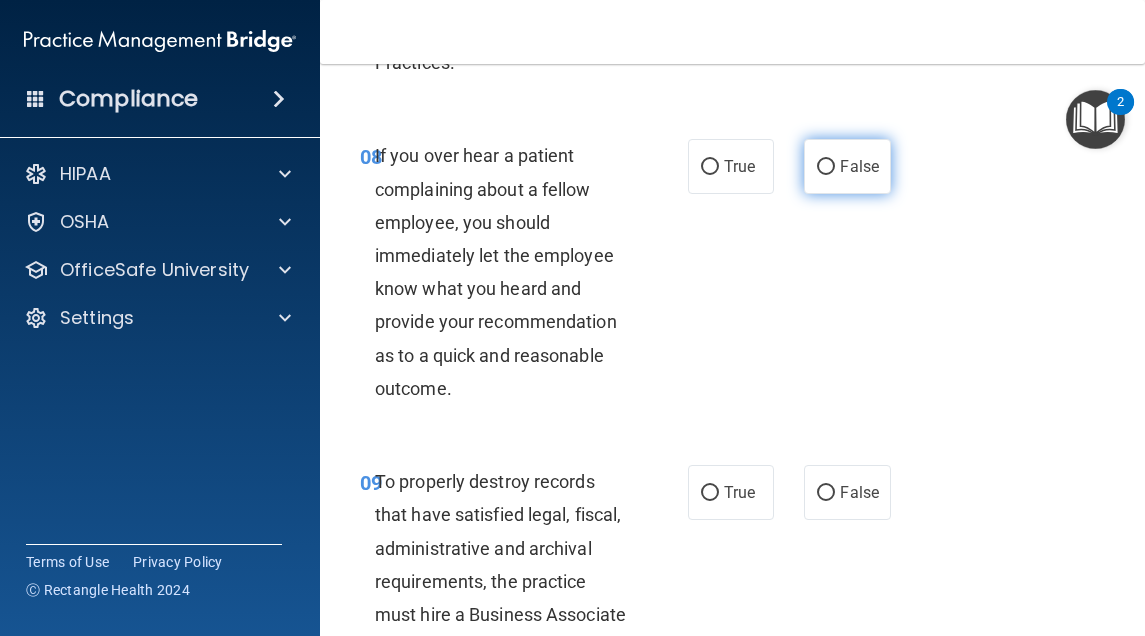 click on "False" at bounding box center [859, 166] 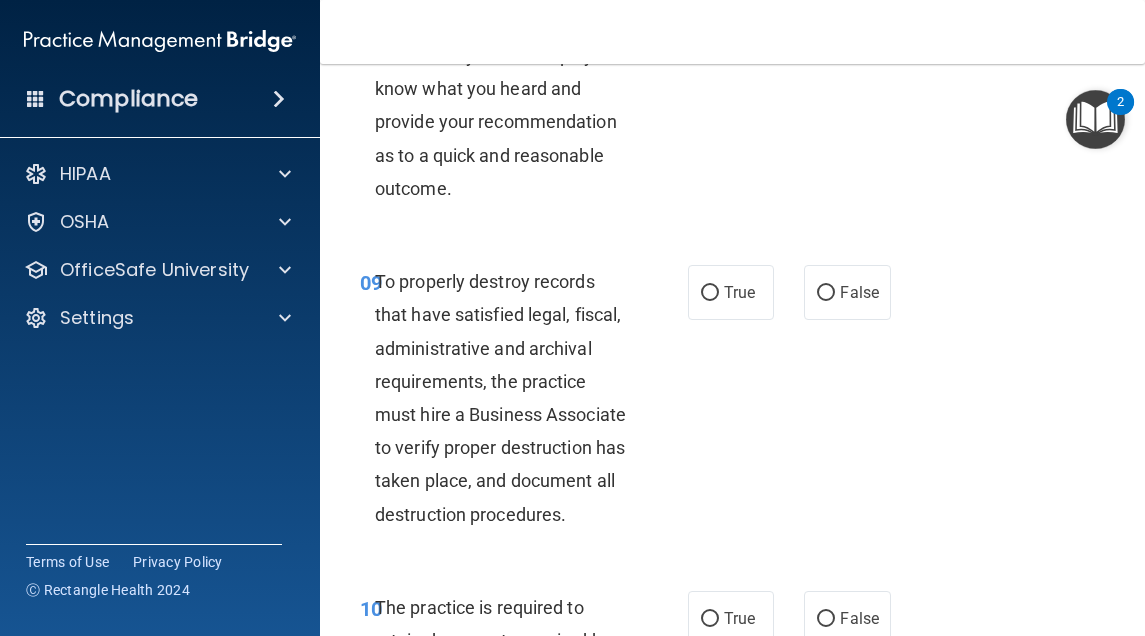 scroll, scrollTop: 2400, scrollLeft: 0, axis: vertical 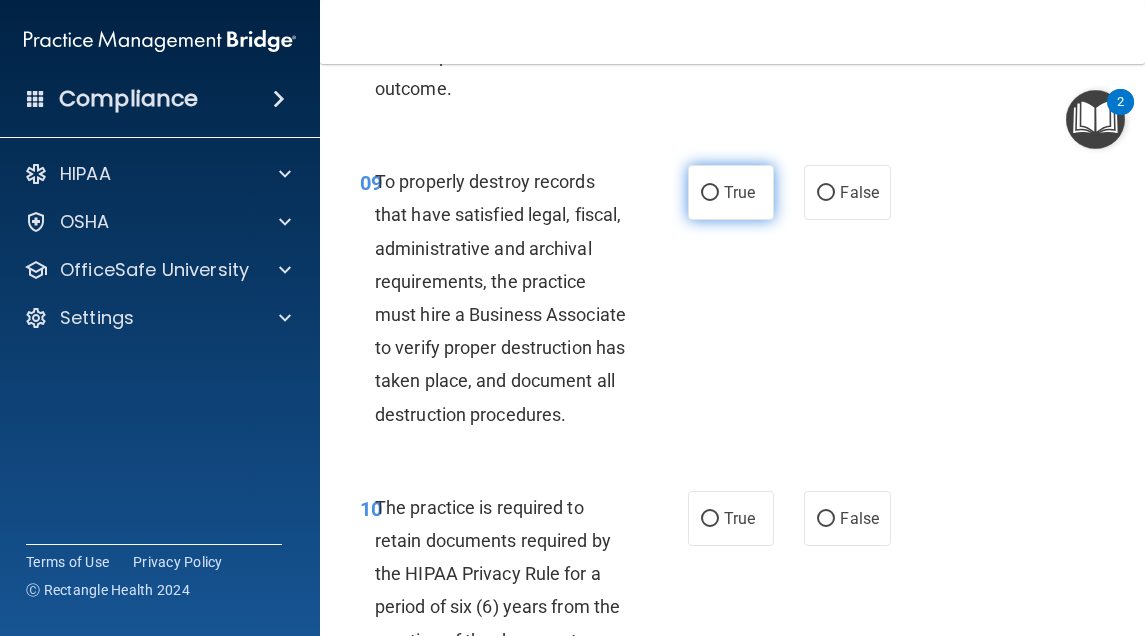 click on "True" at bounding box center (739, 192) 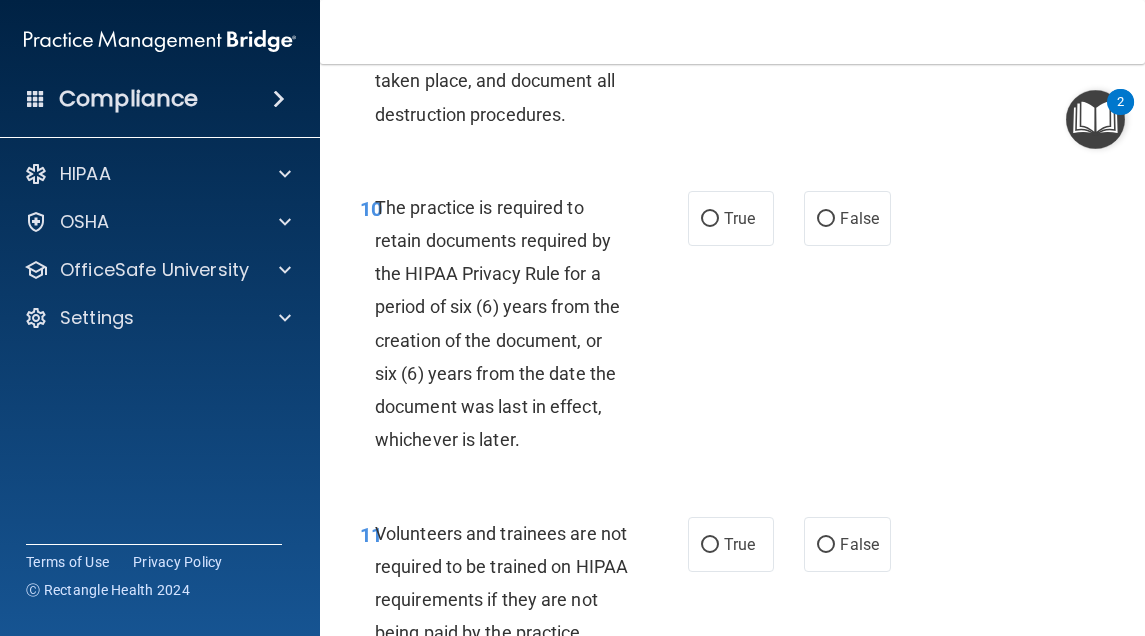 scroll, scrollTop: 2800, scrollLeft: 0, axis: vertical 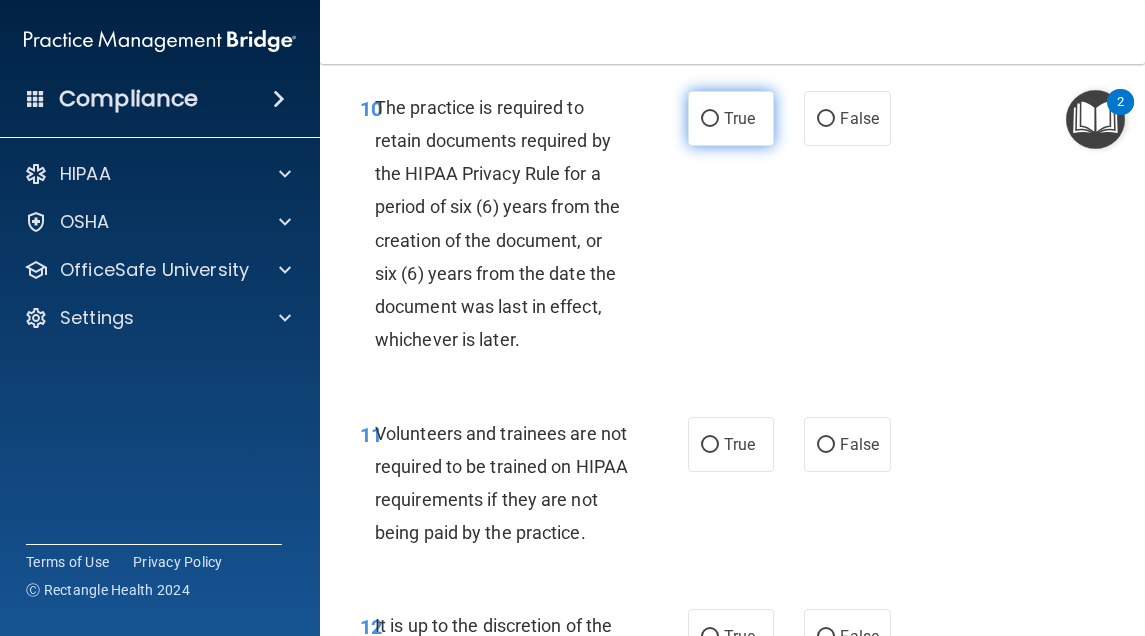 click on "True" at bounding box center (739, 118) 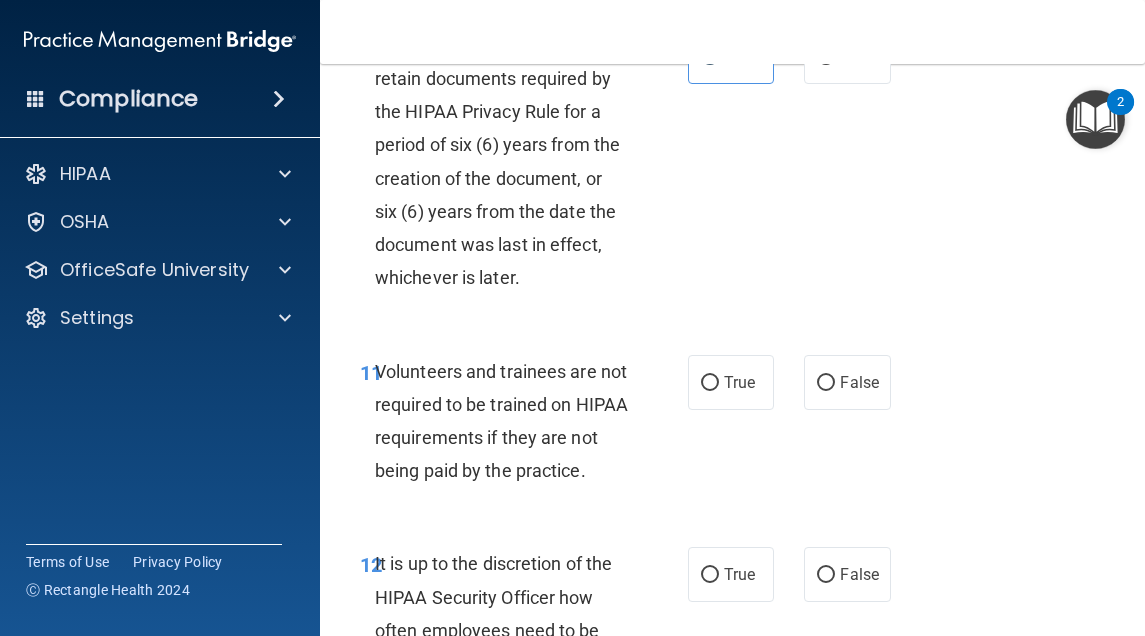 scroll, scrollTop: 3000, scrollLeft: 0, axis: vertical 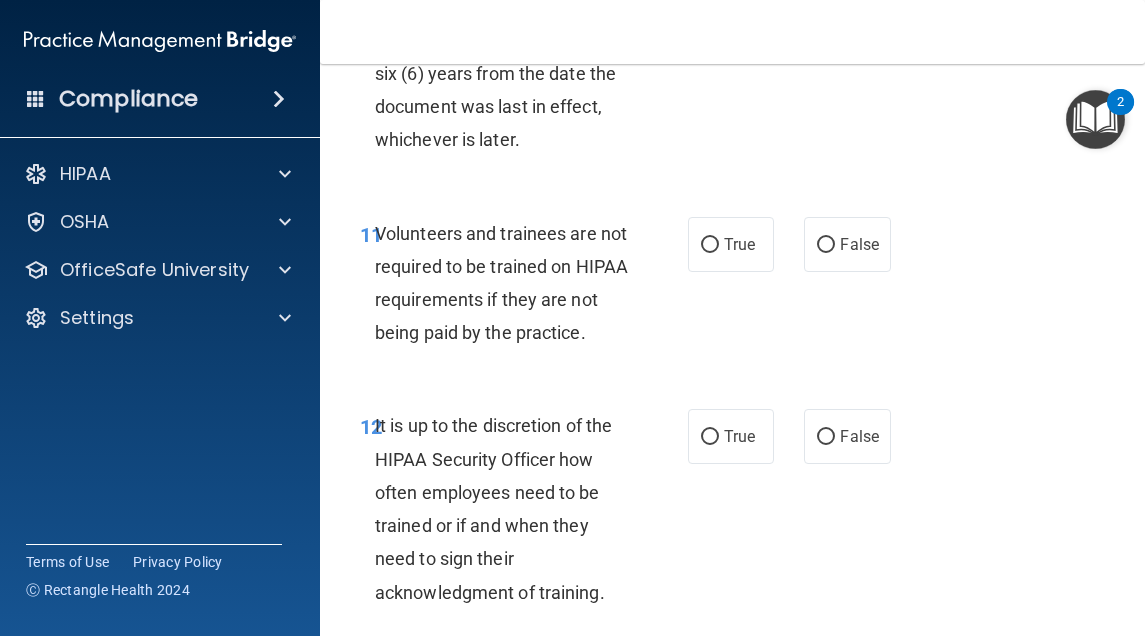 click on "11       Volunteers and trainees are not required to be trained on HIPAA requirements if they are not being paid by the practice.                 True           False" at bounding box center (732, 288) 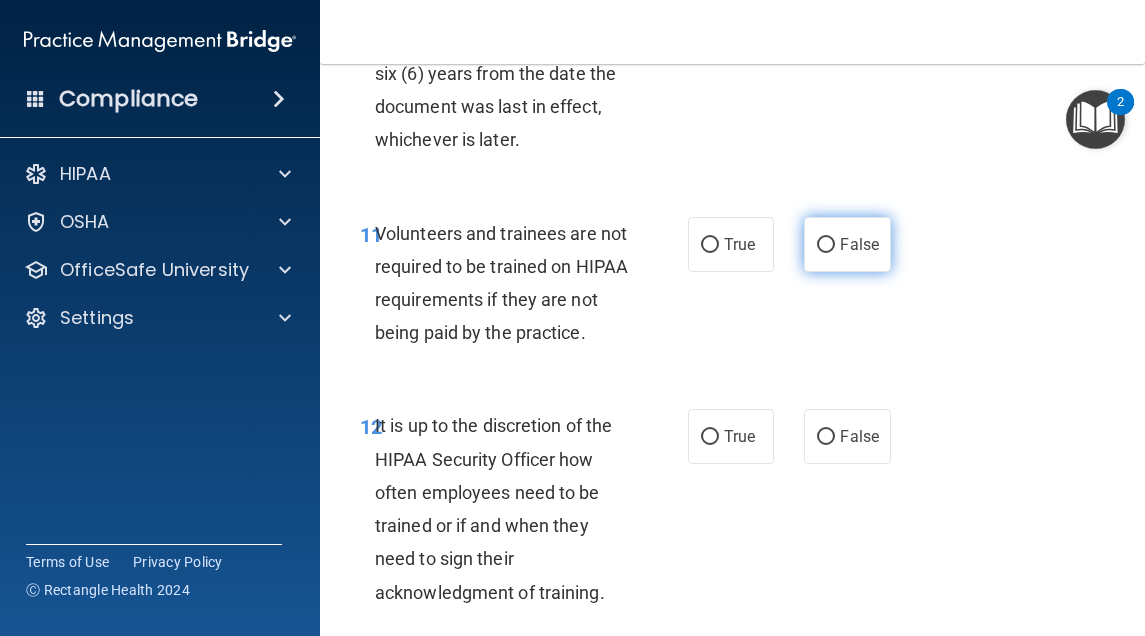 click on "False" at bounding box center [859, 244] 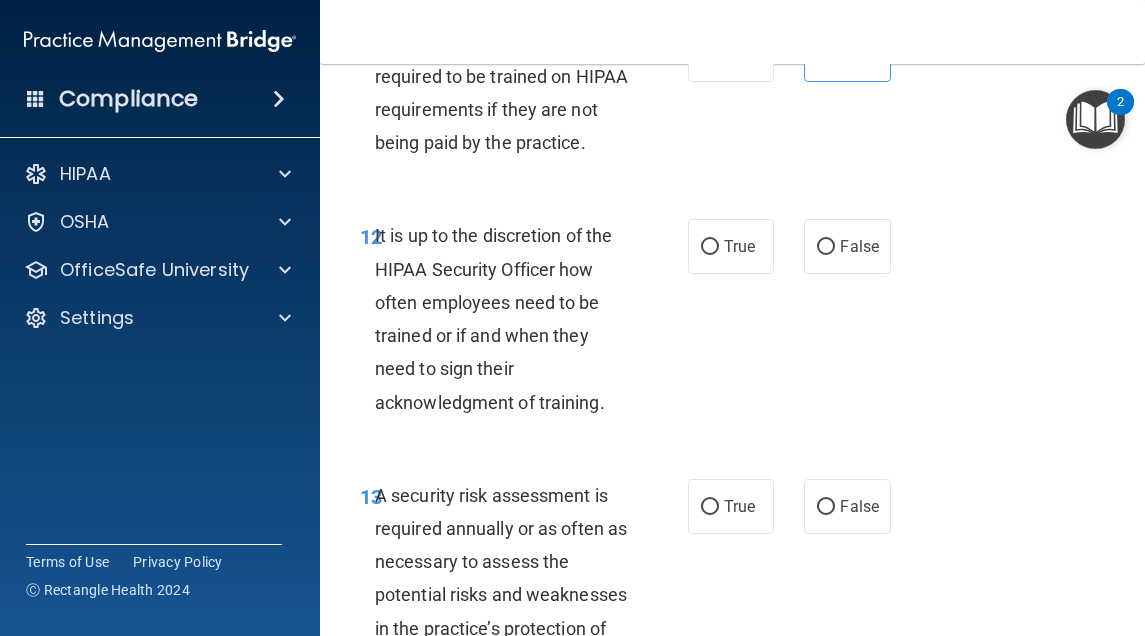 scroll, scrollTop: 3200, scrollLeft: 0, axis: vertical 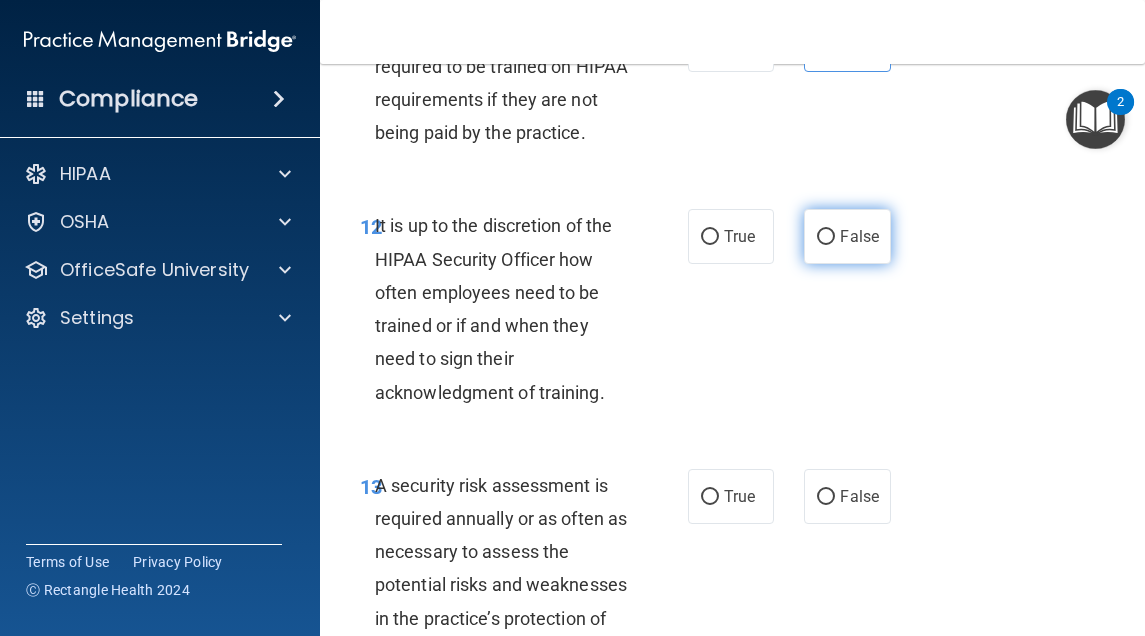 click on "False" at bounding box center (847, 236) 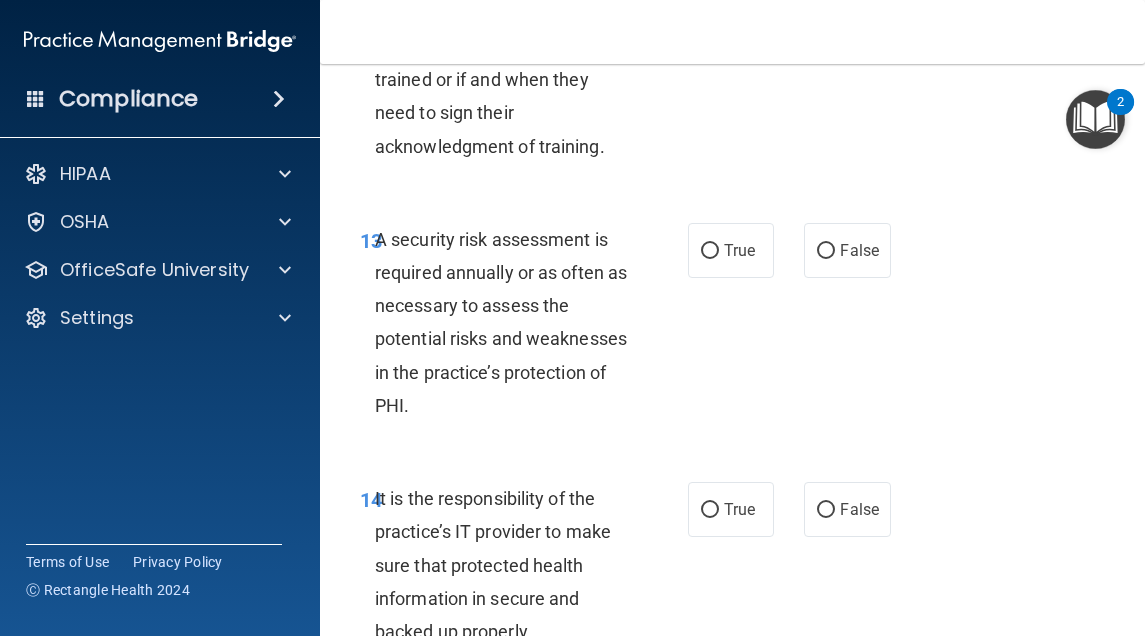 scroll, scrollTop: 3400, scrollLeft: 0, axis: vertical 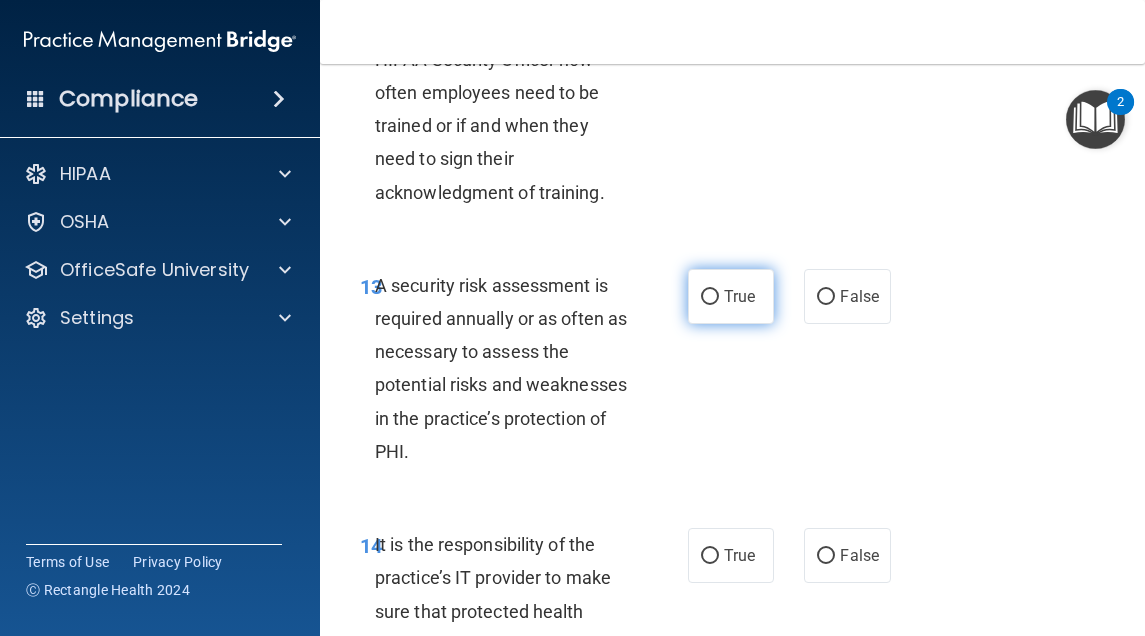 click on "True" at bounding box center [710, 297] 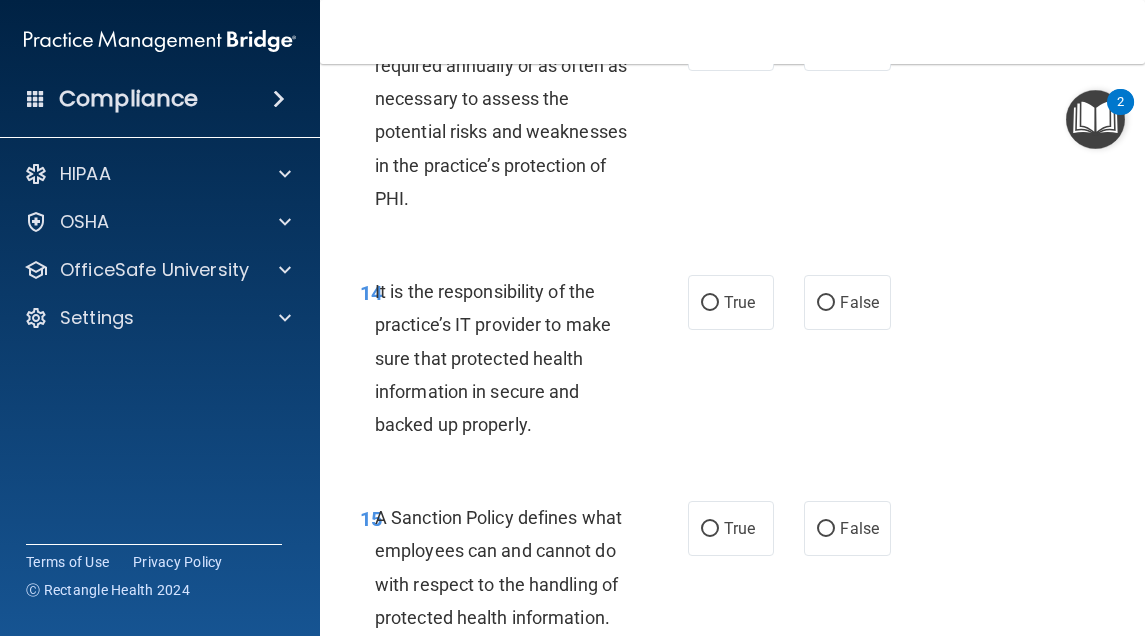 scroll, scrollTop: 3700, scrollLeft: 0, axis: vertical 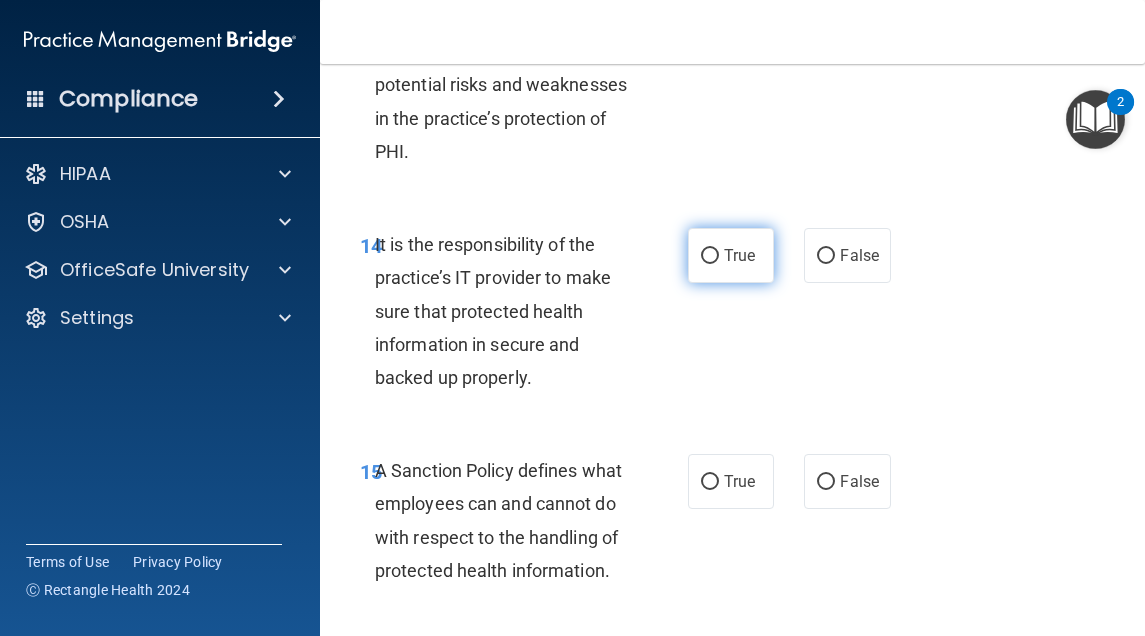click on "True" at bounding box center [739, 255] 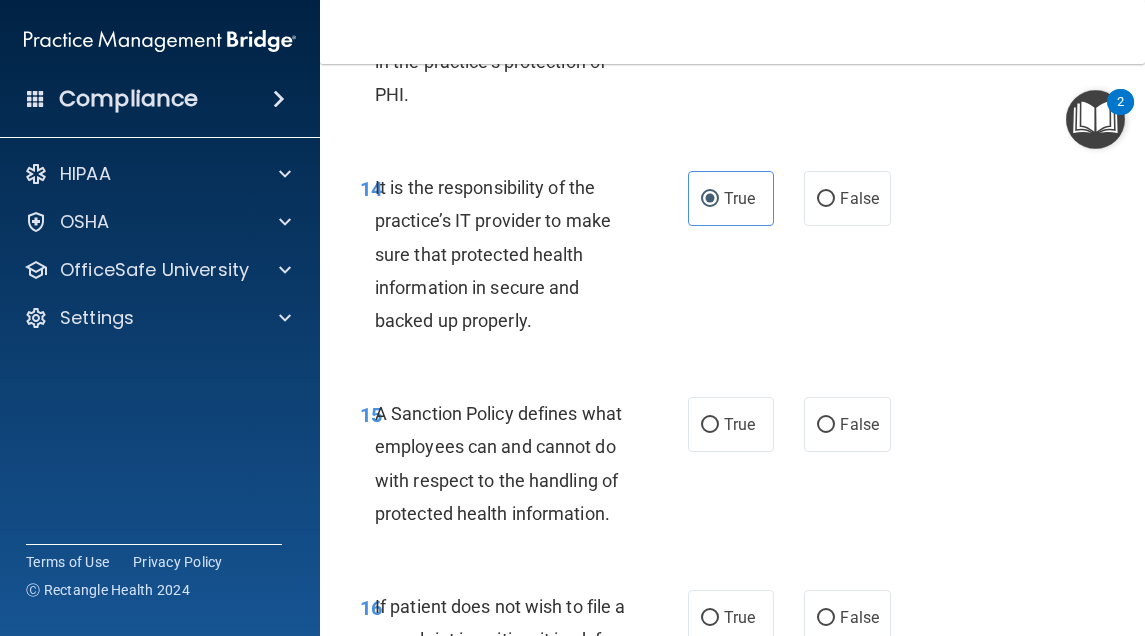scroll, scrollTop: 3900, scrollLeft: 0, axis: vertical 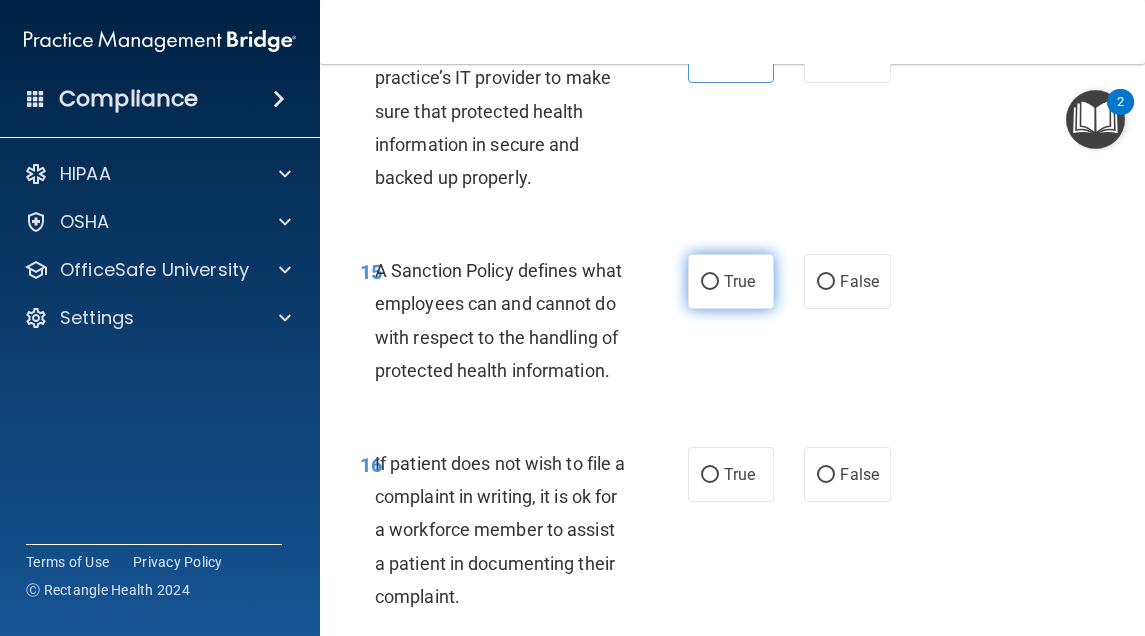 click on "True" at bounding box center [731, 281] 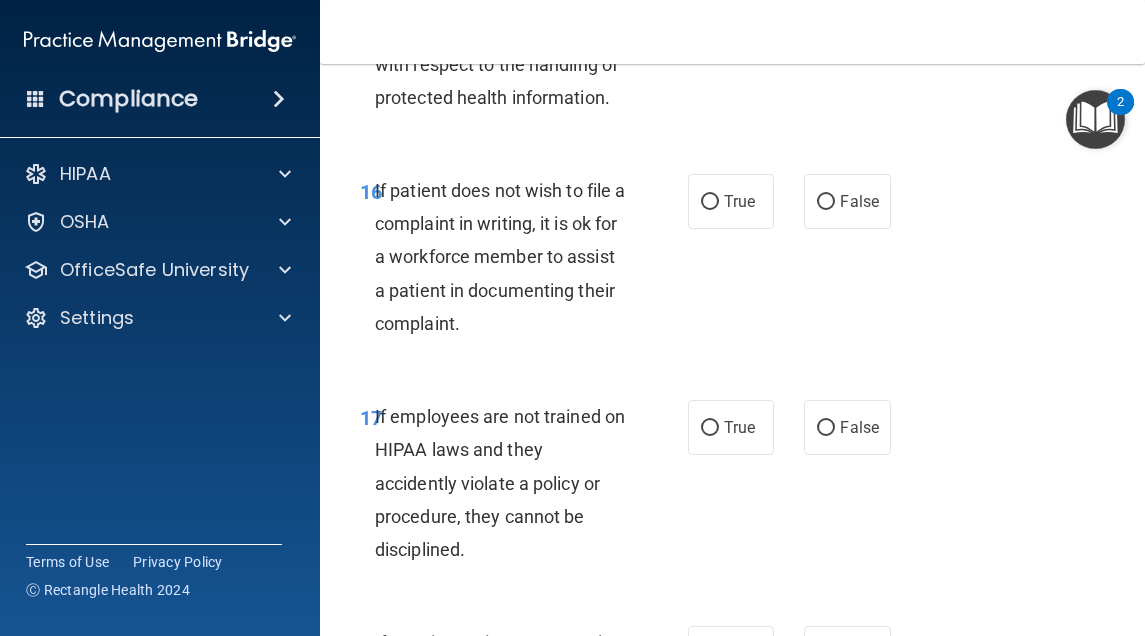 scroll, scrollTop: 4200, scrollLeft: 0, axis: vertical 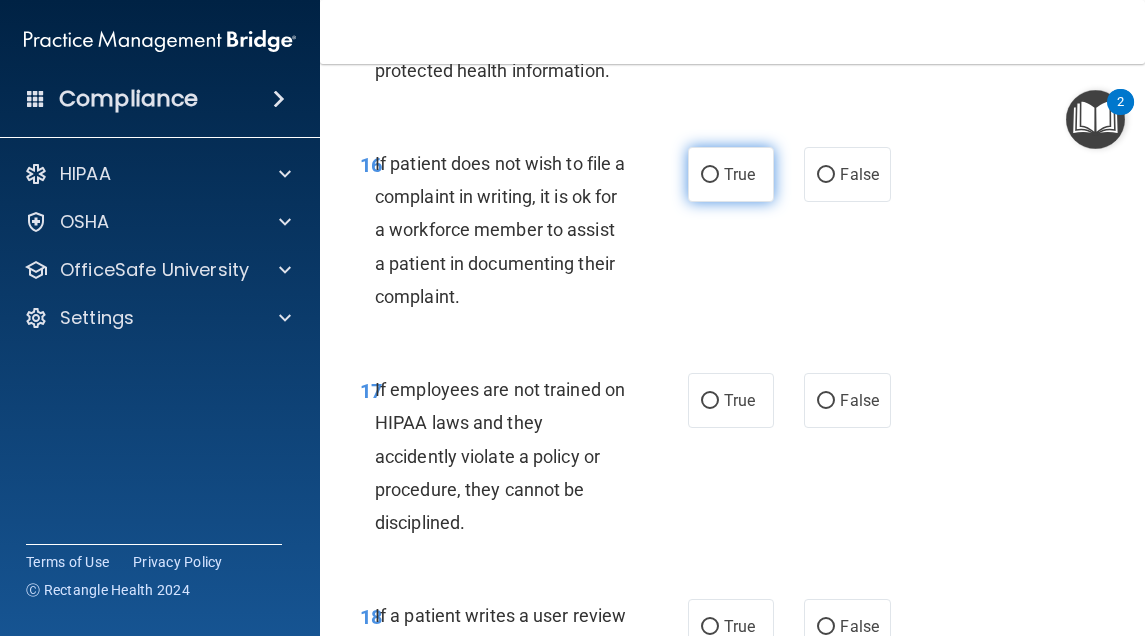 click on "True" at bounding box center (710, 175) 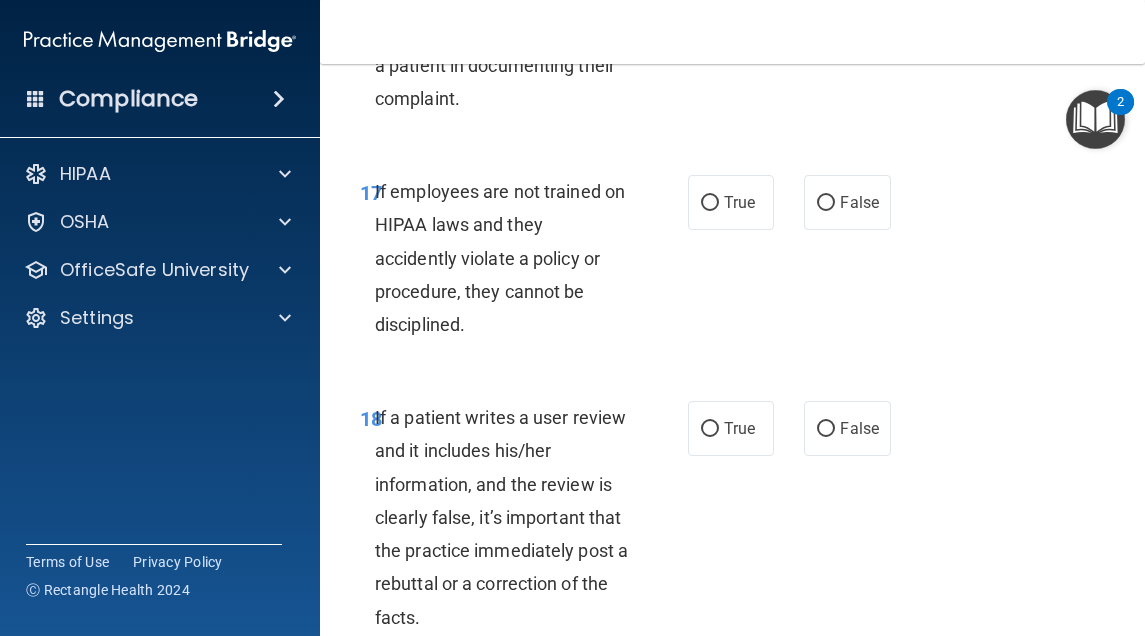 scroll, scrollTop: 4400, scrollLeft: 0, axis: vertical 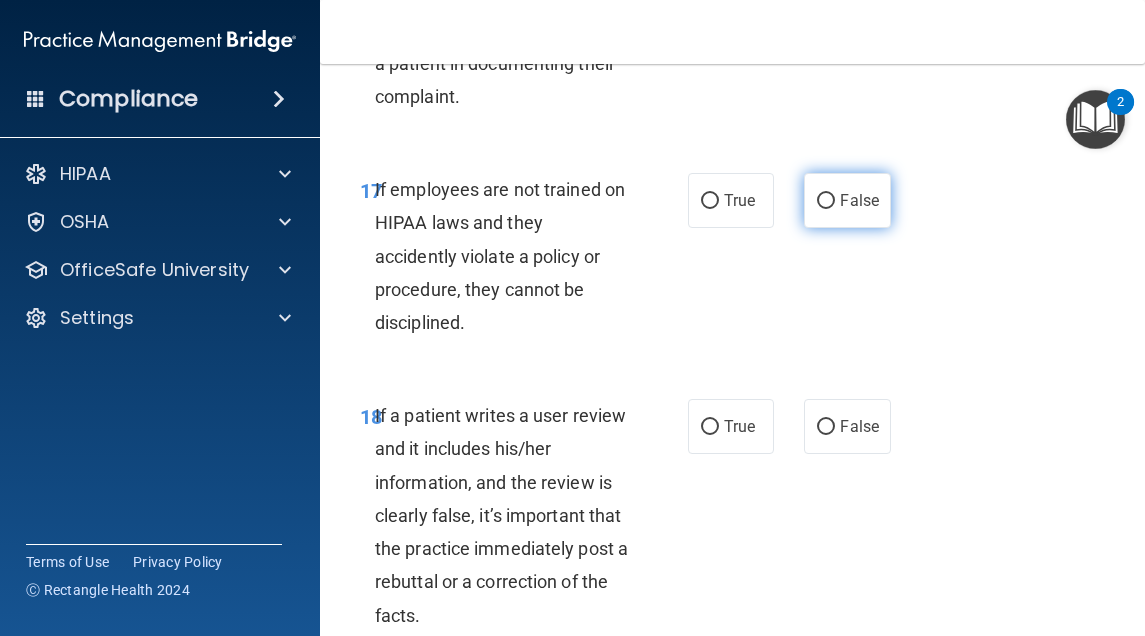 click on "False" at bounding box center (826, 201) 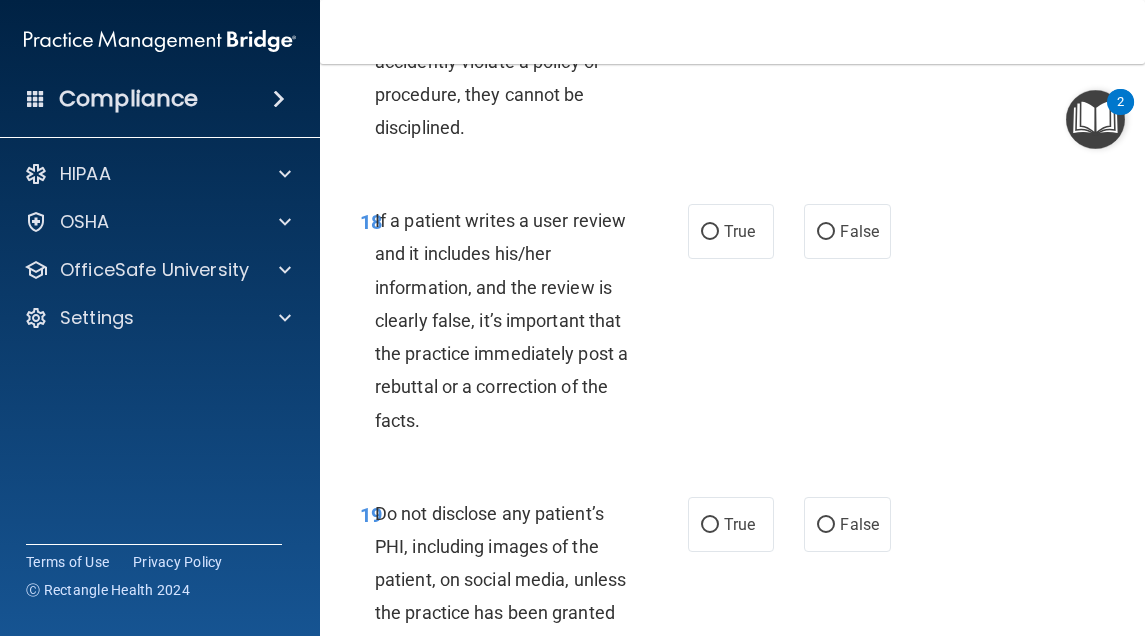 scroll, scrollTop: 4600, scrollLeft: 0, axis: vertical 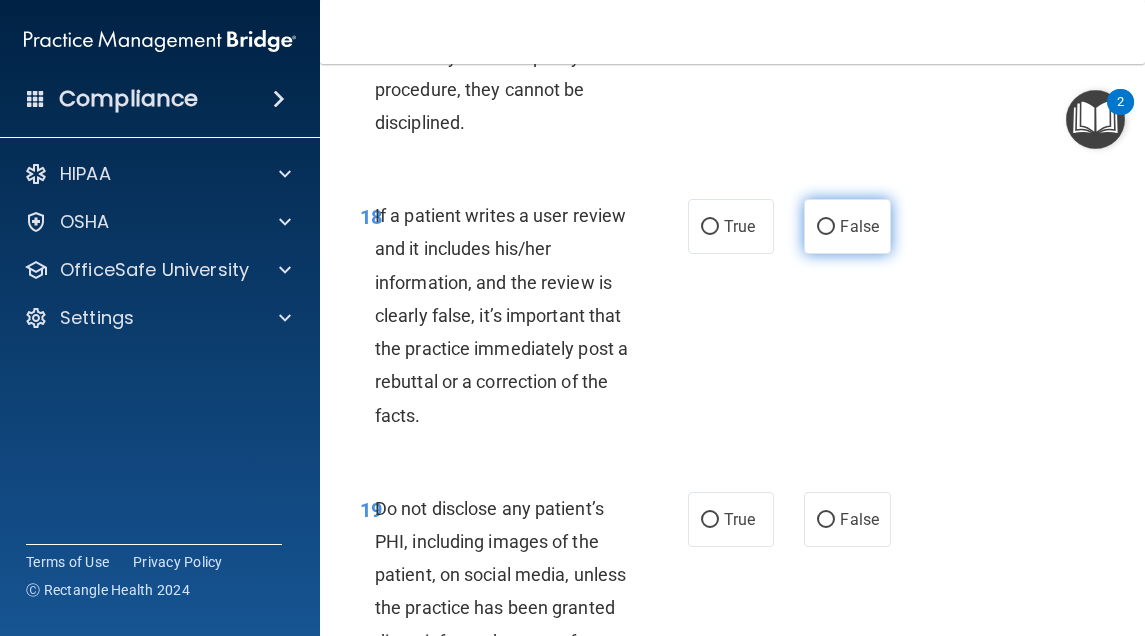 click on "False" at bounding box center (847, 226) 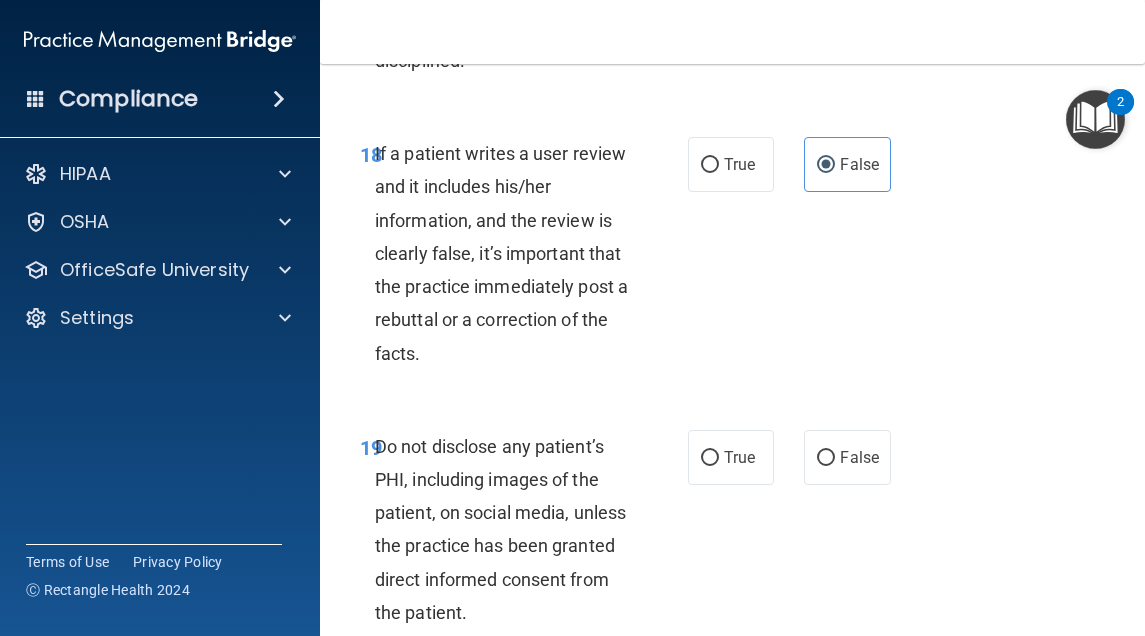 scroll, scrollTop: 4900, scrollLeft: 0, axis: vertical 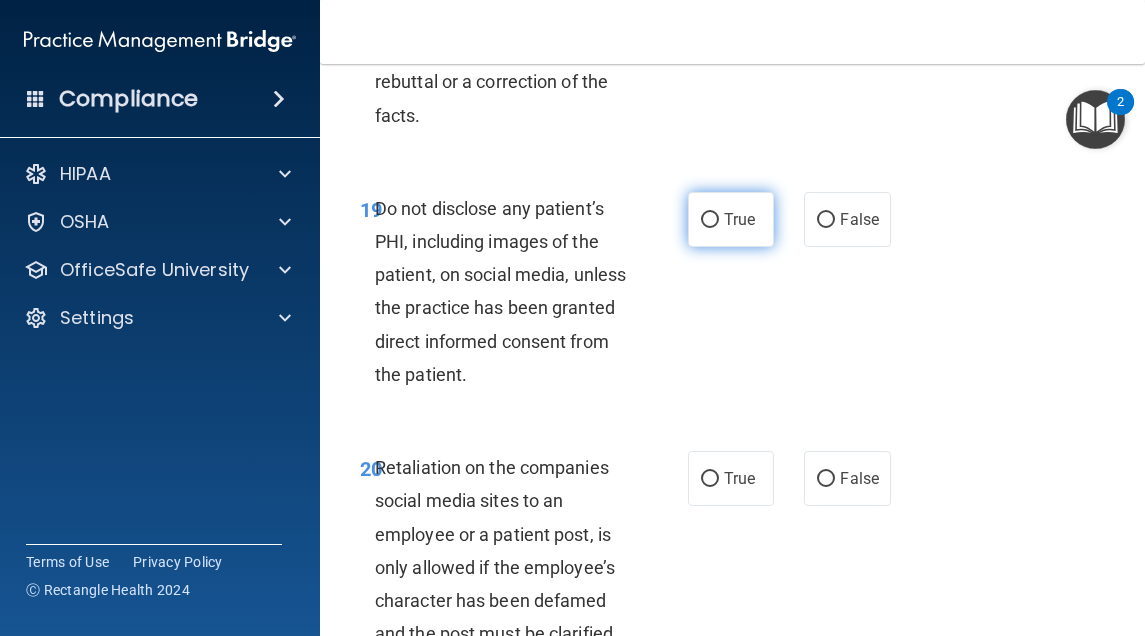 click on "True" at bounding box center (731, 219) 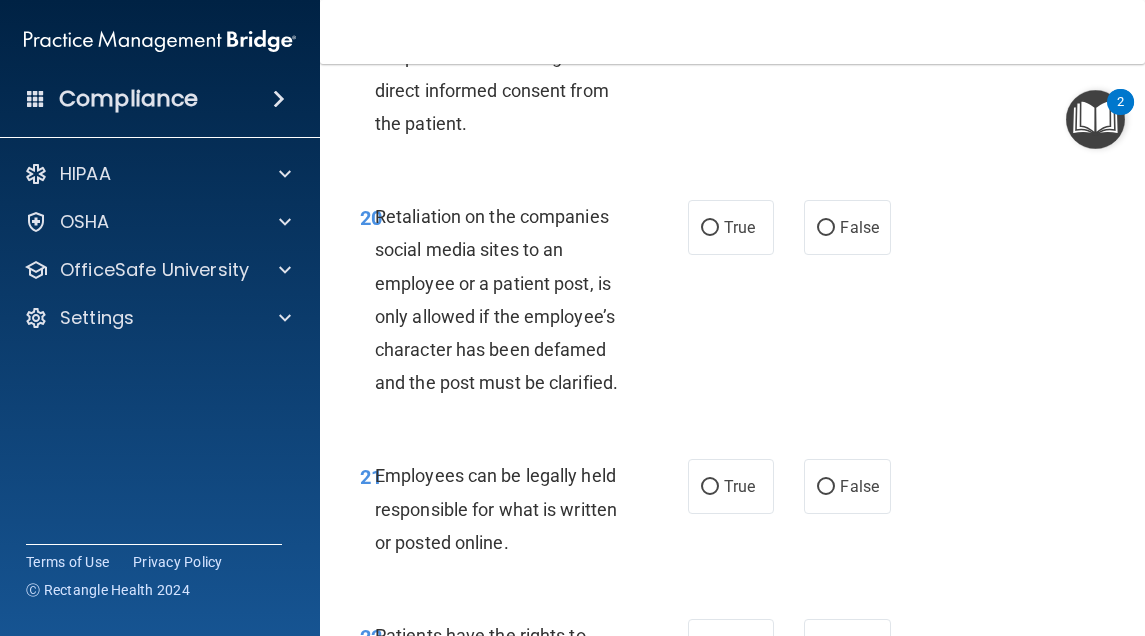 scroll, scrollTop: 5200, scrollLeft: 0, axis: vertical 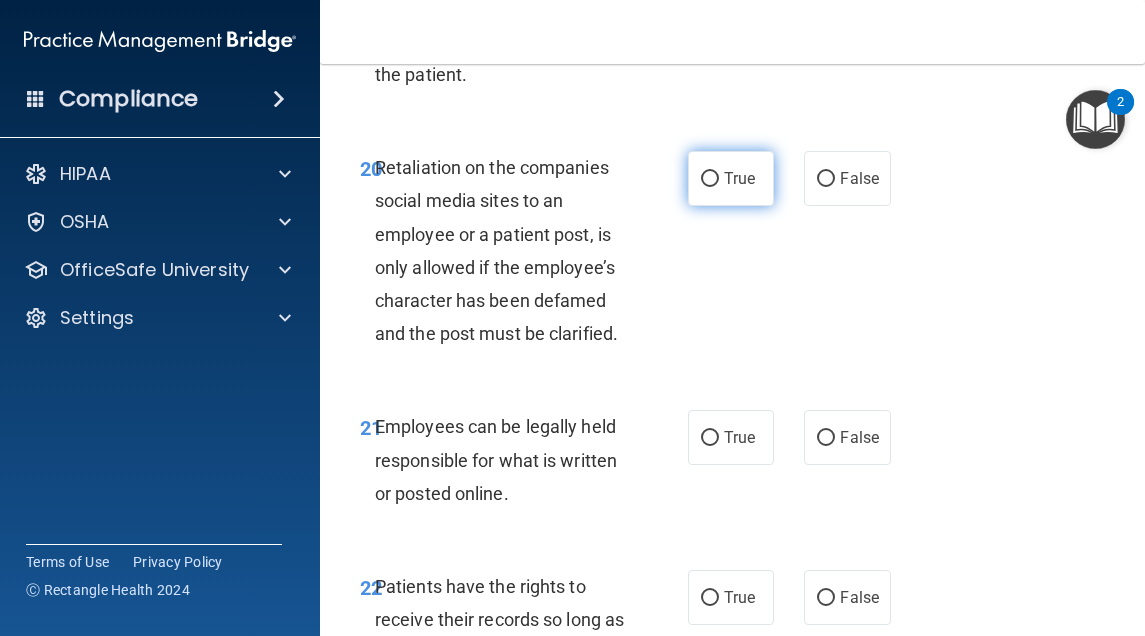 click on "True" at bounding box center (739, 178) 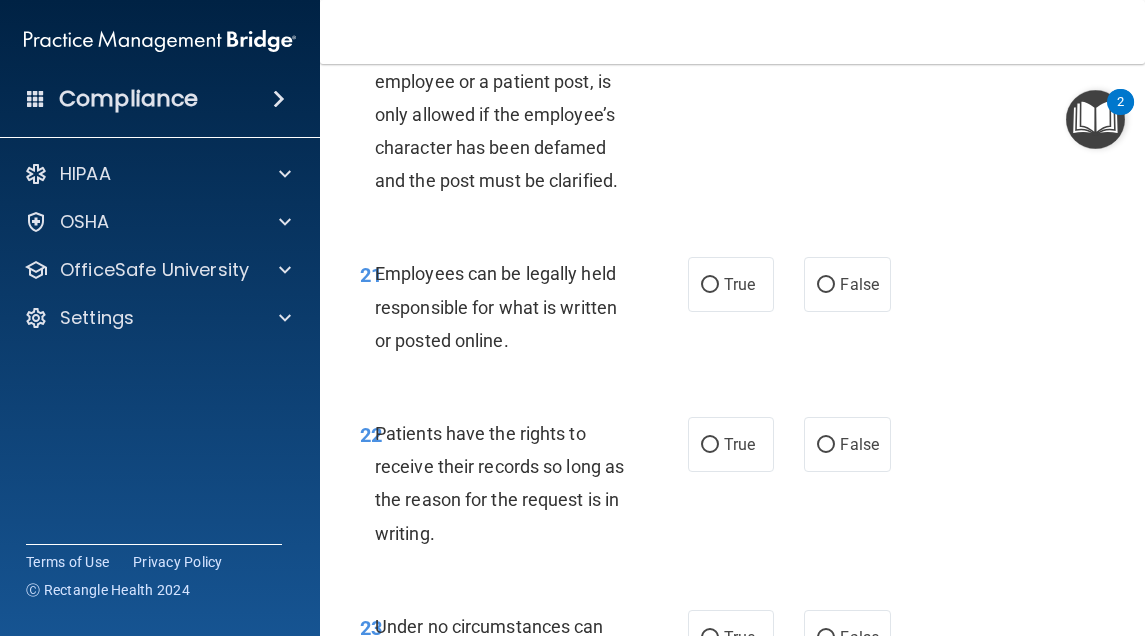 scroll, scrollTop: 5400, scrollLeft: 0, axis: vertical 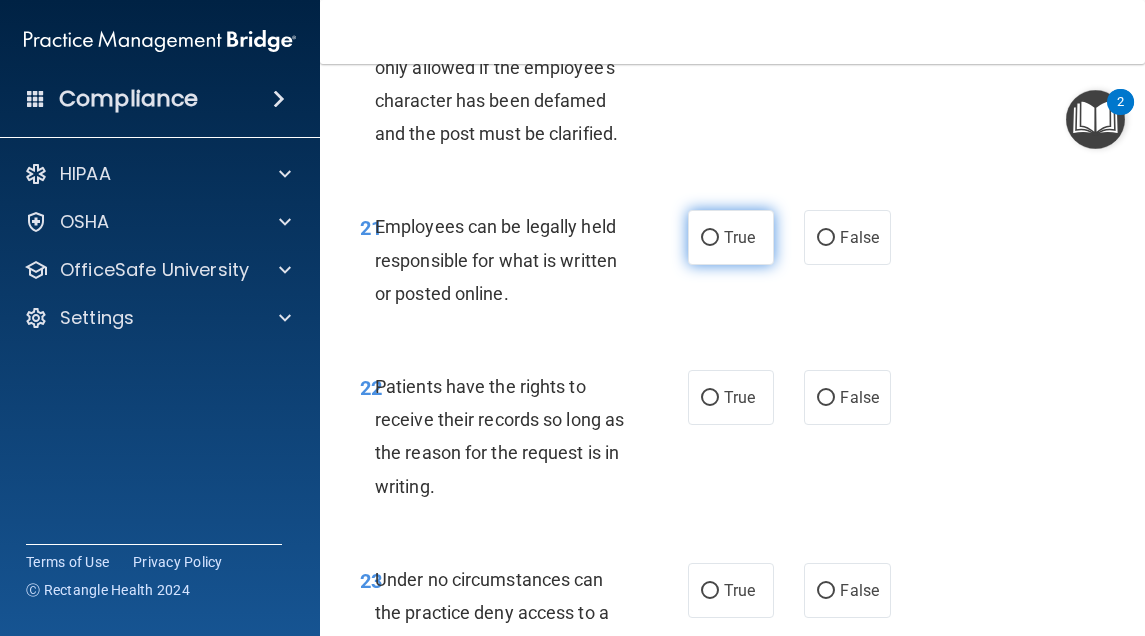 click on "True" at bounding box center (739, 237) 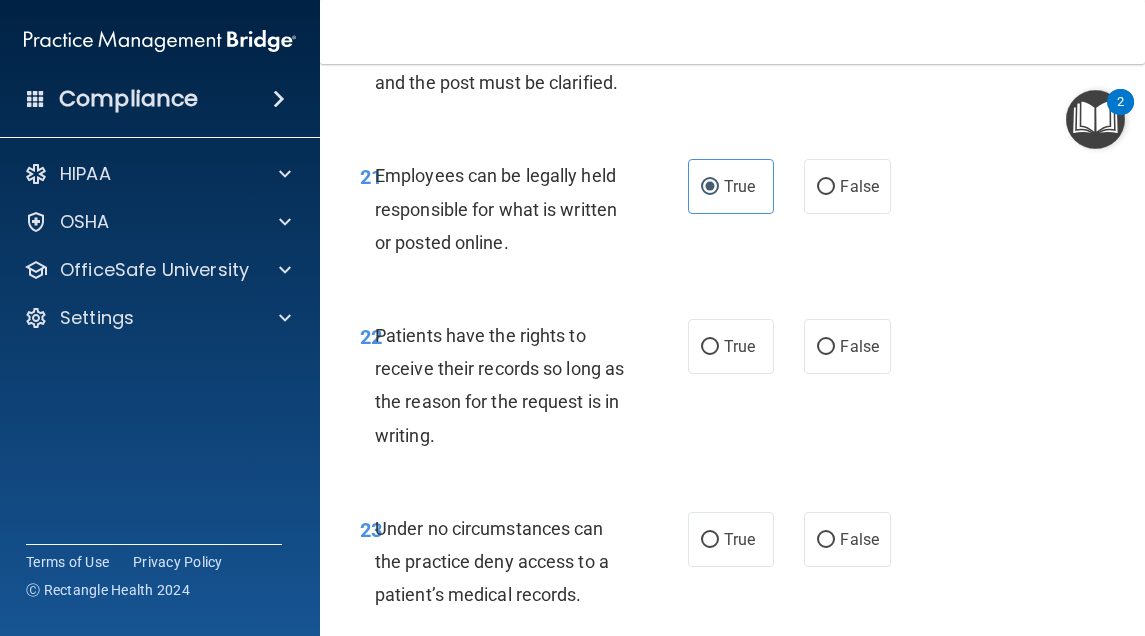 scroll, scrollTop: 5500, scrollLeft: 0, axis: vertical 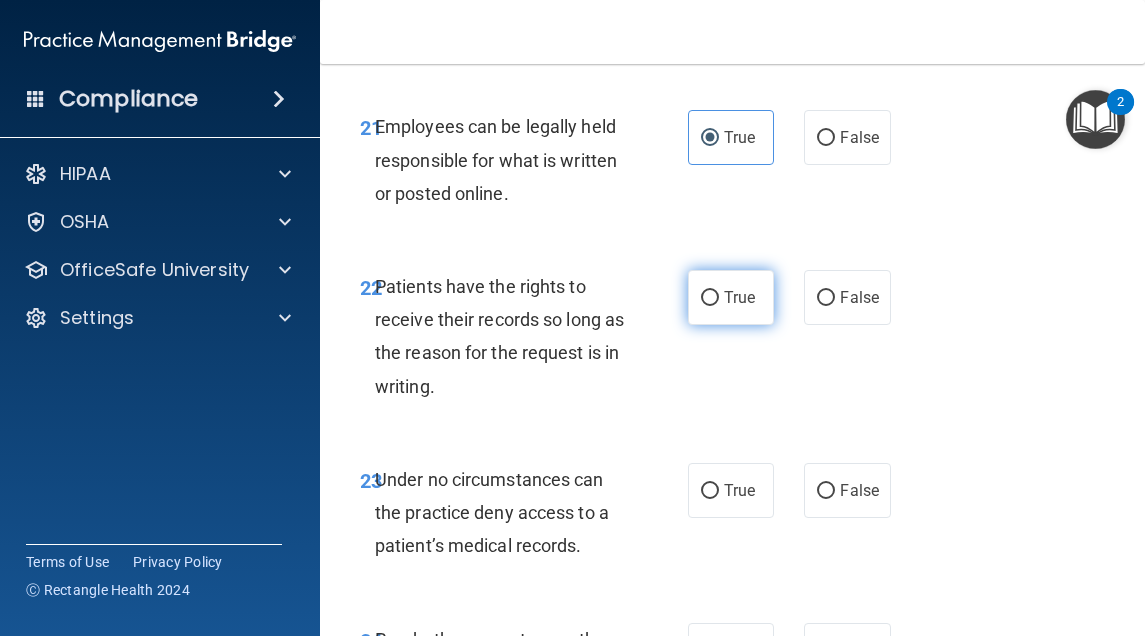 click on "True" at bounding box center [739, 297] 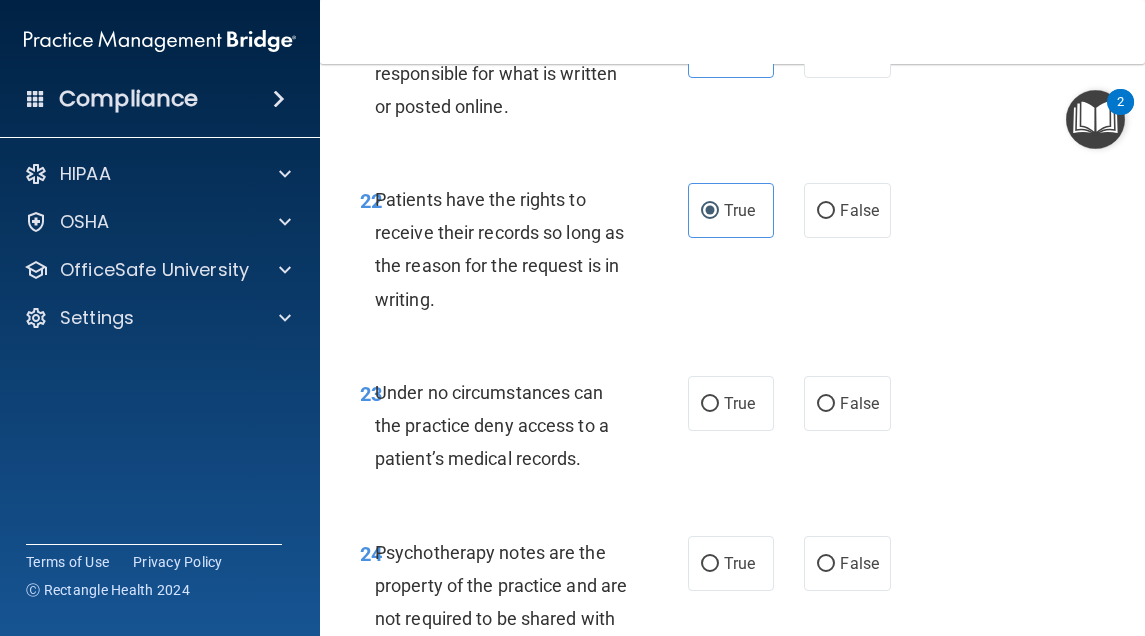 scroll, scrollTop: 5800, scrollLeft: 0, axis: vertical 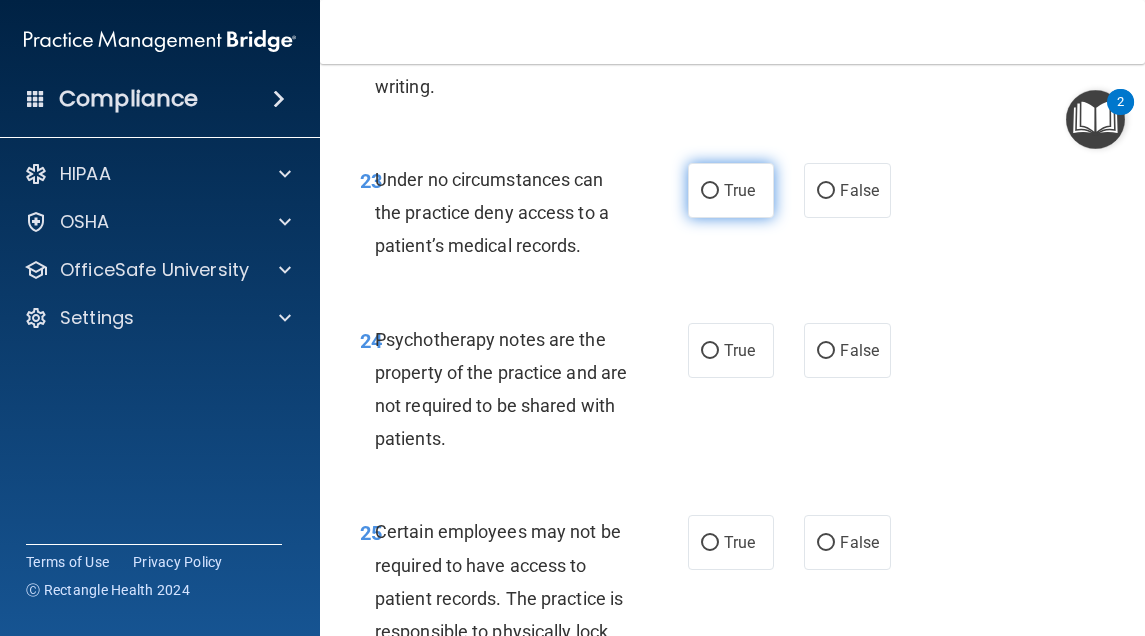 click on "True" at bounding box center [731, 190] 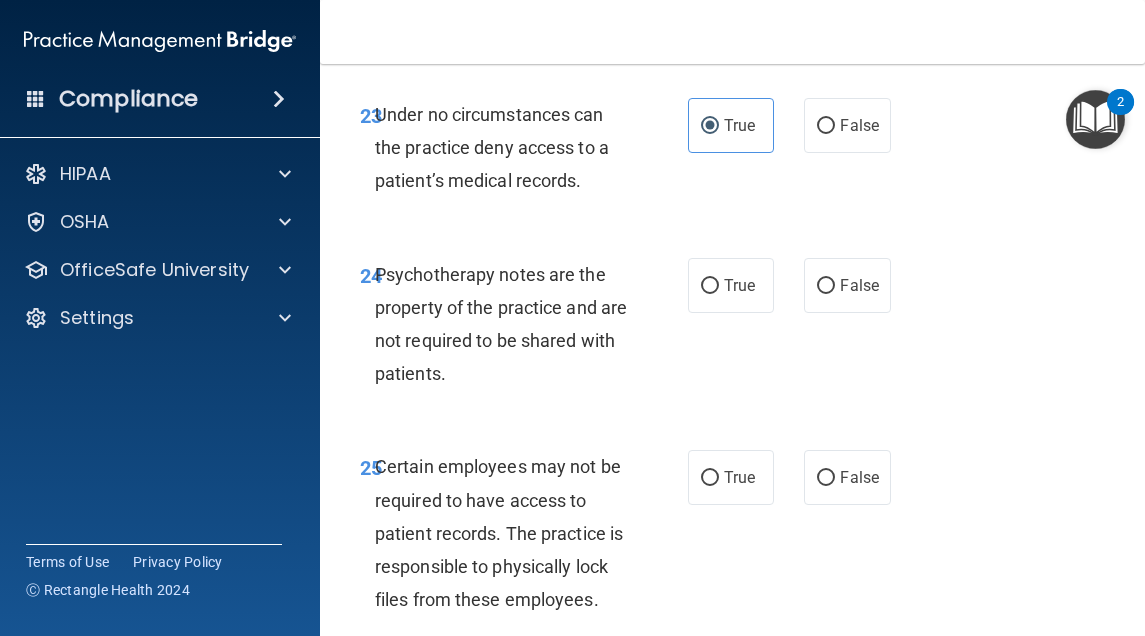 scroll, scrollTop: 5900, scrollLeft: 0, axis: vertical 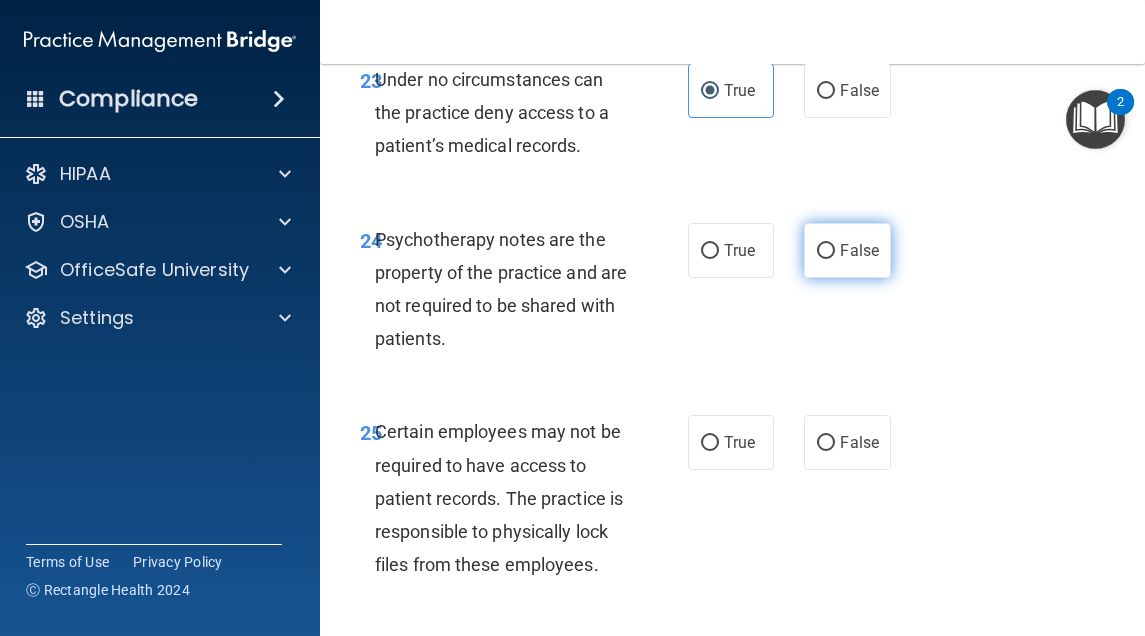 click on "False" at bounding box center [826, 251] 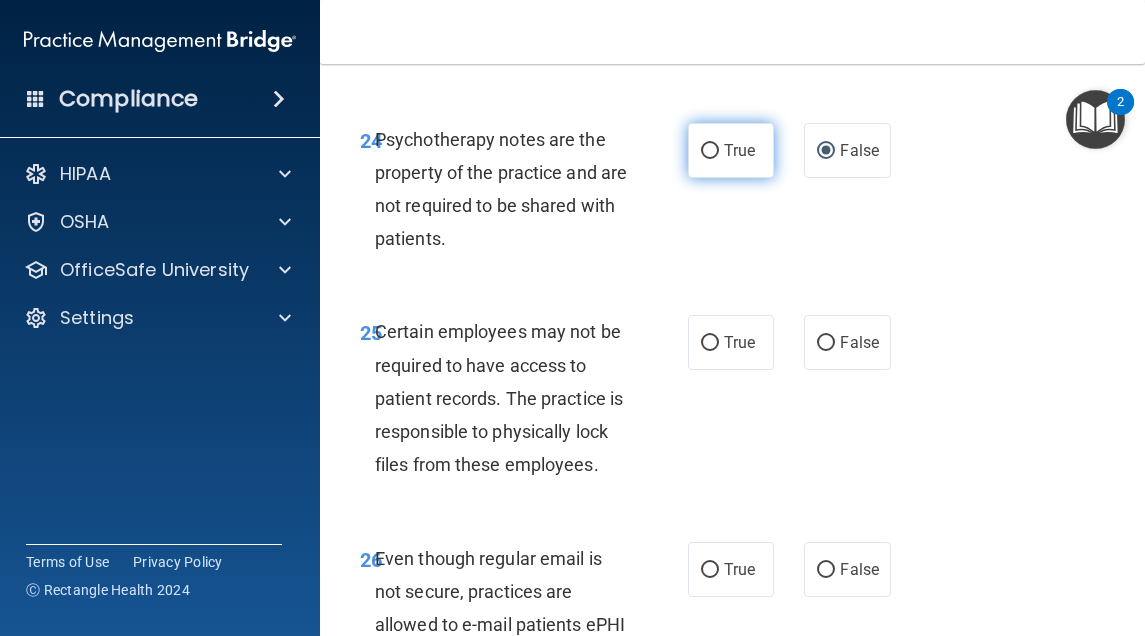 scroll, scrollTop: 6100, scrollLeft: 0, axis: vertical 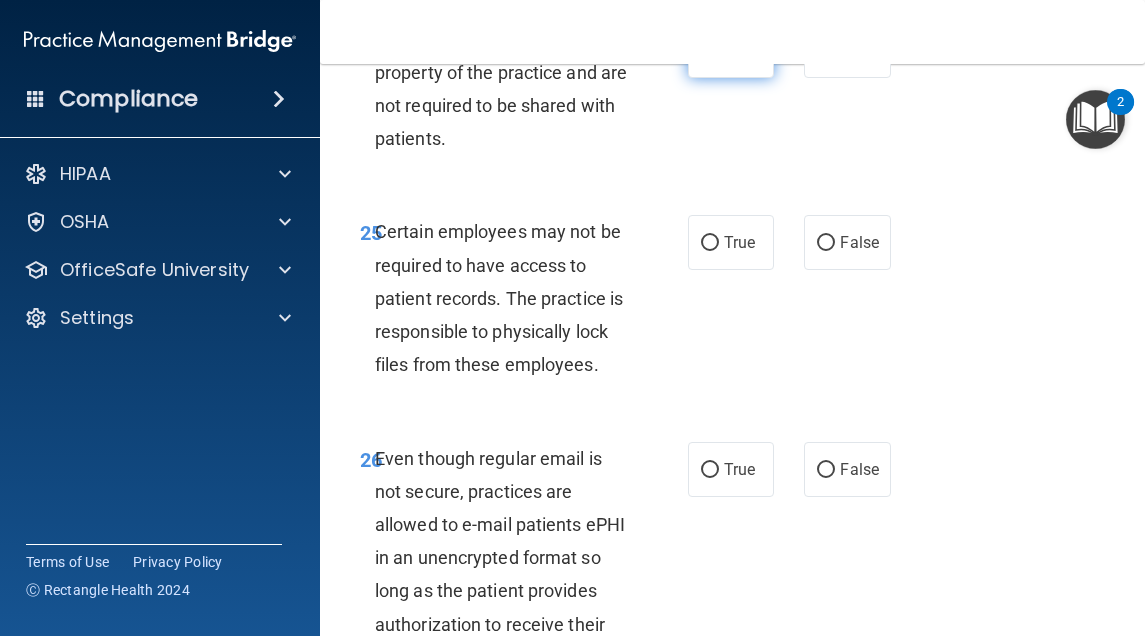 click on "True" at bounding box center (731, 242) 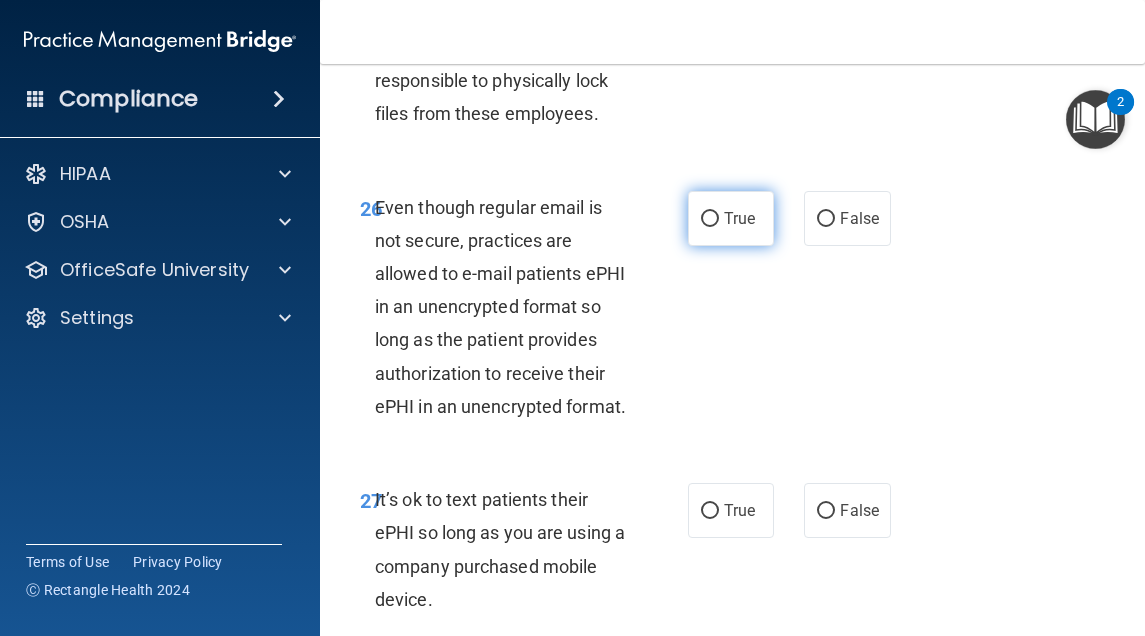 scroll, scrollTop: 6400, scrollLeft: 0, axis: vertical 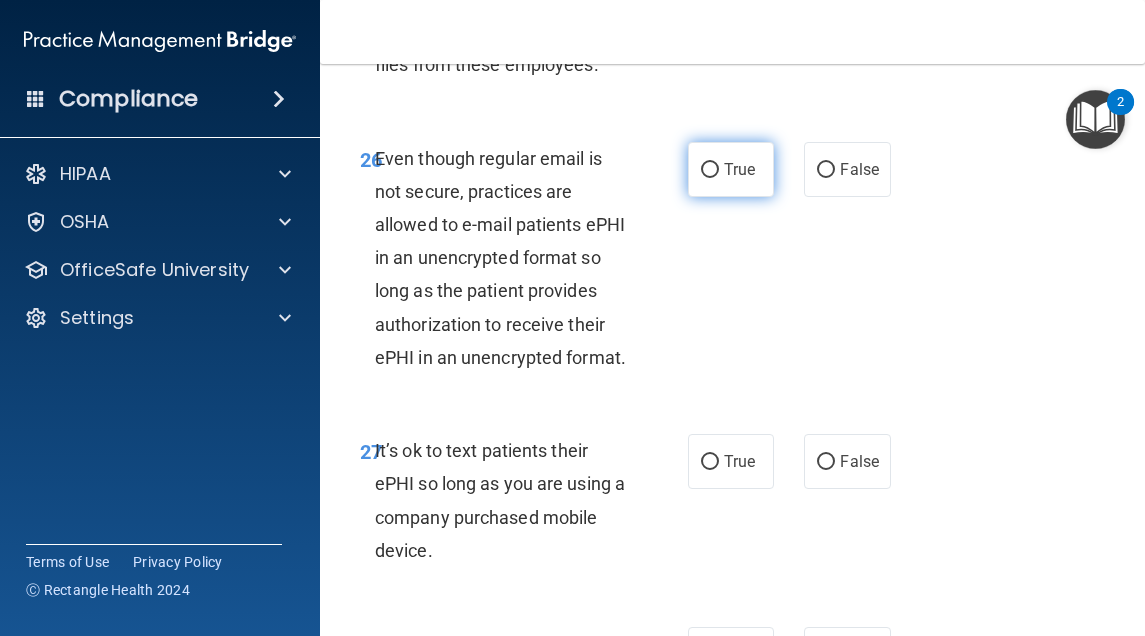 click on "True" at bounding box center (731, 169) 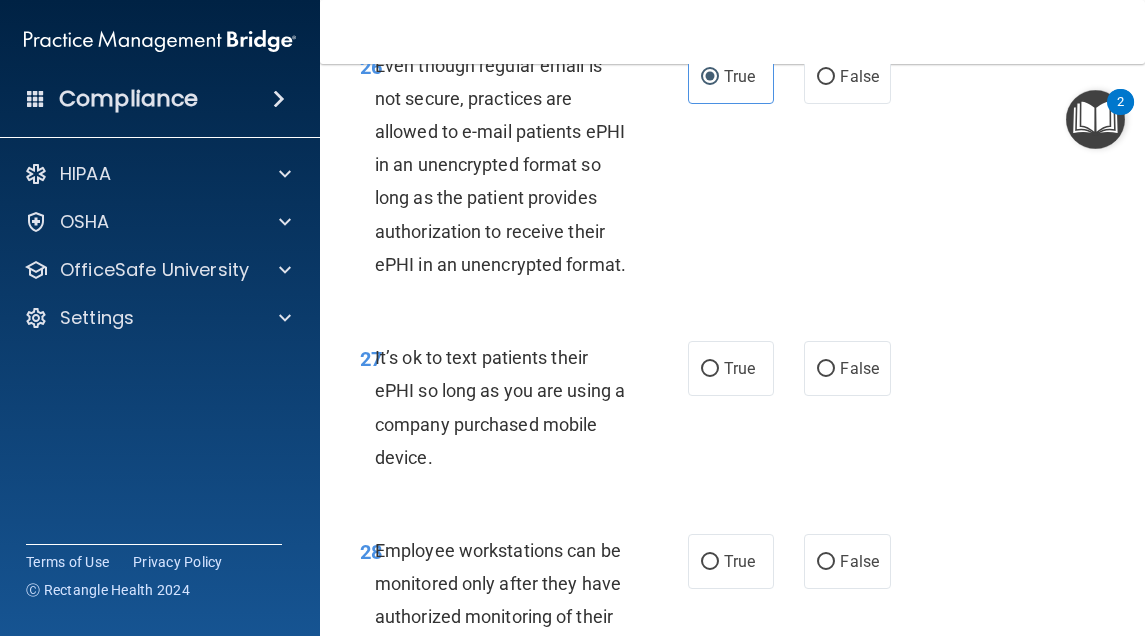 scroll, scrollTop: 6700, scrollLeft: 0, axis: vertical 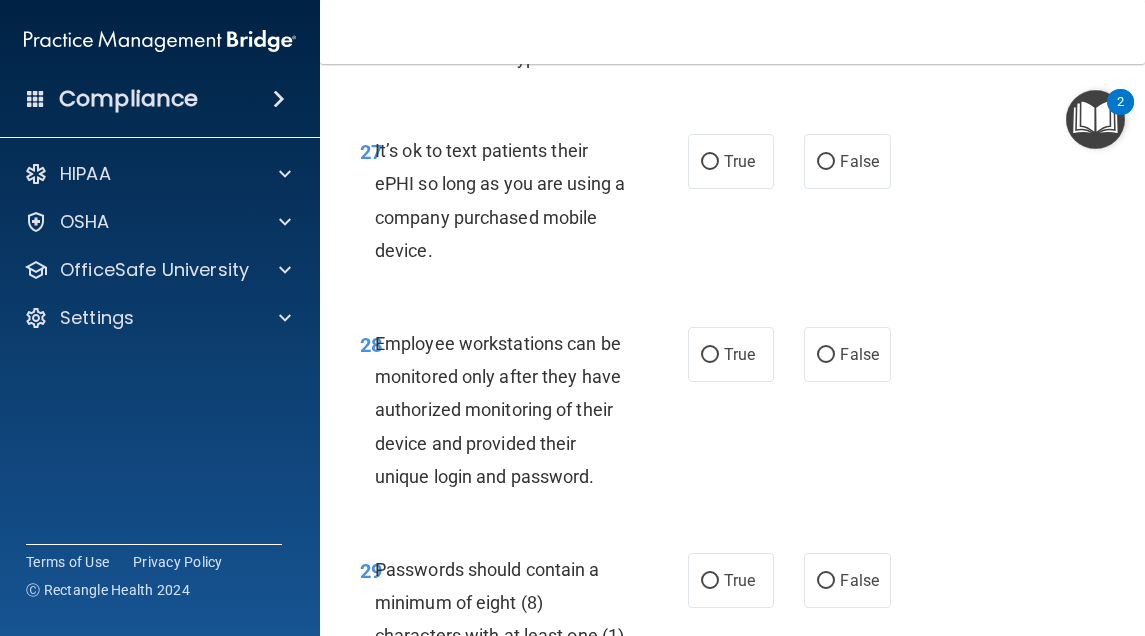 click on "True           False" at bounding box center (792, 161) 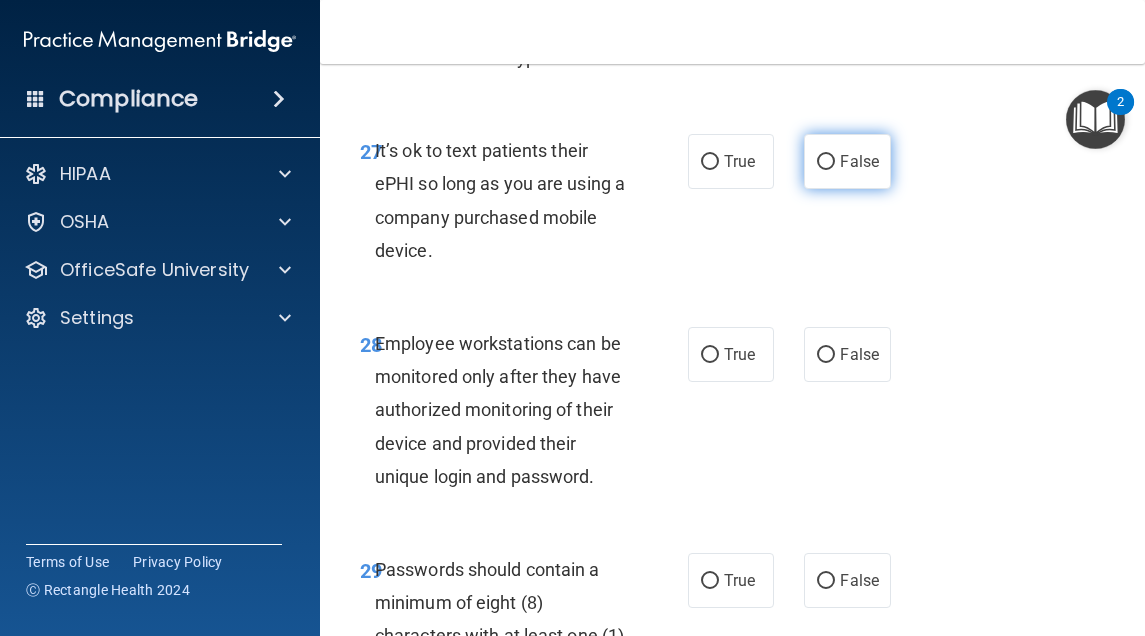 click on "False" at bounding box center (826, 162) 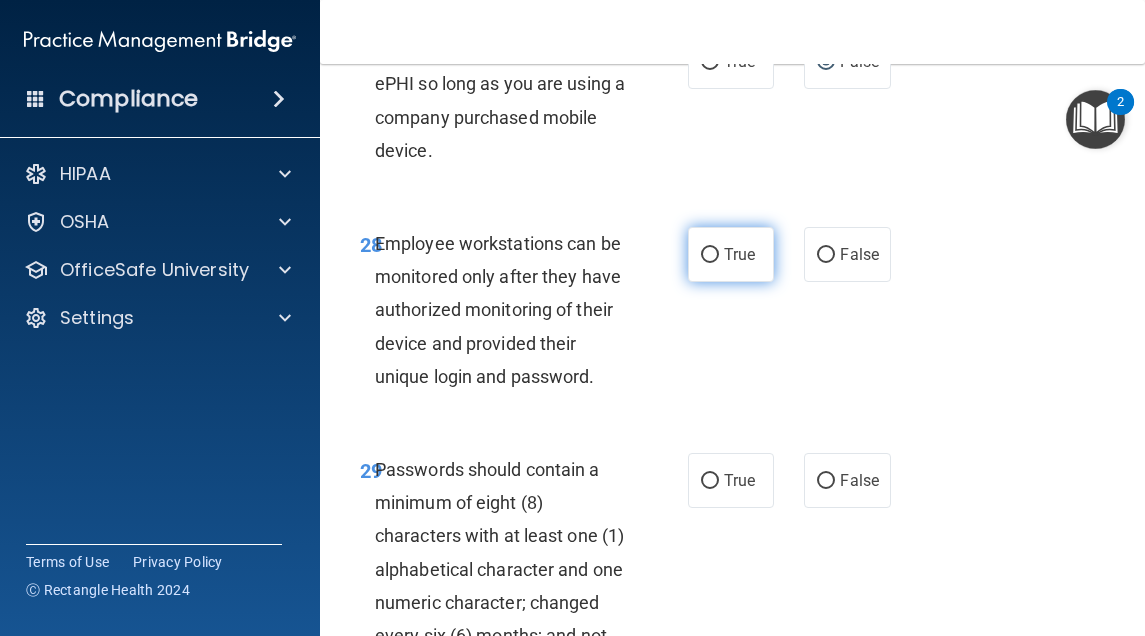 scroll, scrollTop: 6900, scrollLeft: 0, axis: vertical 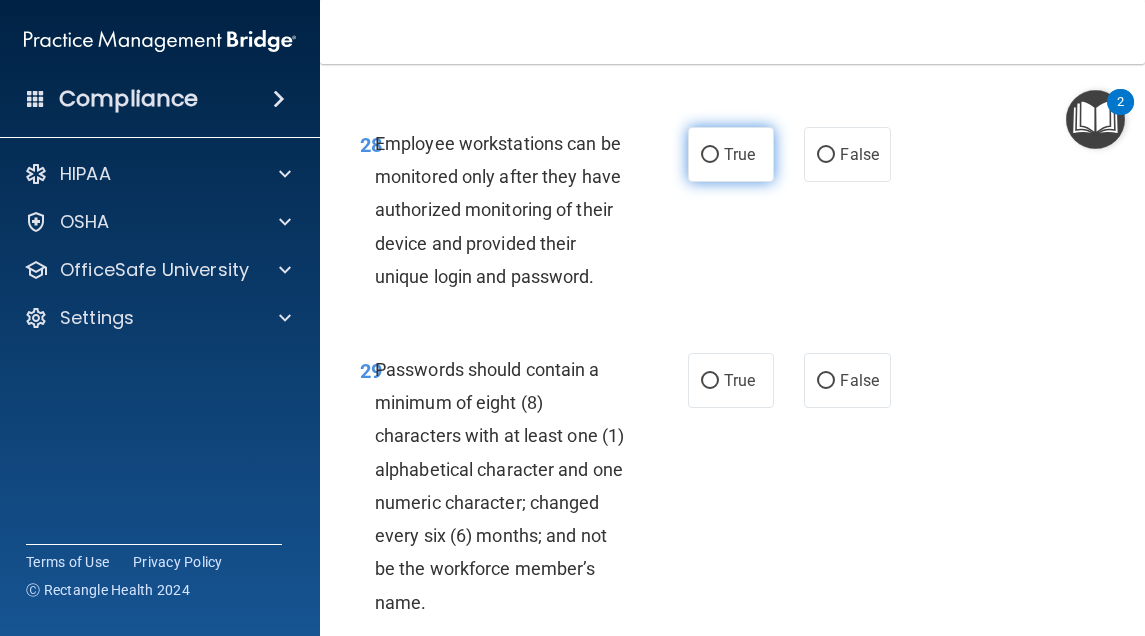 click on "True" at bounding box center [731, 154] 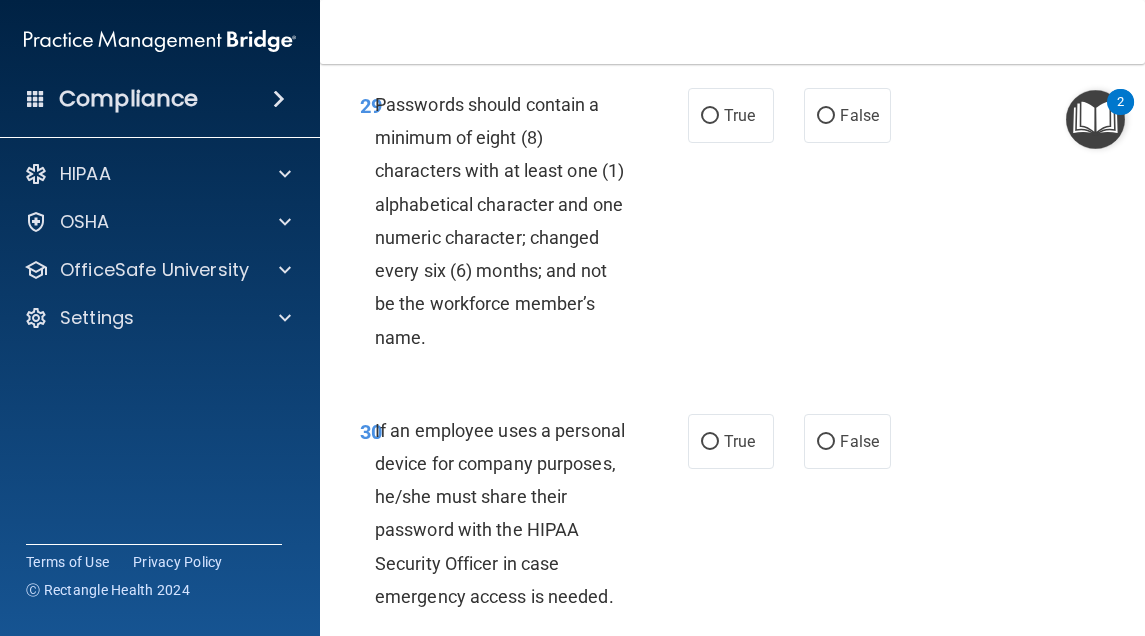 scroll, scrollTop: 7200, scrollLeft: 0, axis: vertical 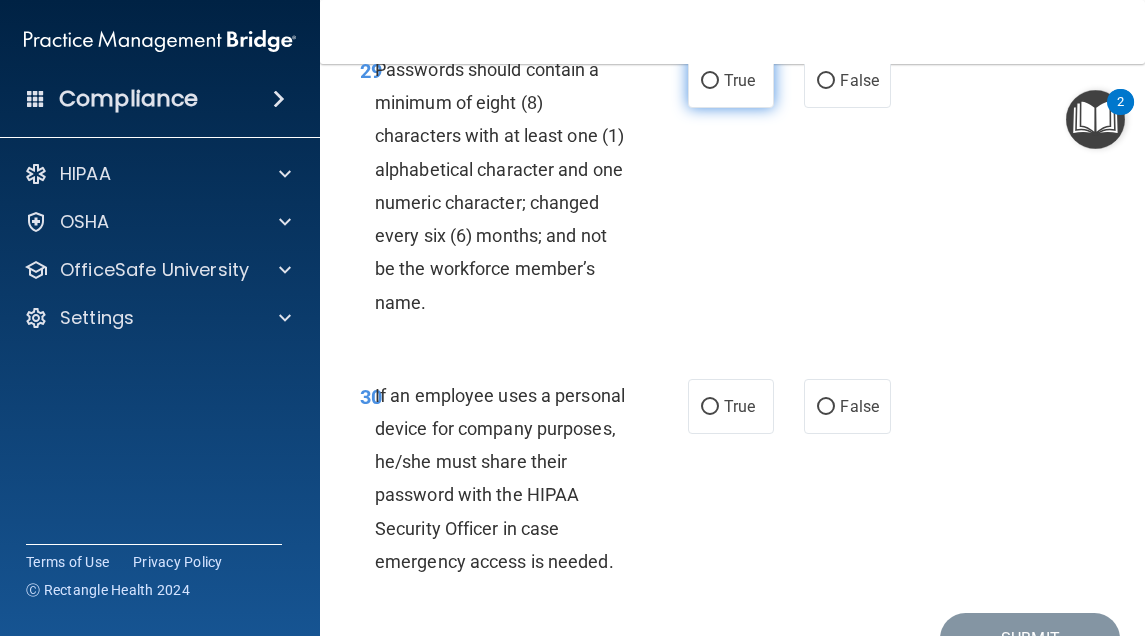 click on "True" at bounding box center (731, 80) 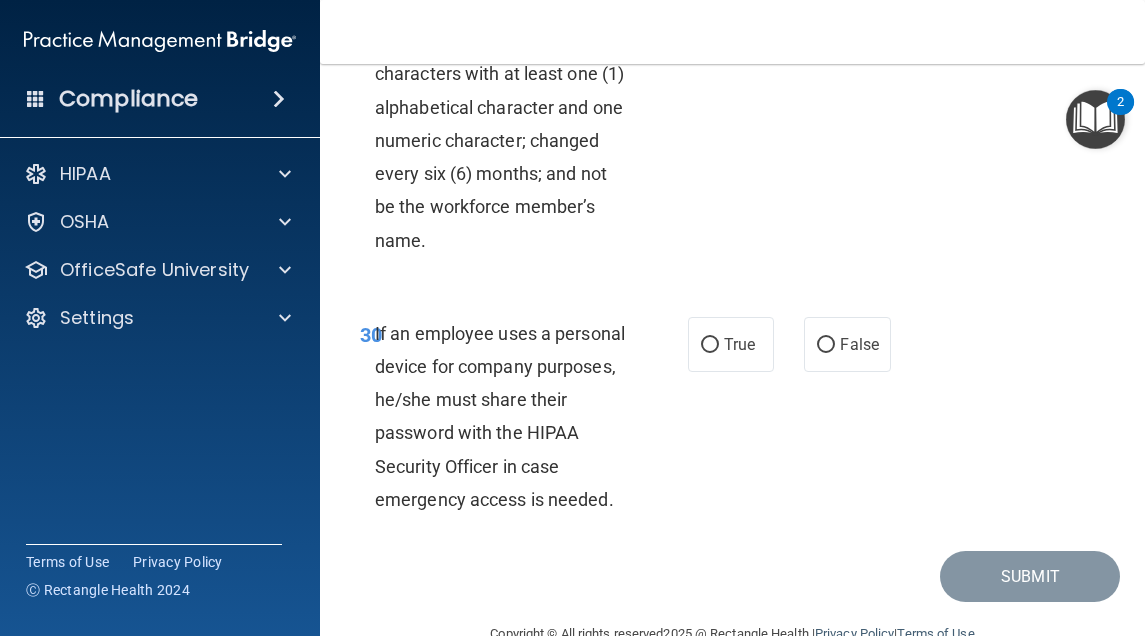 scroll, scrollTop: 7500, scrollLeft: 0, axis: vertical 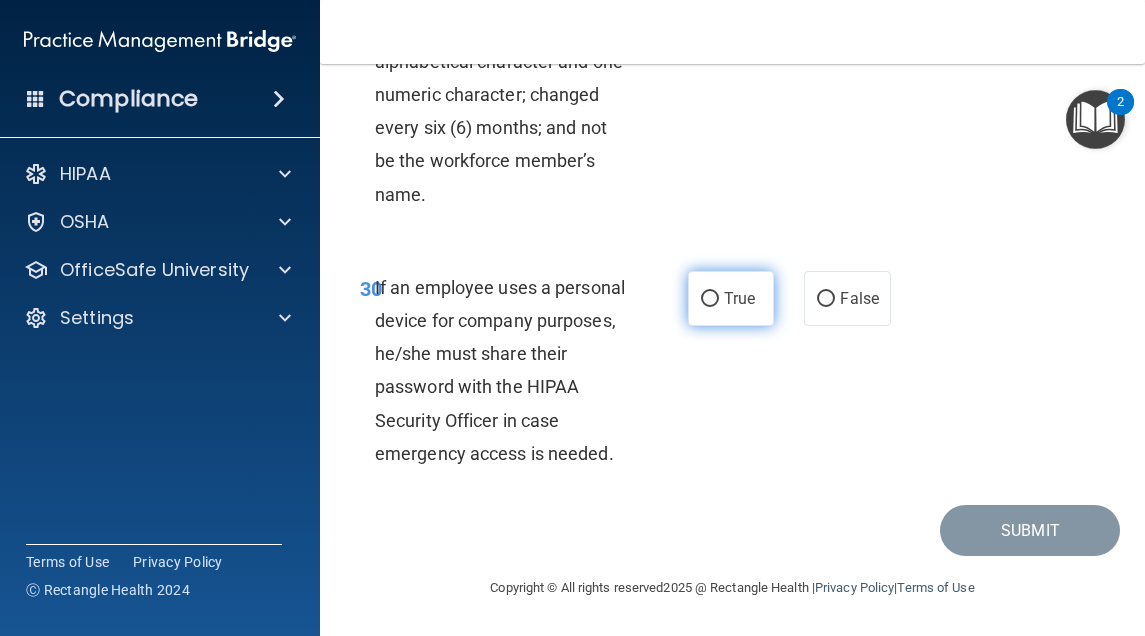 click on "True" at bounding box center (731, 298) 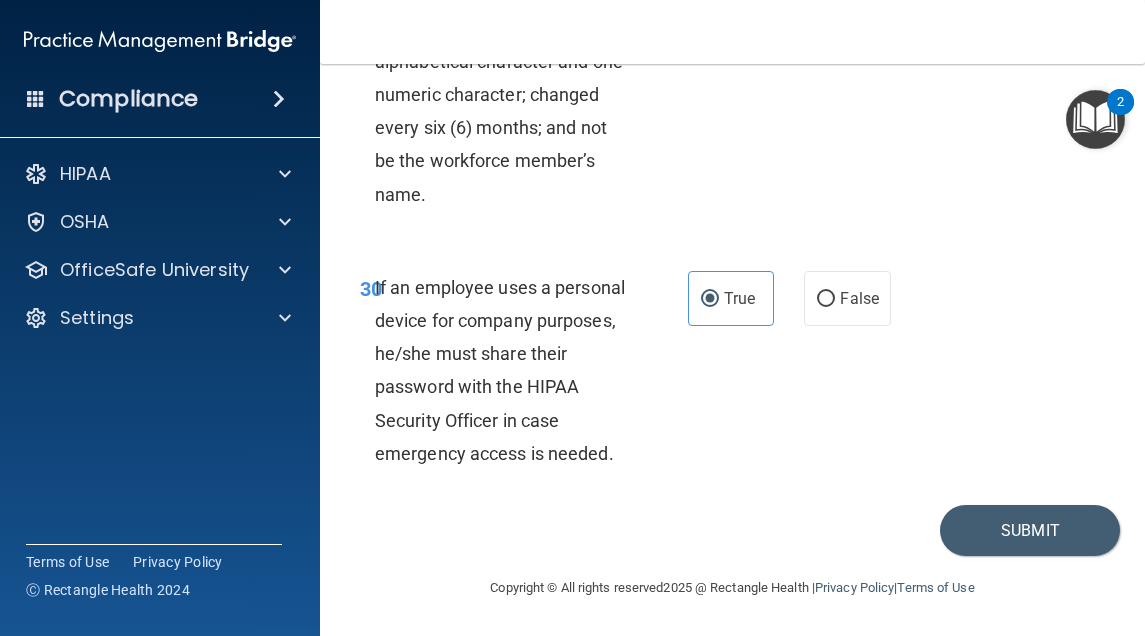 scroll, scrollTop: 7540, scrollLeft: 0, axis: vertical 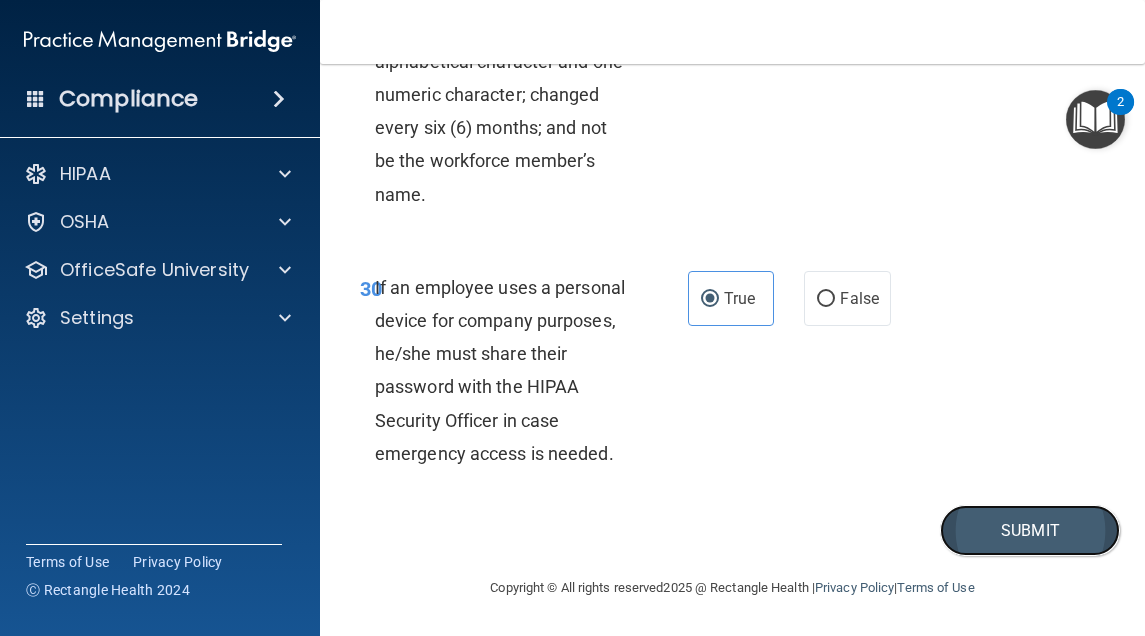 click on "Submit" at bounding box center [1030, 530] 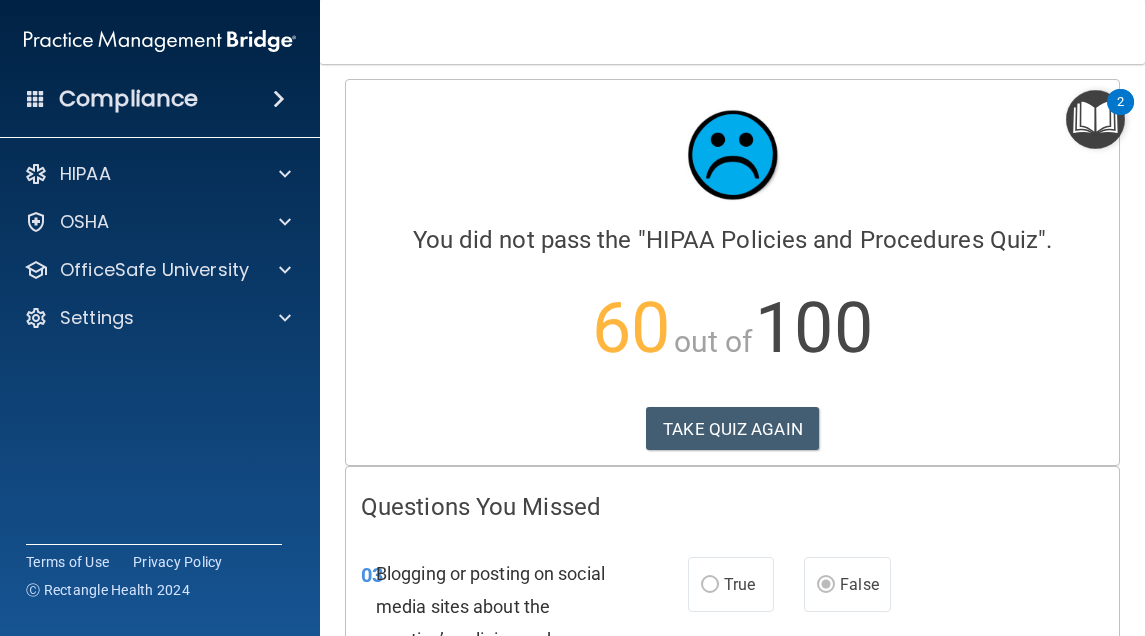 scroll, scrollTop: 0, scrollLeft: 0, axis: both 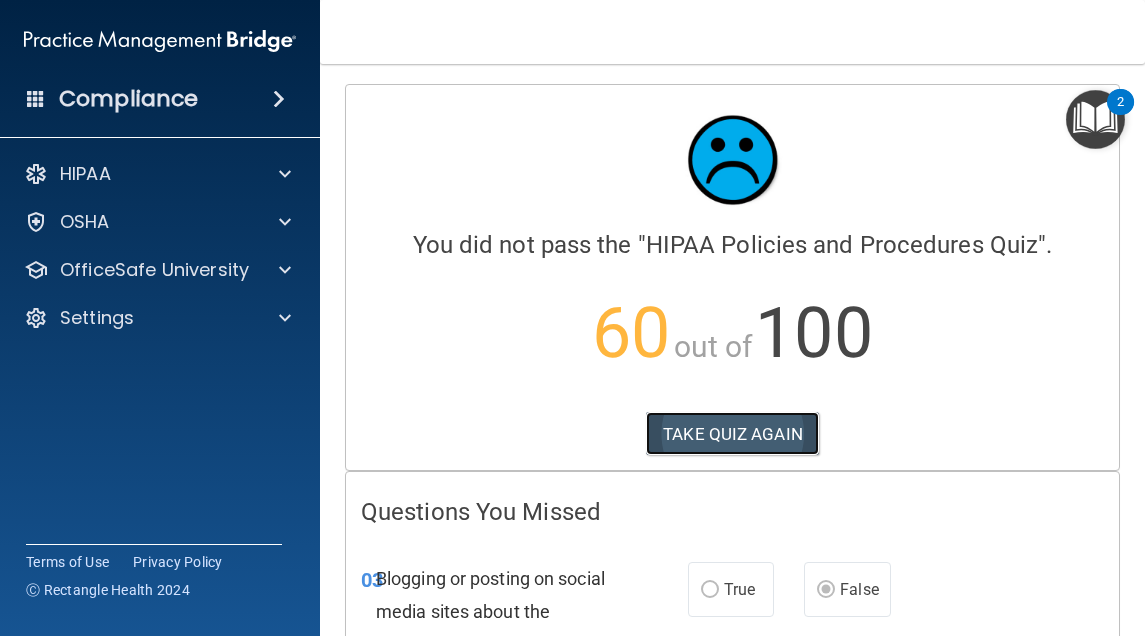 click on "TAKE QUIZ AGAIN" at bounding box center (732, 434) 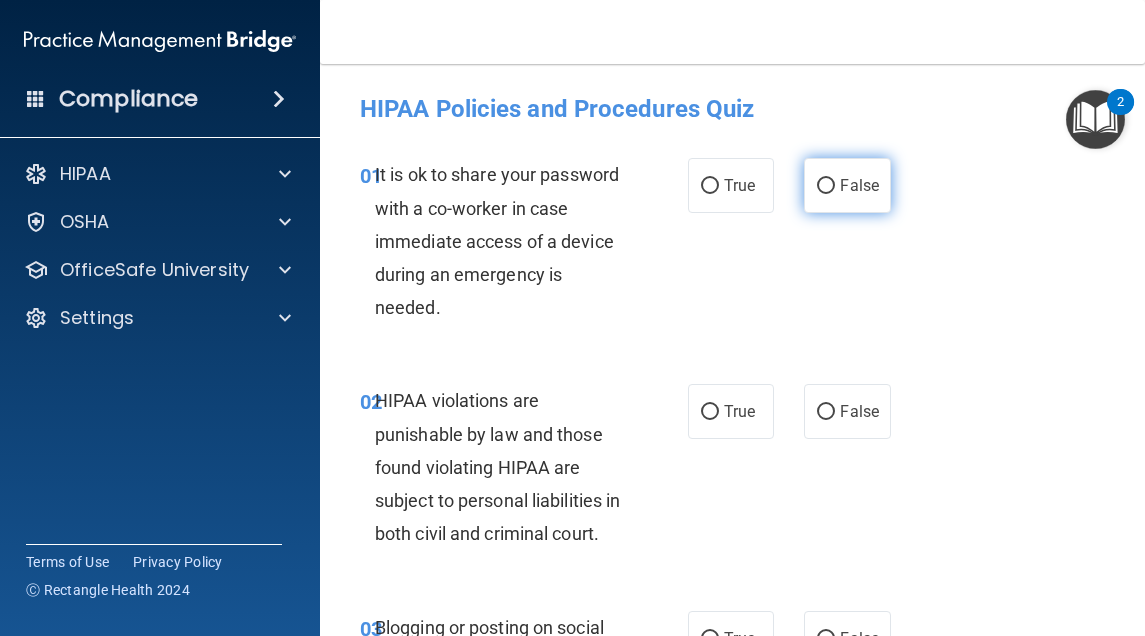 click on "False" at bounding box center [847, 185] 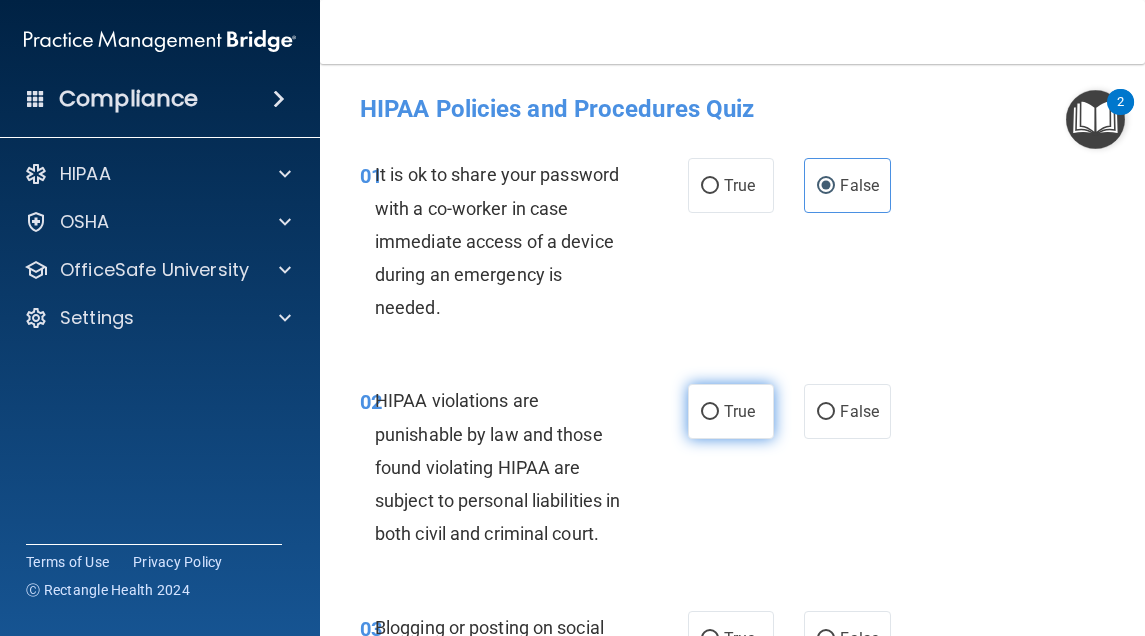 click on "True" at bounding box center (739, 411) 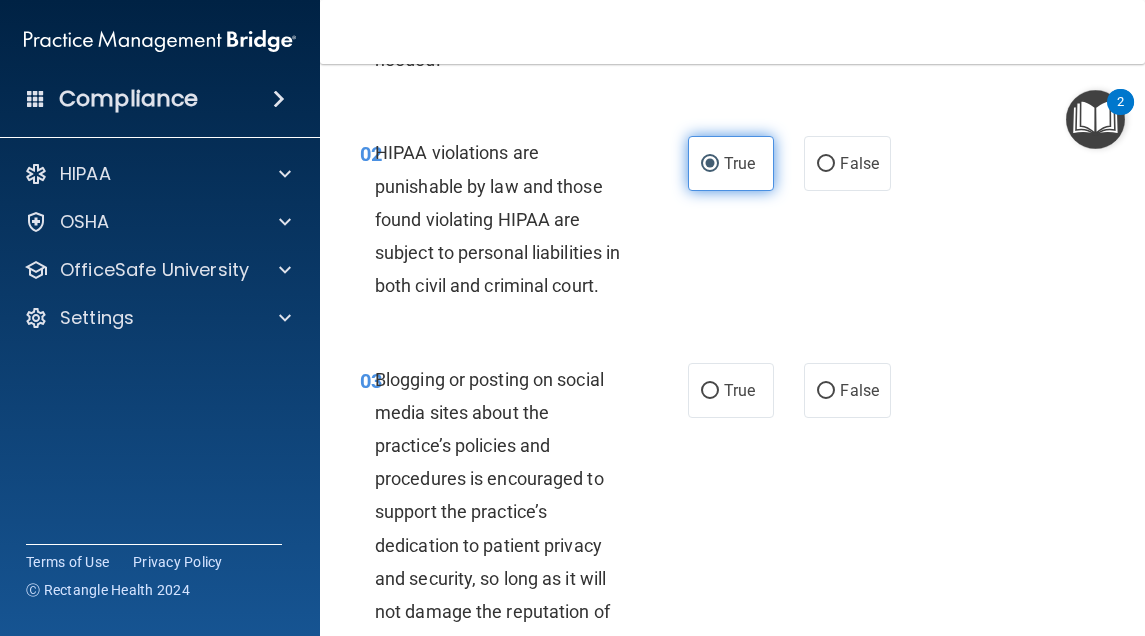 scroll, scrollTop: 300, scrollLeft: 0, axis: vertical 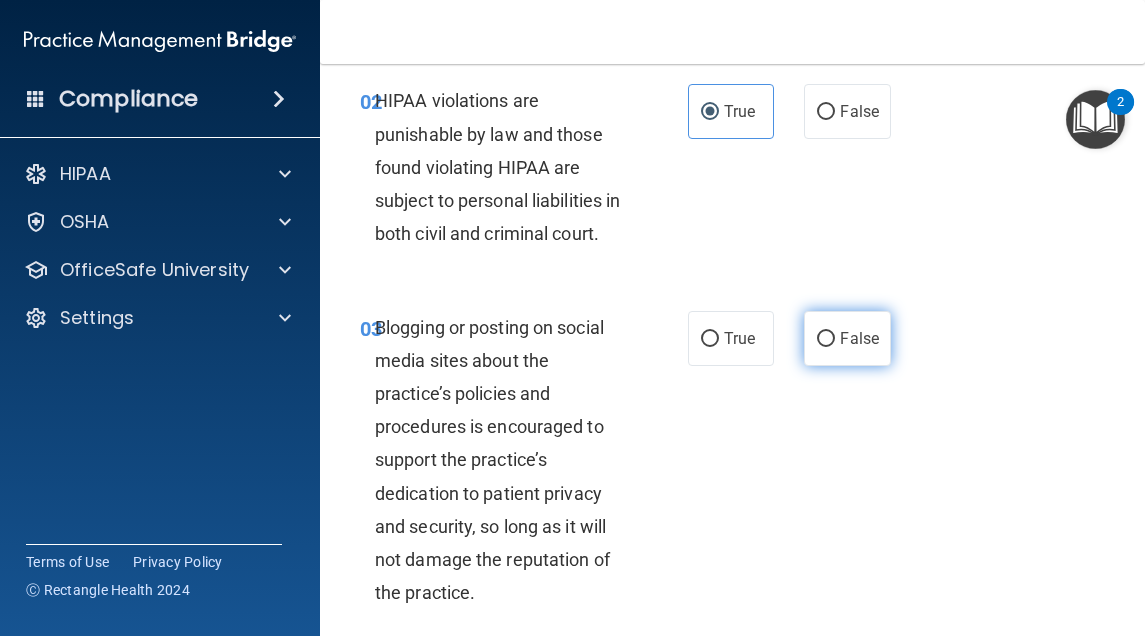 click on "False" at bounding box center (826, 339) 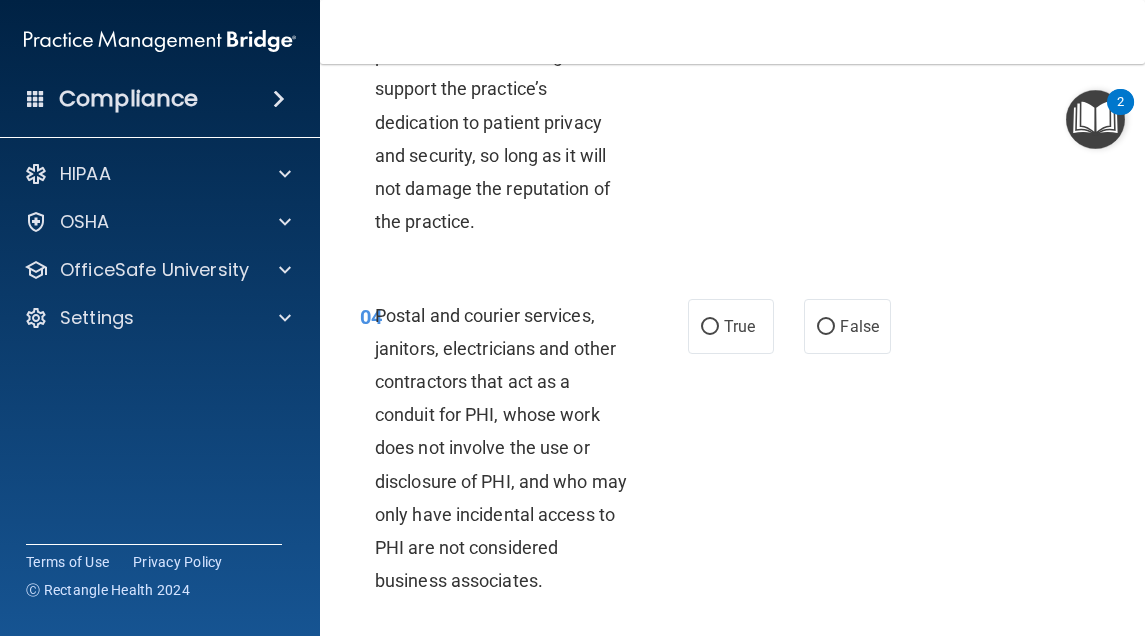 scroll, scrollTop: 700, scrollLeft: 0, axis: vertical 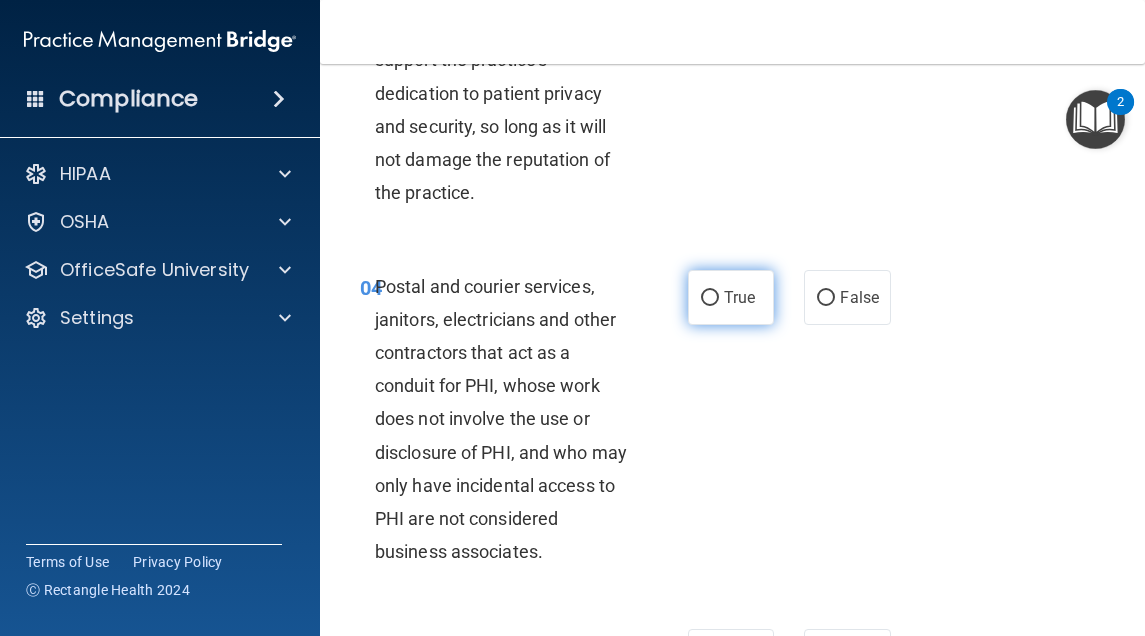 click on "True" at bounding box center [710, 298] 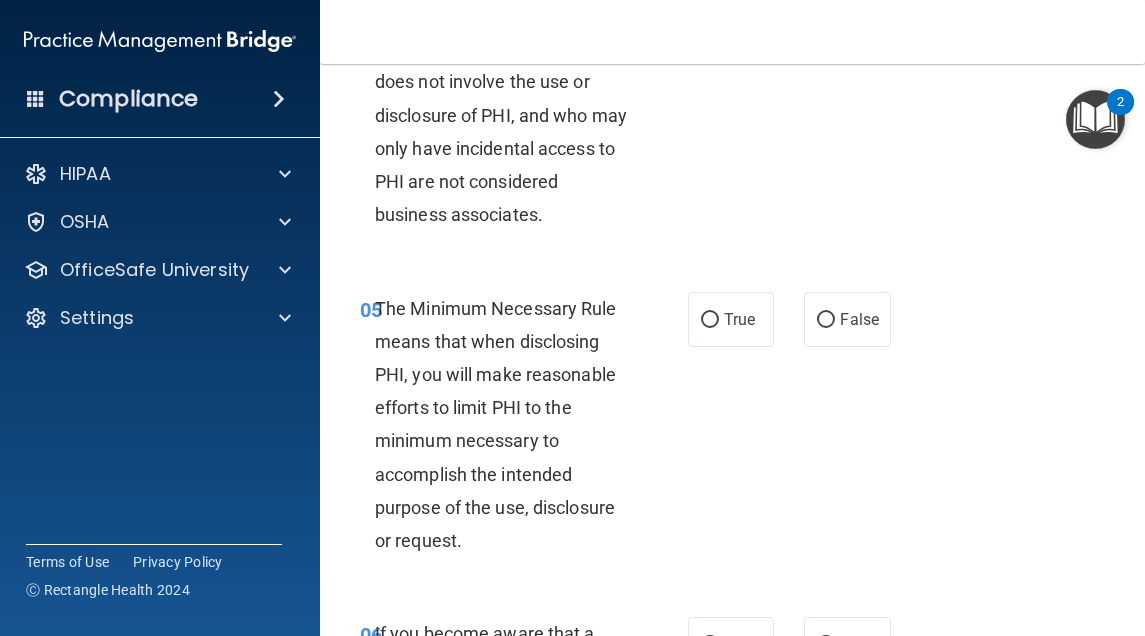 scroll, scrollTop: 1100, scrollLeft: 0, axis: vertical 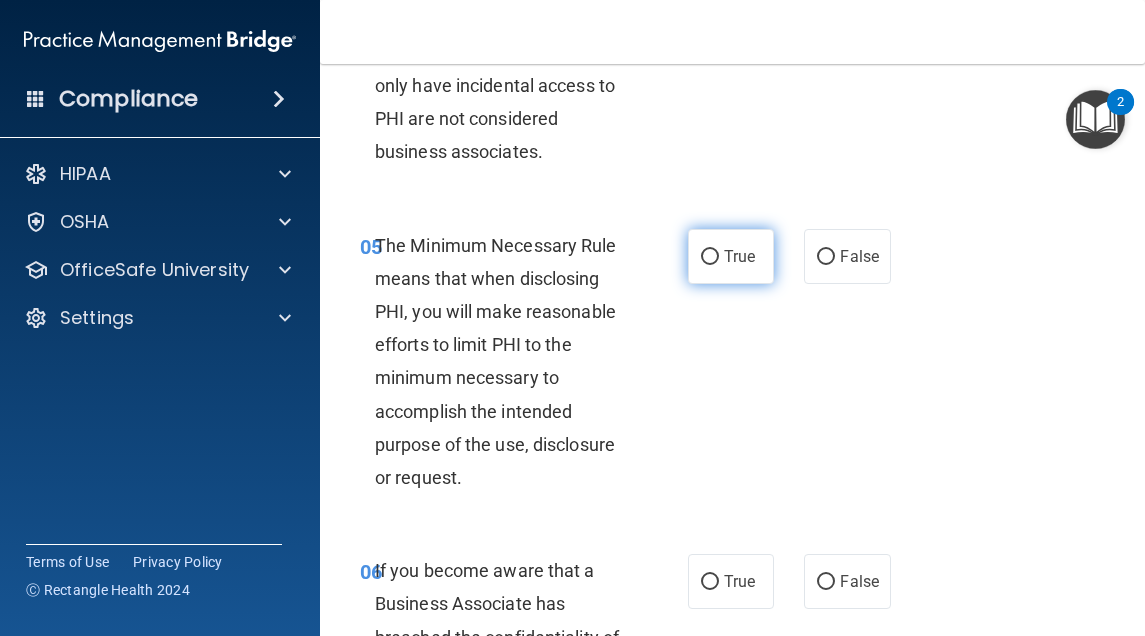 click on "True" at bounding box center [731, 256] 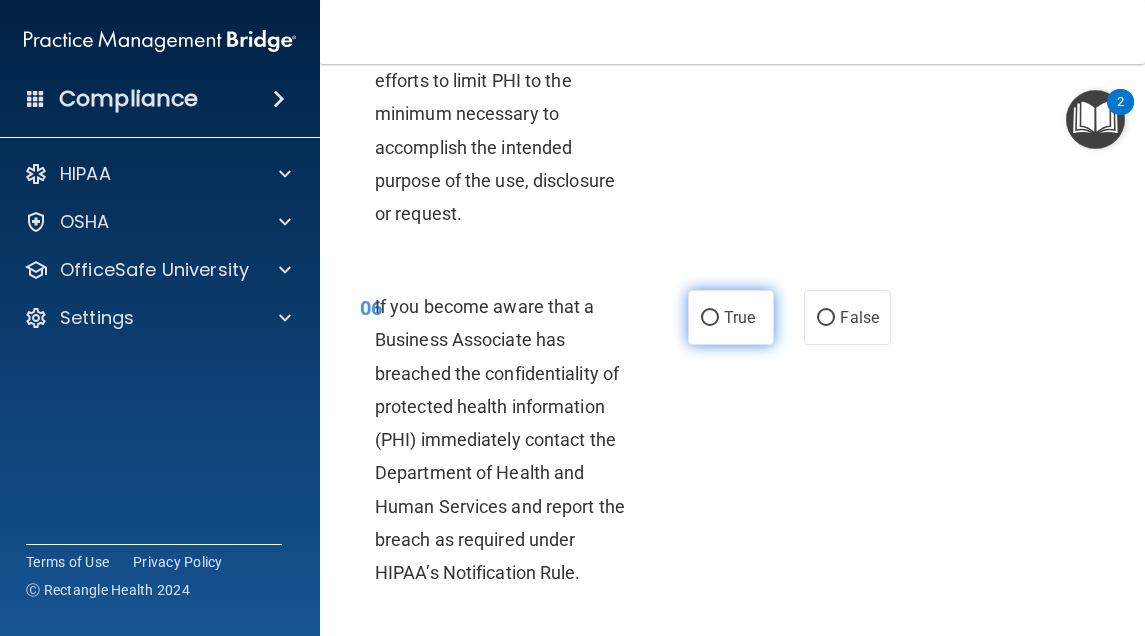 scroll, scrollTop: 1400, scrollLeft: 0, axis: vertical 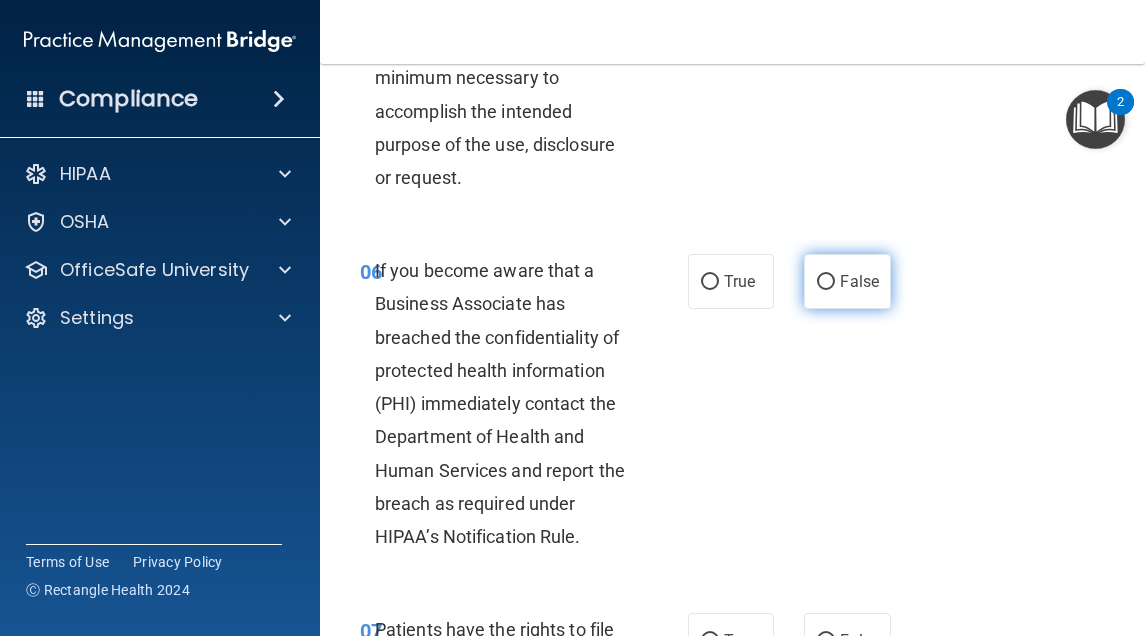 click on "False" at bounding box center (847, 281) 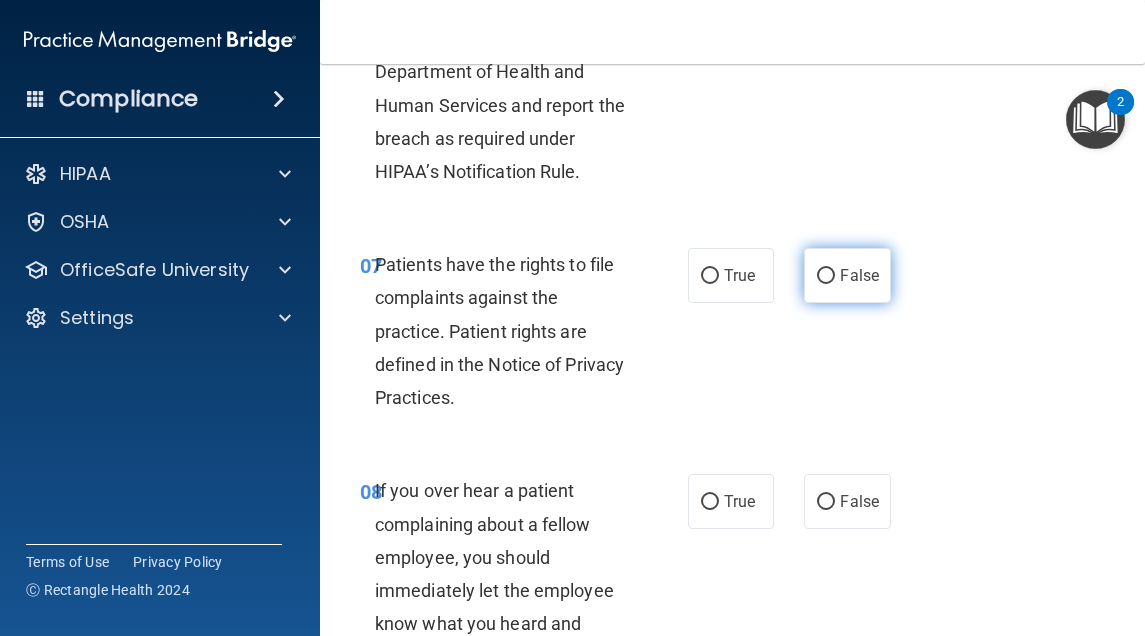 scroll, scrollTop: 1800, scrollLeft: 0, axis: vertical 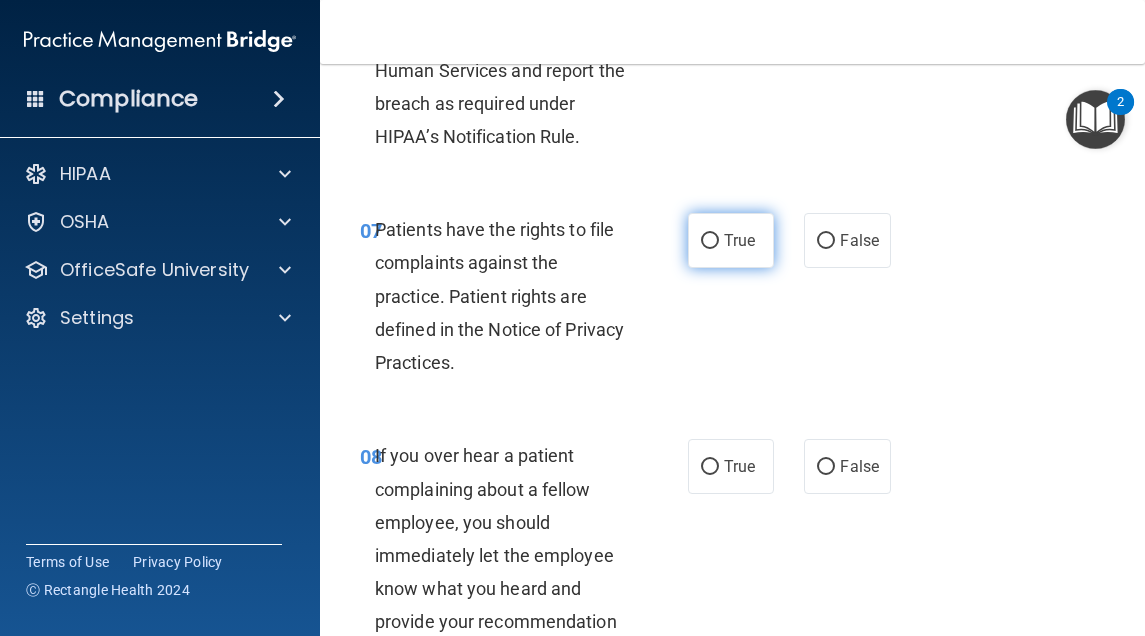 click on "True" at bounding box center [731, 240] 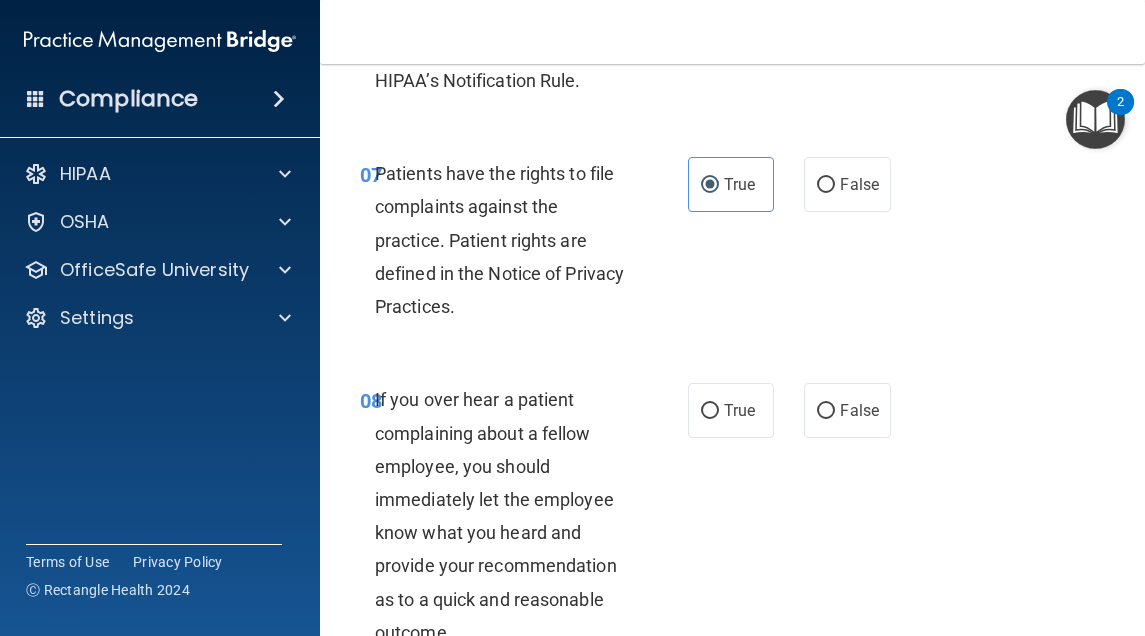 scroll, scrollTop: 2000, scrollLeft: 0, axis: vertical 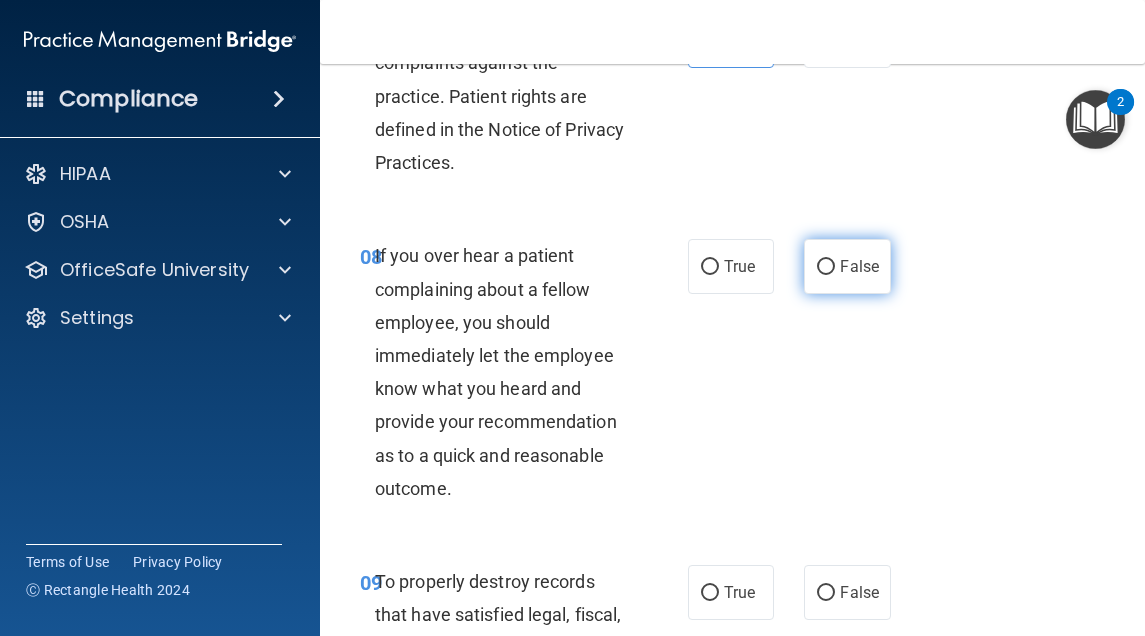 click on "False" at bounding box center (847, 266) 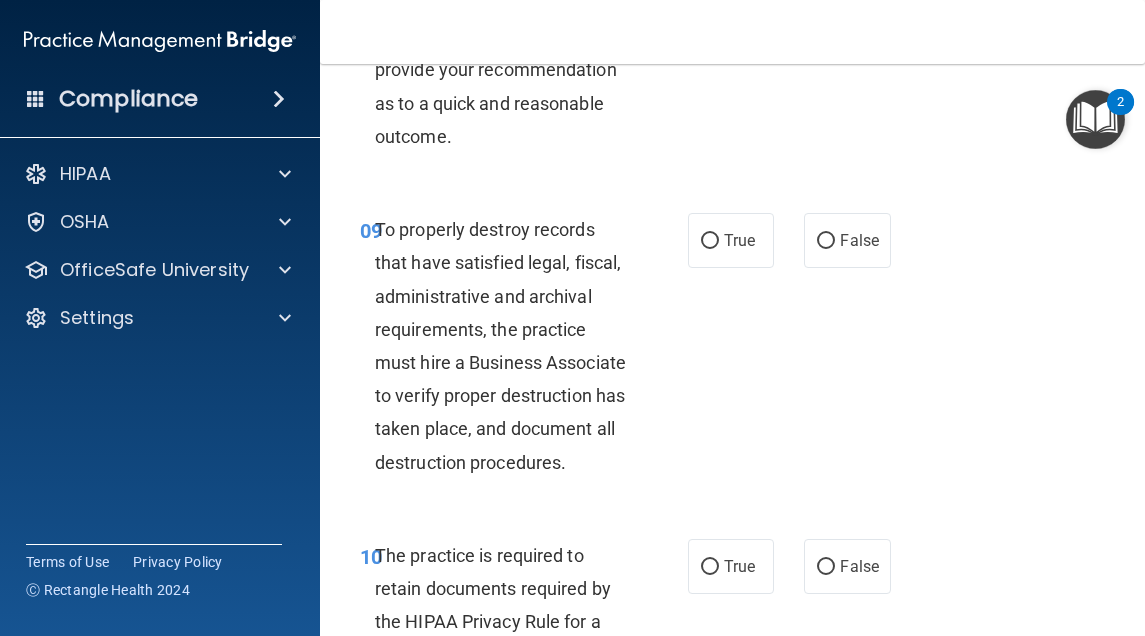 scroll, scrollTop: 2400, scrollLeft: 0, axis: vertical 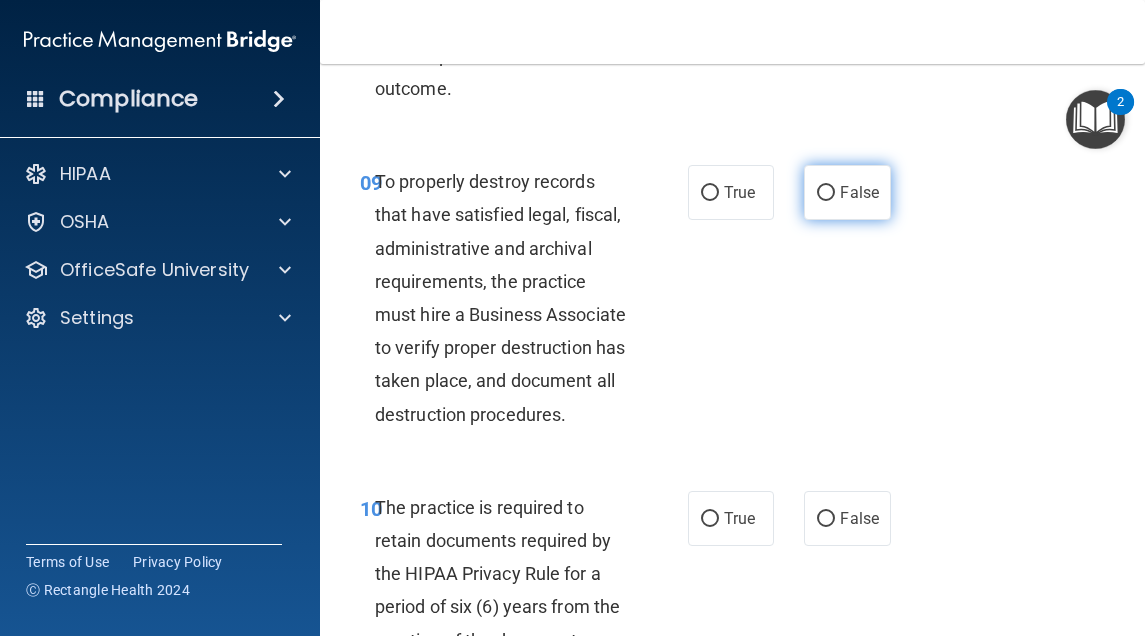 click on "False" at bounding box center (847, 192) 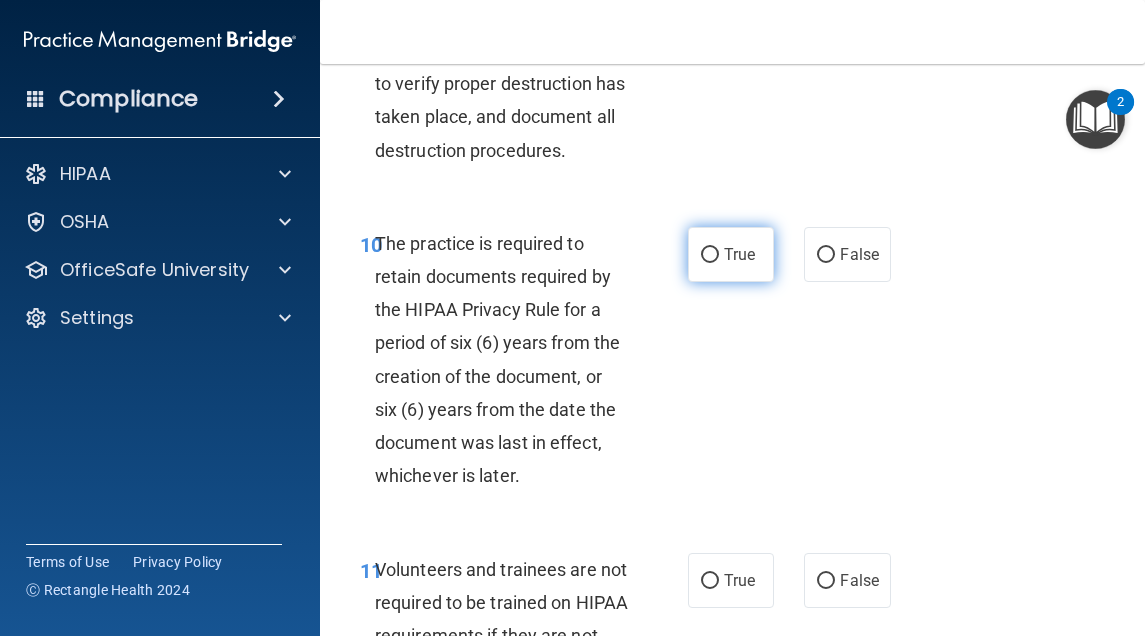 scroll, scrollTop: 2700, scrollLeft: 0, axis: vertical 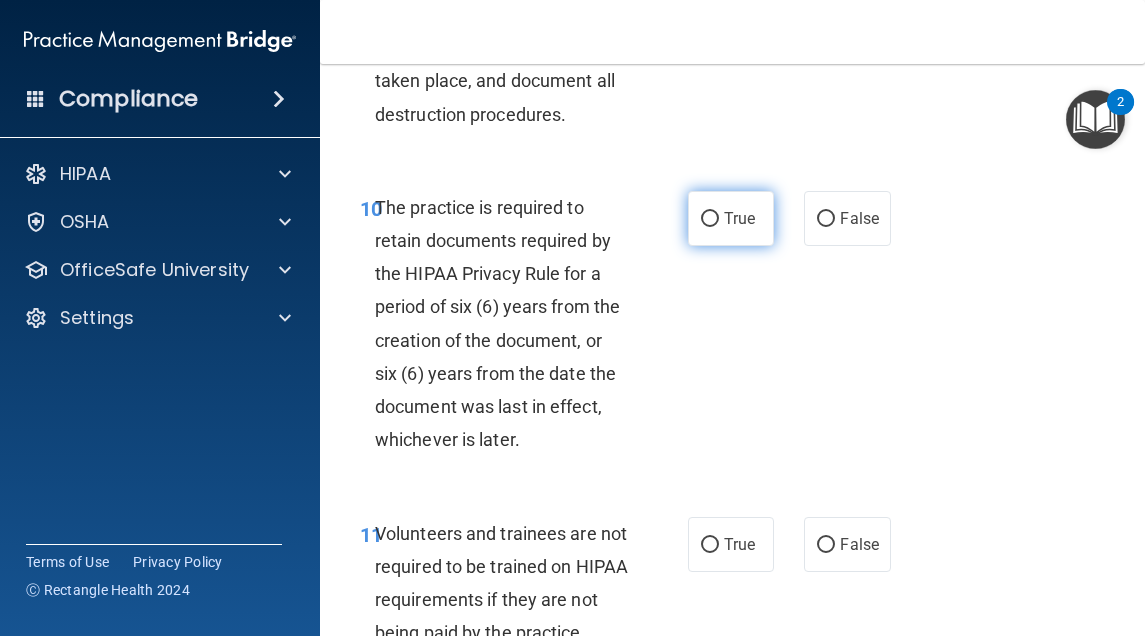 drag, startPoint x: 736, startPoint y: 327, endPoint x: 725, endPoint y: 345, distance: 21.095022 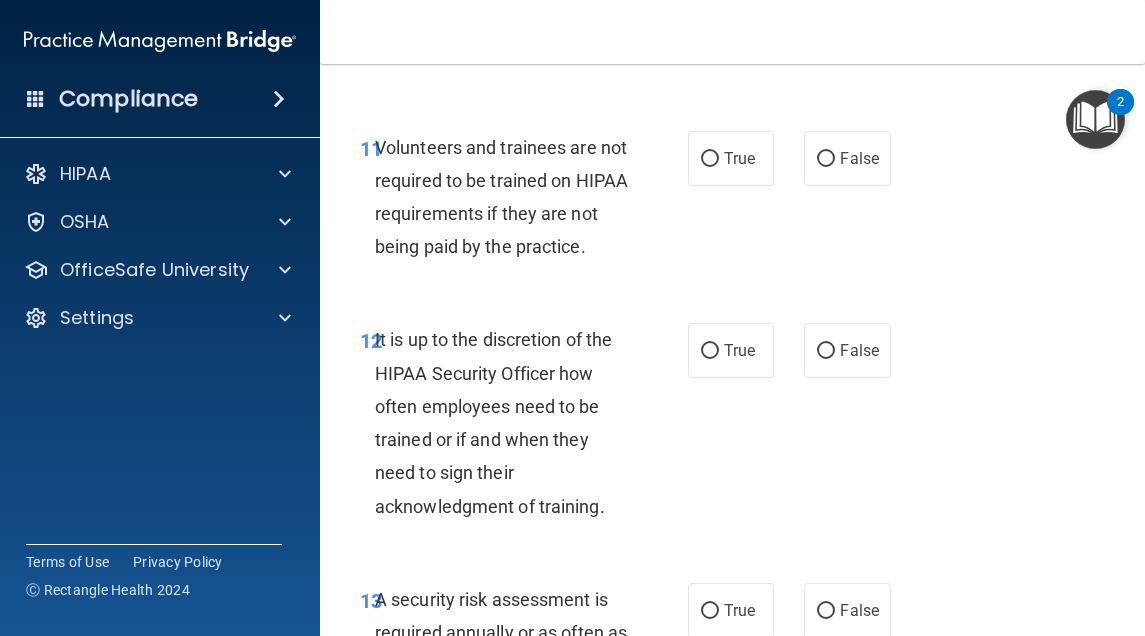 scroll, scrollTop: 3100, scrollLeft: 0, axis: vertical 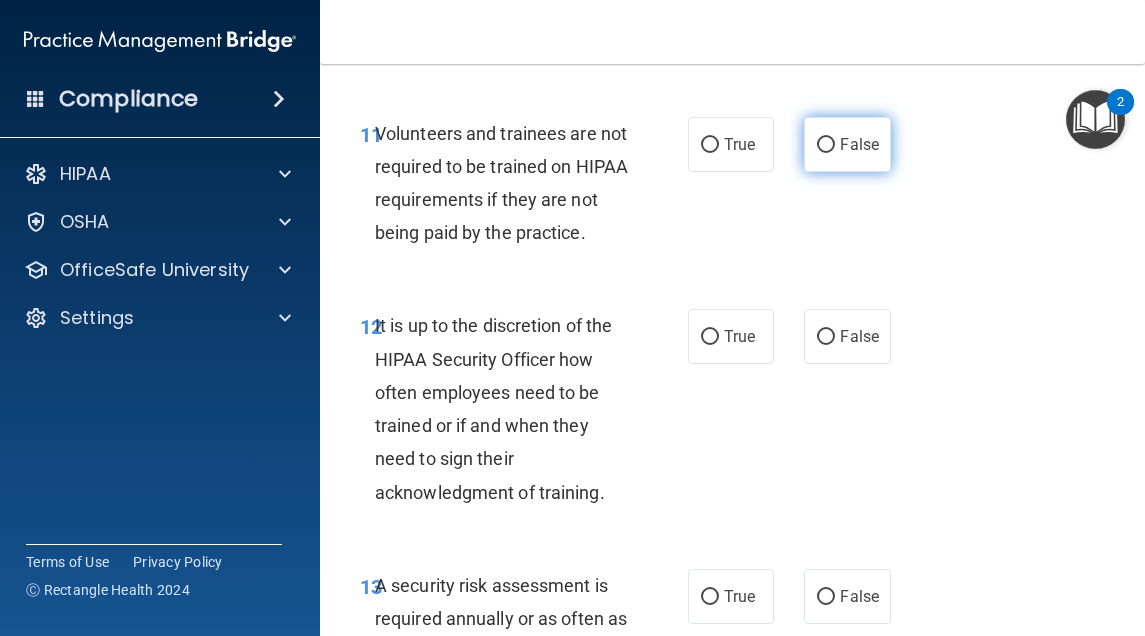click on "False" at bounding box center (826, 145) 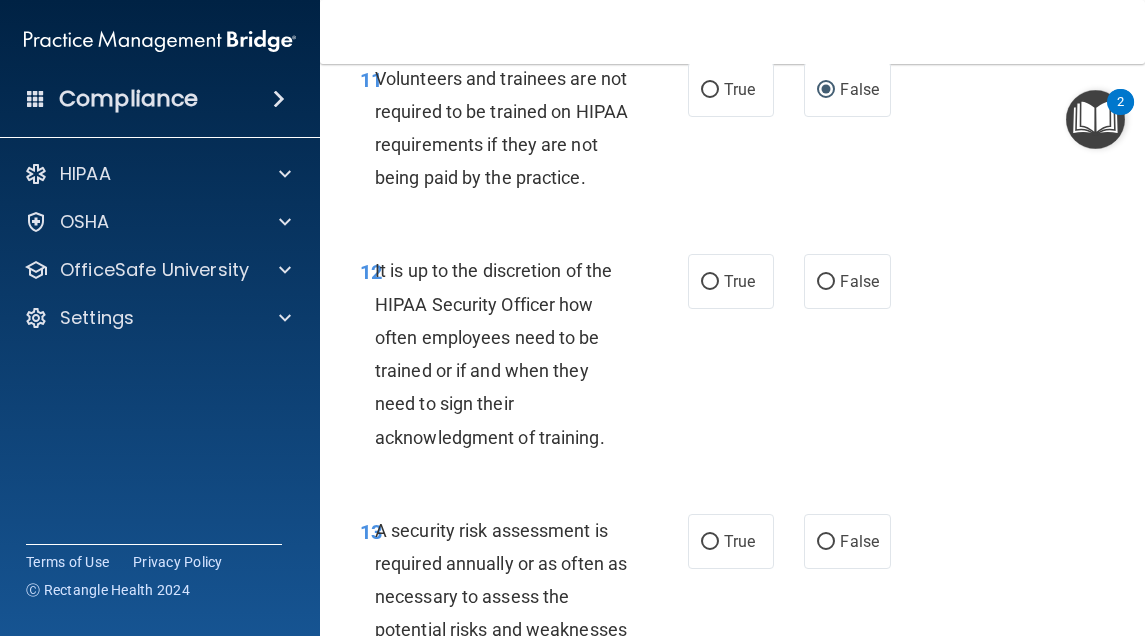 scroll, scrollTop: 3200, scrollLeft: 0, axis: vertical 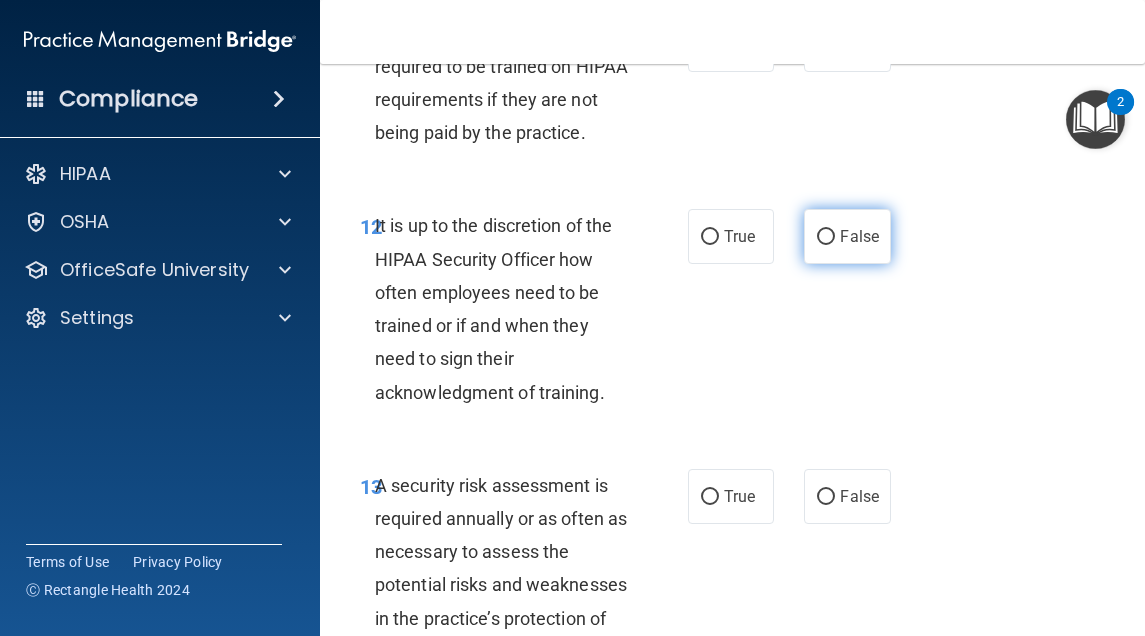 click on "False" at bounding box center (847, 236) 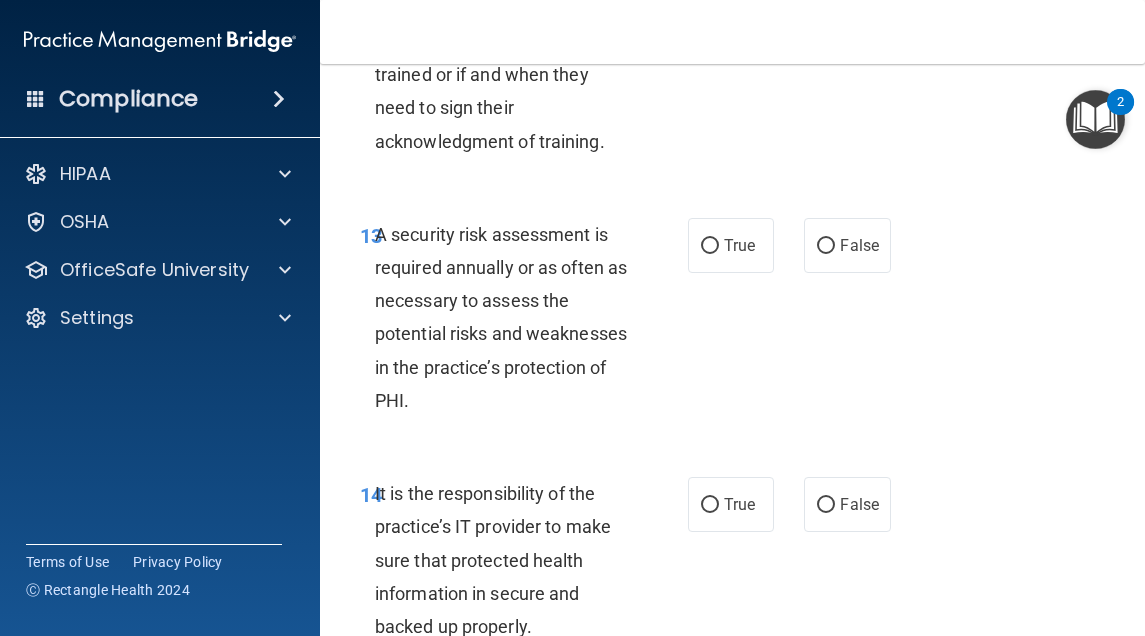 scroll, scrollTop: 3500, scrollLeft: 0, axis: vertical 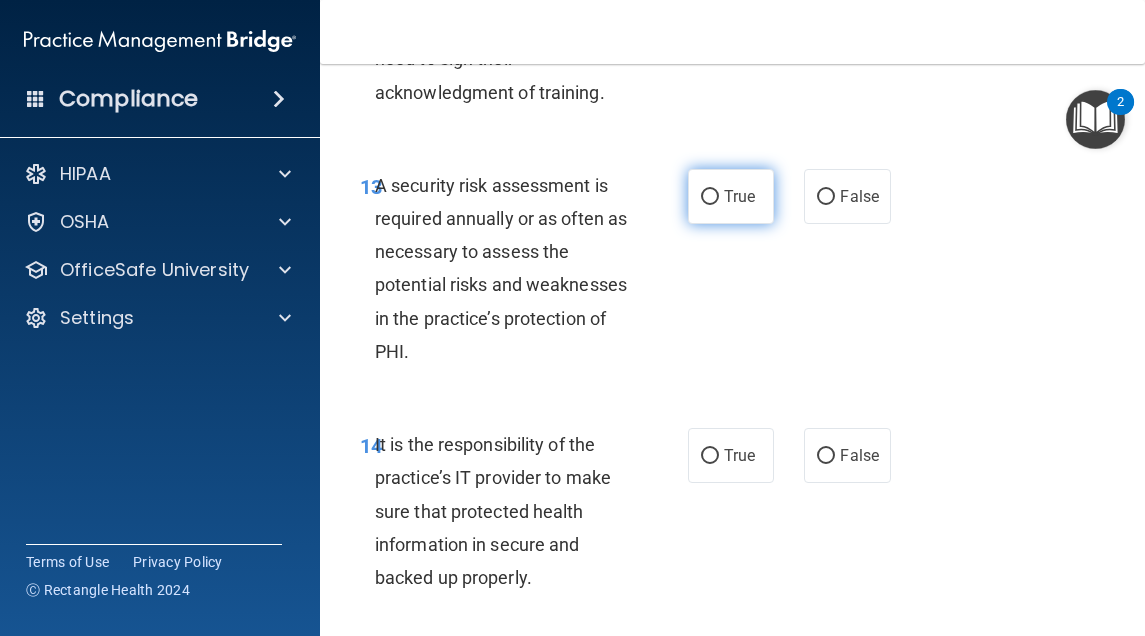 click on "True" at bounding box center [731, 196] 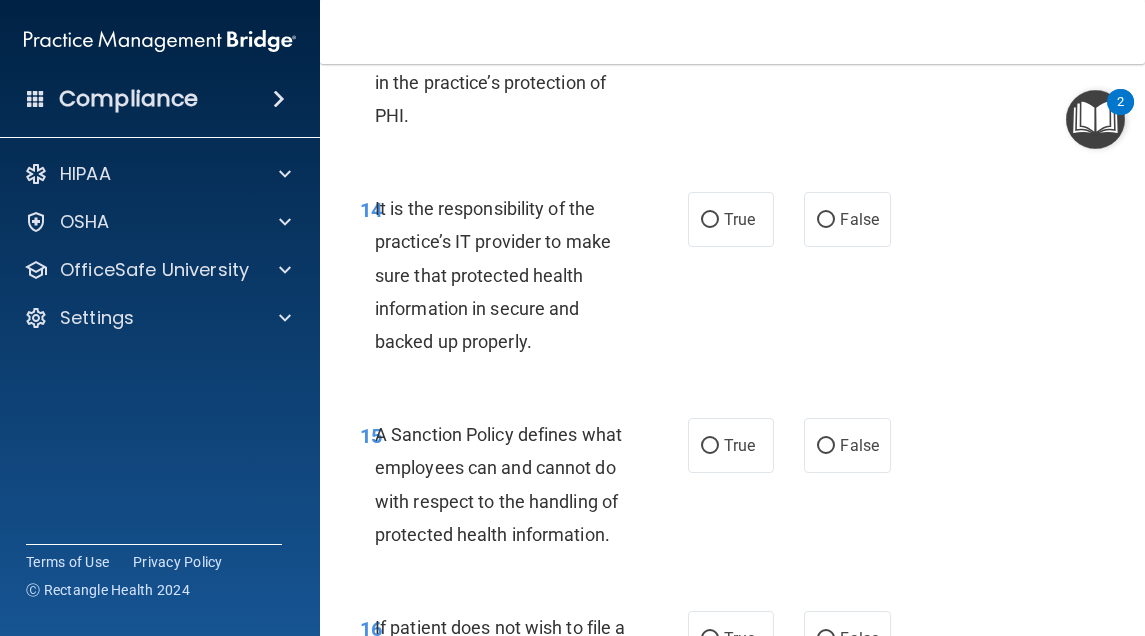 scroll, scrollTop: 3800, scrollLeft: 0, axis: vertical 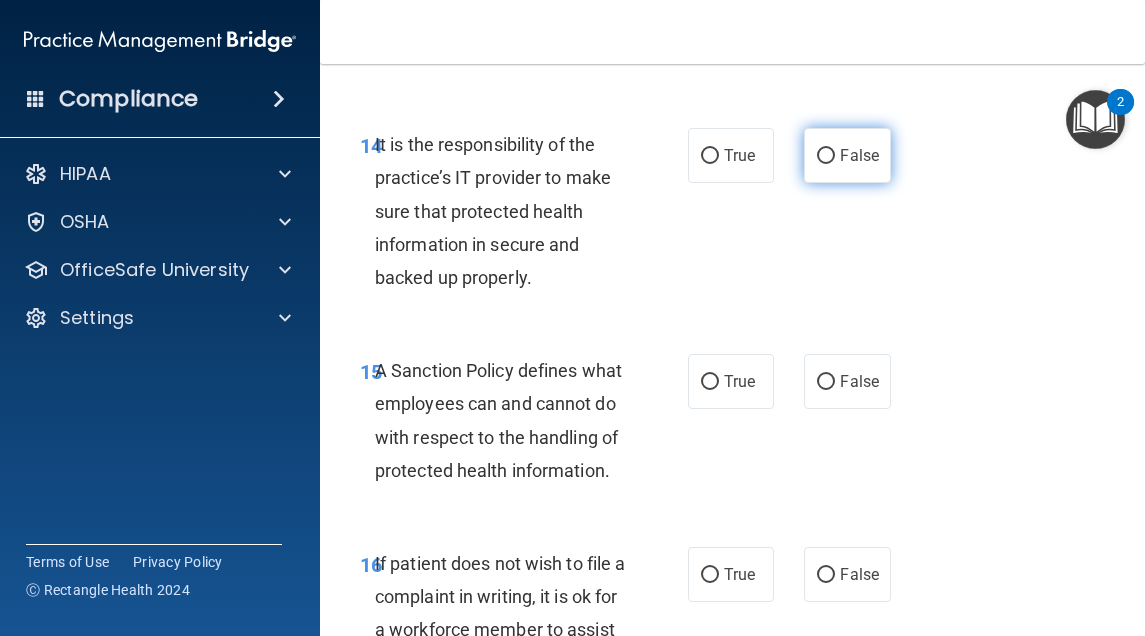 click on "False" at bounding box center [847, 155] 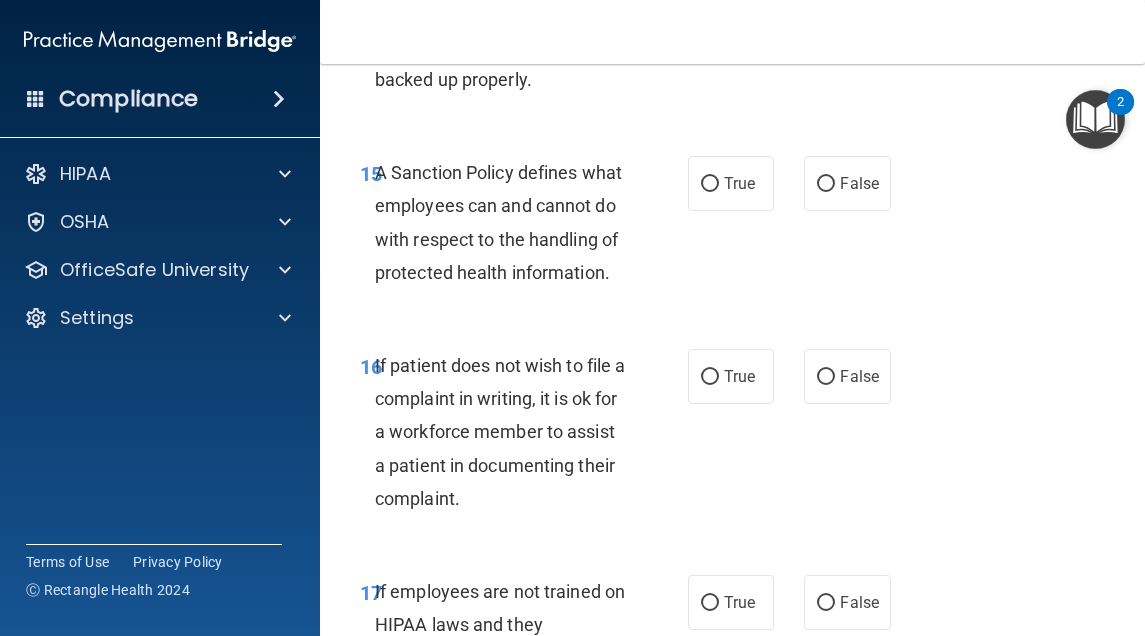 scroll, scrollTop: 4000, scrollLeft: 0, axis: vertical 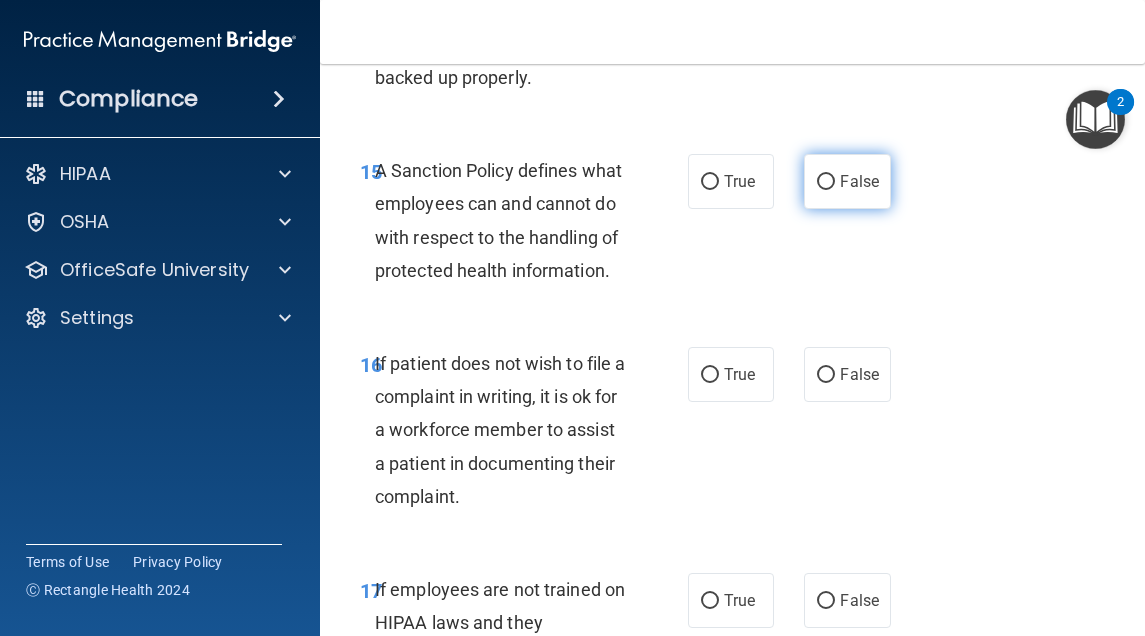 click on "False" at bounding box center (859, 181) 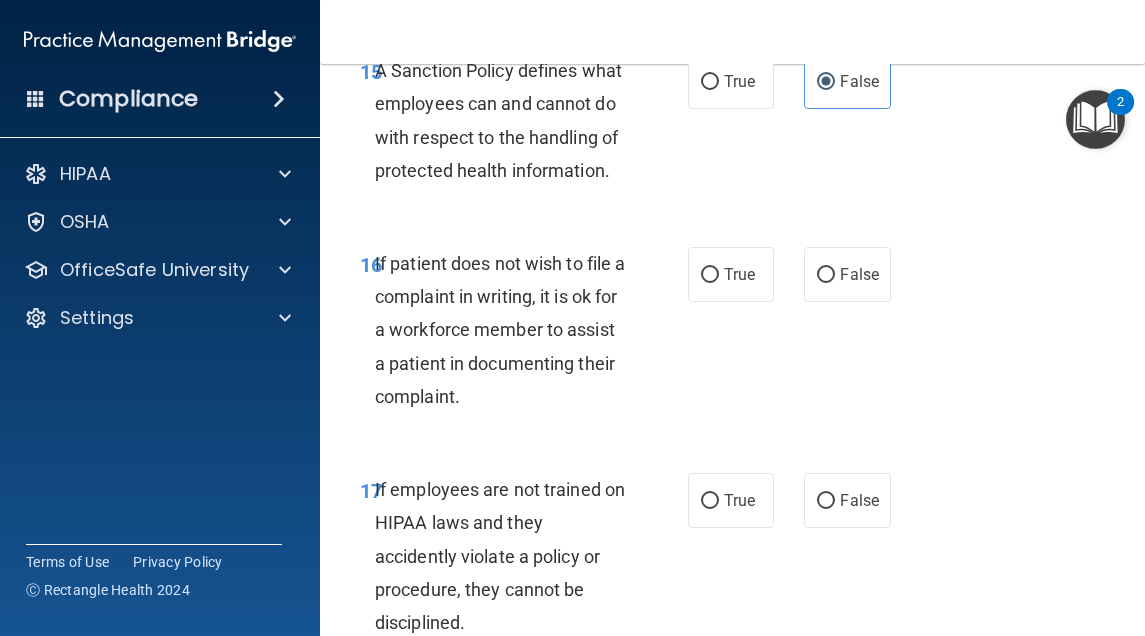 scroll, scrollTop: 4200, scrollLeft: 0, axis: vertical 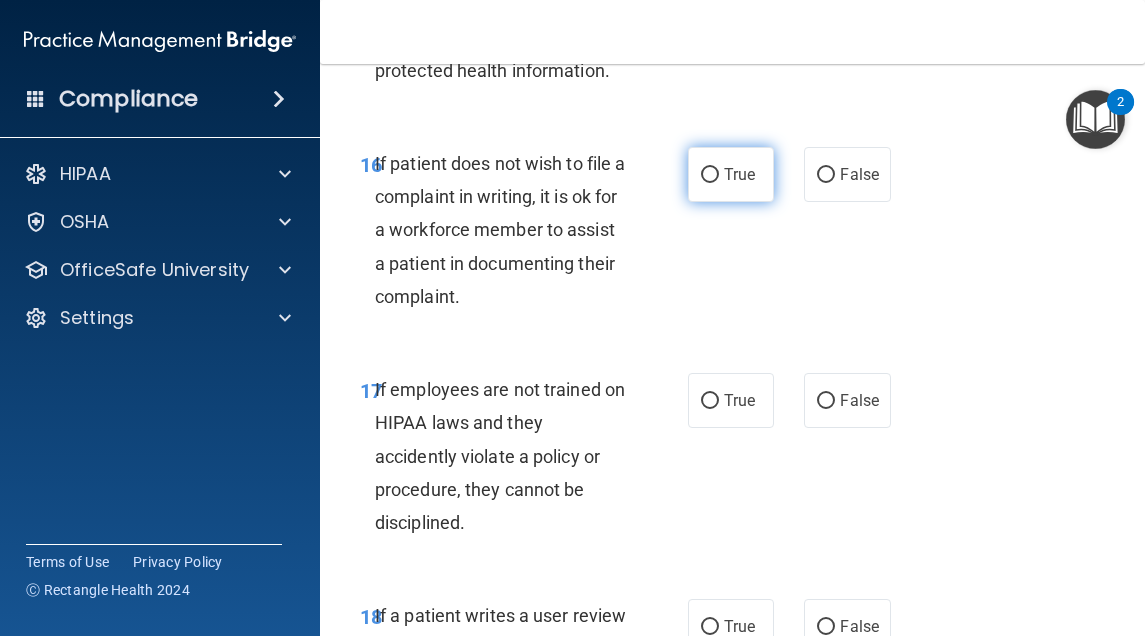 click on "True" at bounding box center [731, 174] 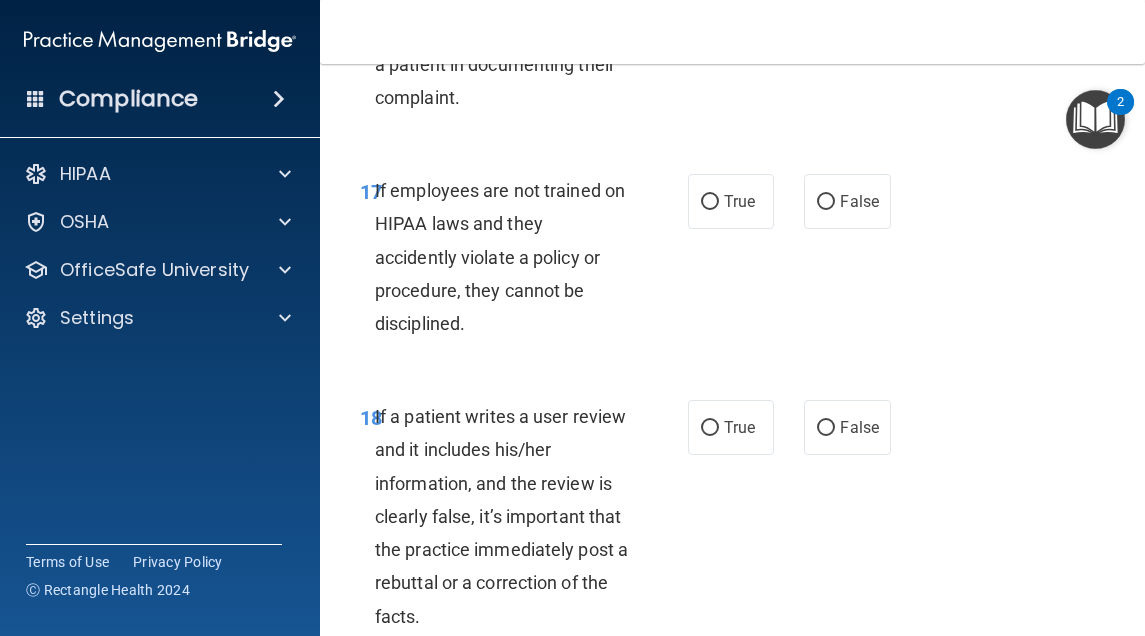 scroll, scrollTop: 4400, scrollLeft: 0, axis: vertical 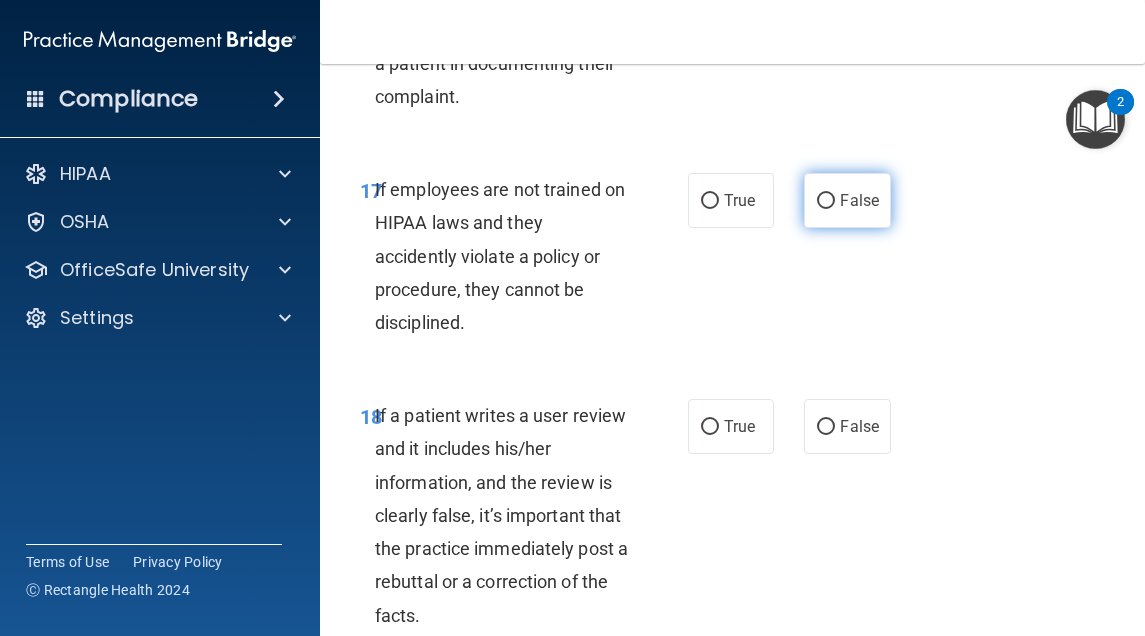 click on "False" at bounding box center [859, 200] 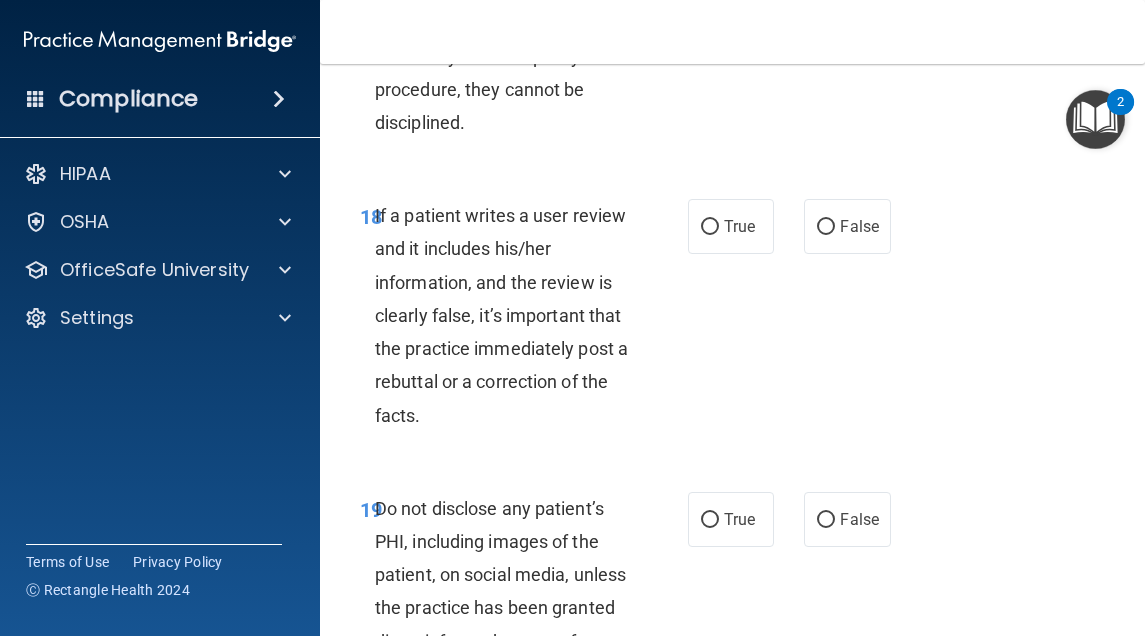 scroll, scrollTop: 4700, scrollLeft: 0, axis: vertical 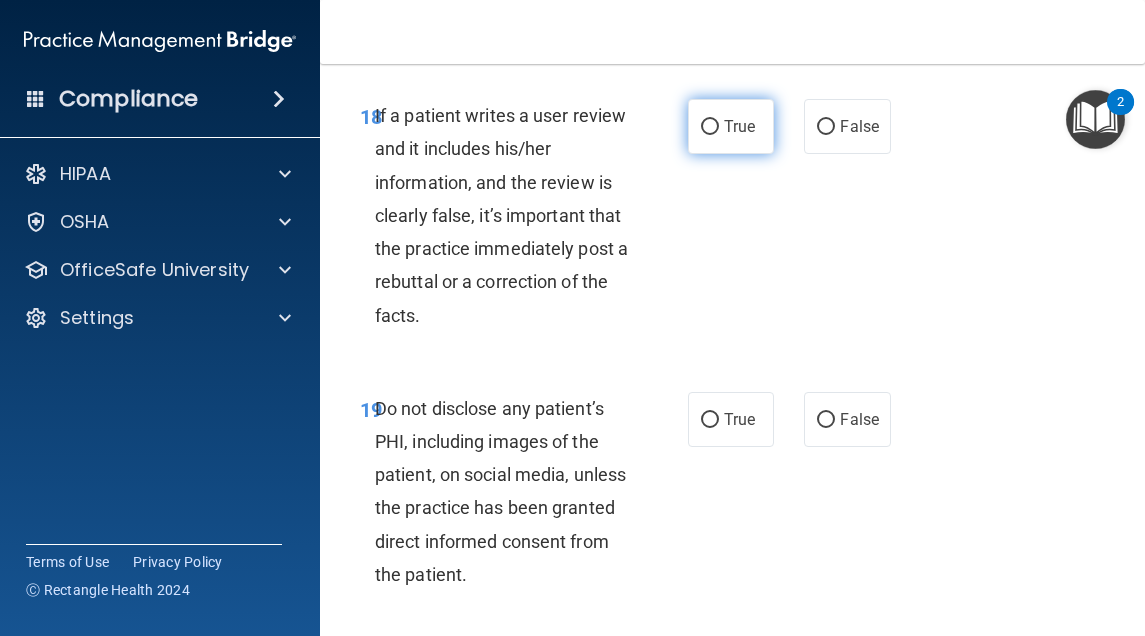 click on "True" at bounding box center (739, 126) 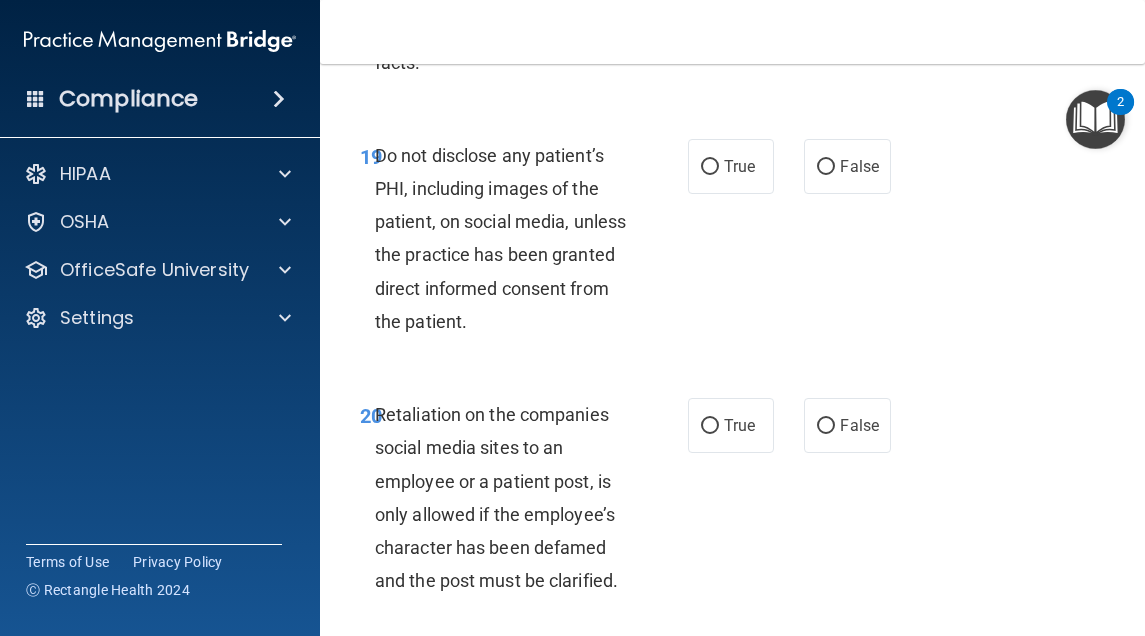 scroll, scrollTop: 5000, scrollLeft: 0, axis: vertical 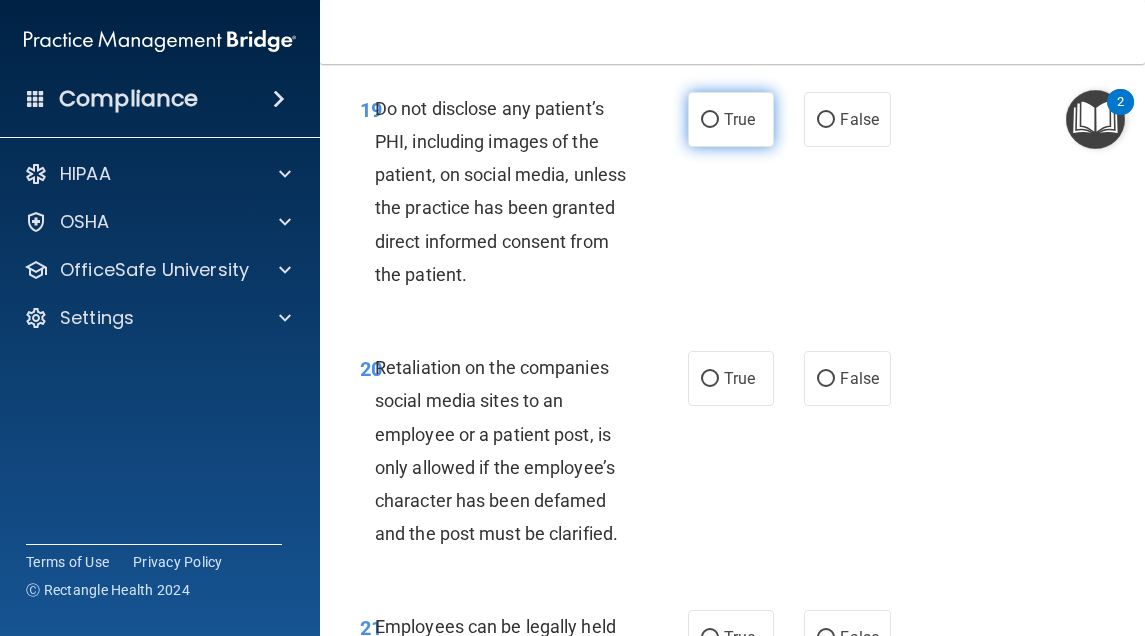 click on "True" at bounding box center [731, 119] 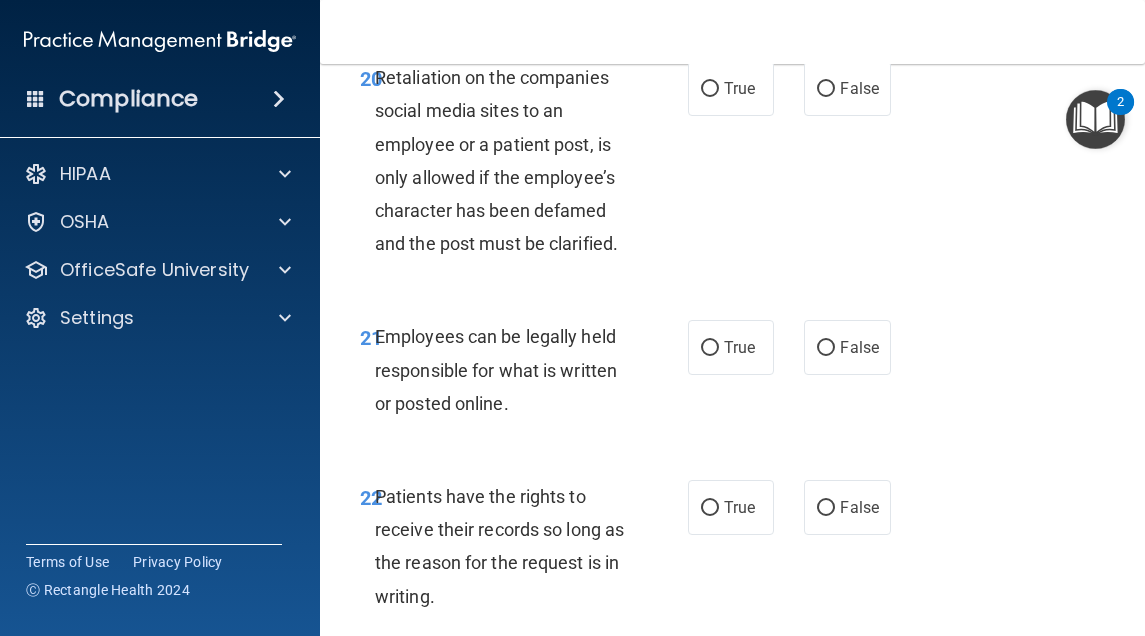 scroll, scrollTop: 5300, scrollLeft: 0, axis: vertical 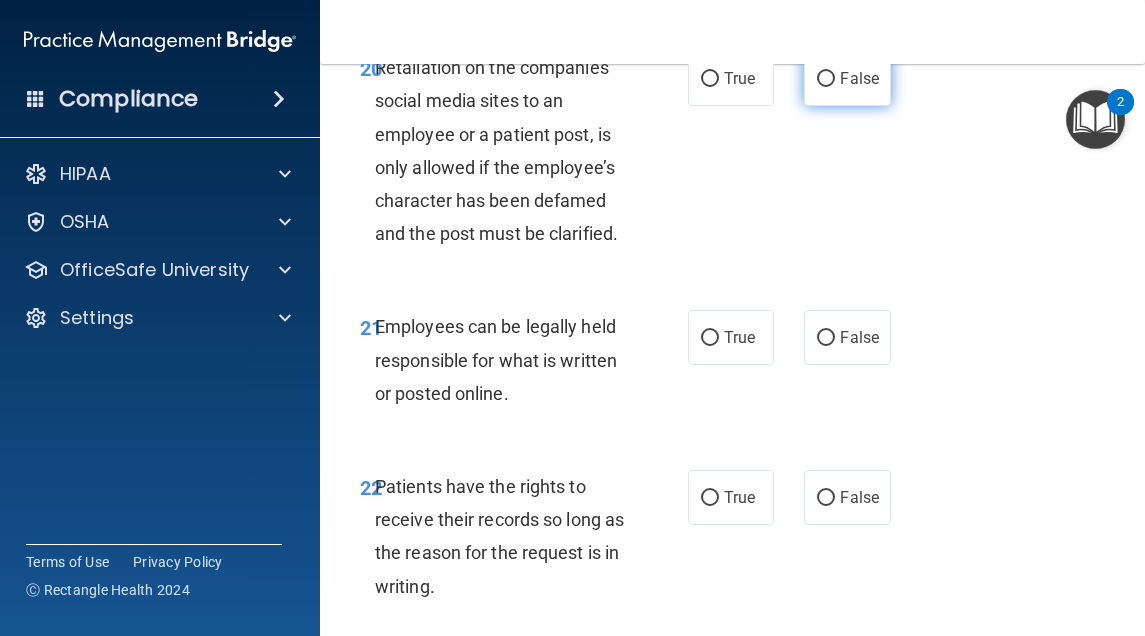 click on "False" at bounding box center [859, 78] 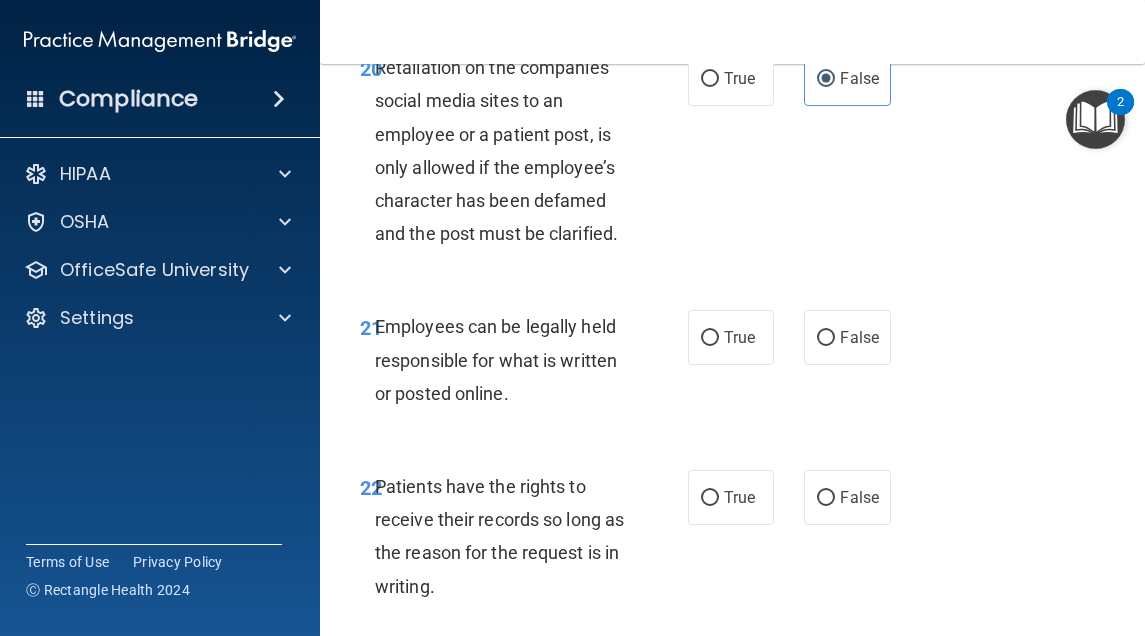 scroll, scrollTop: 5400, scrollLeft: 0, axis: vertical 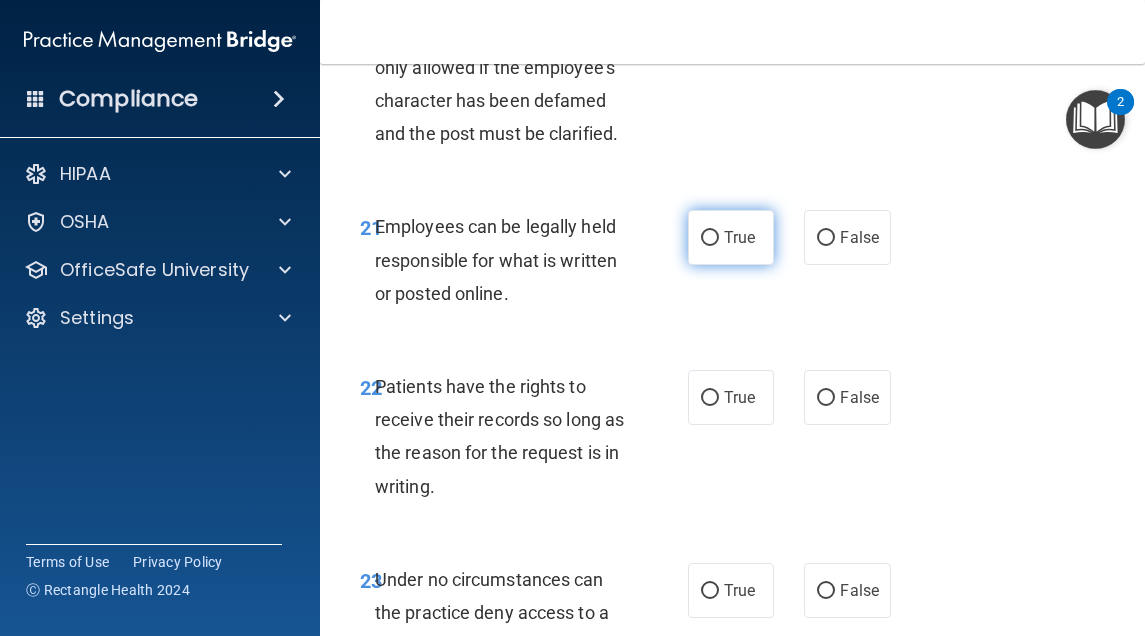 click on "True" at bounding box center [731, 237] 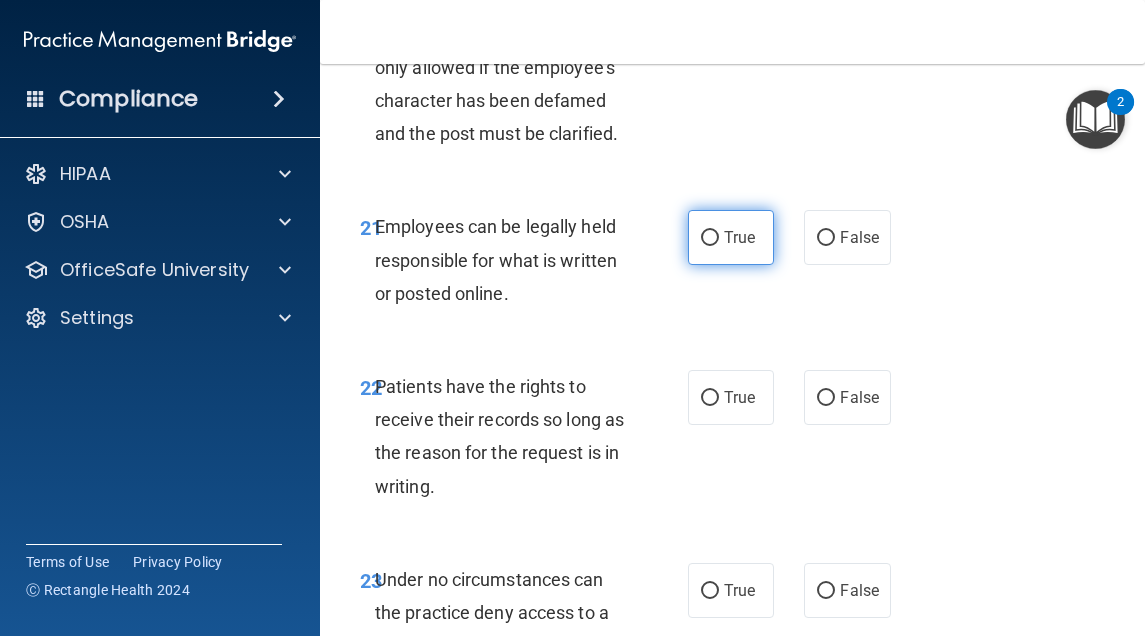 click on "True" at bounding box center (731, 237) 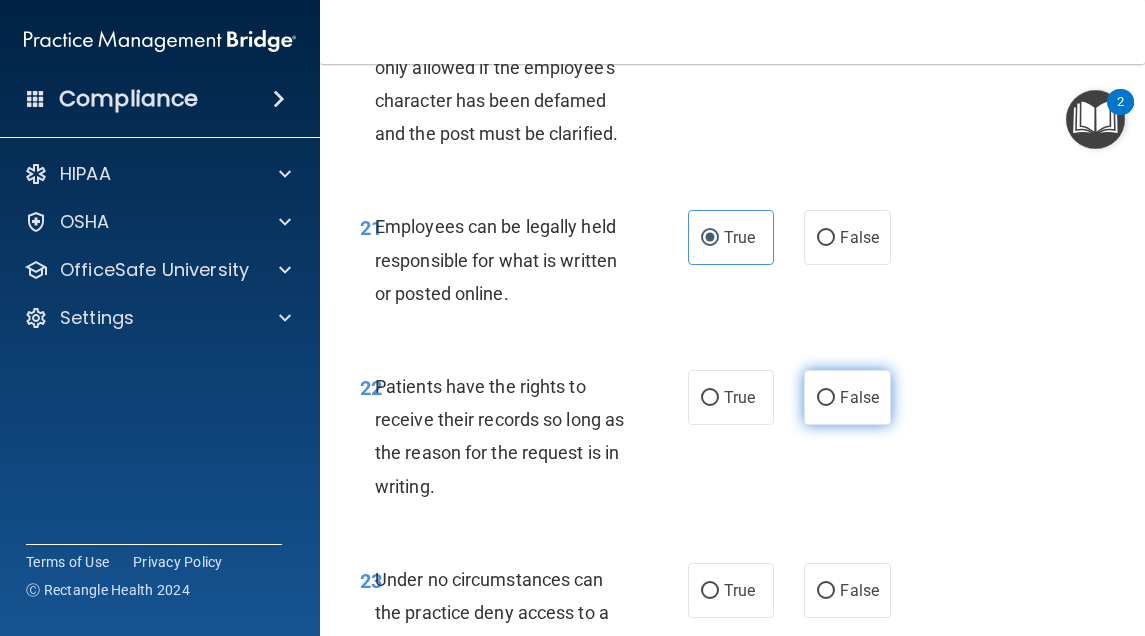 click on "False" at bounding box center (847, 397) 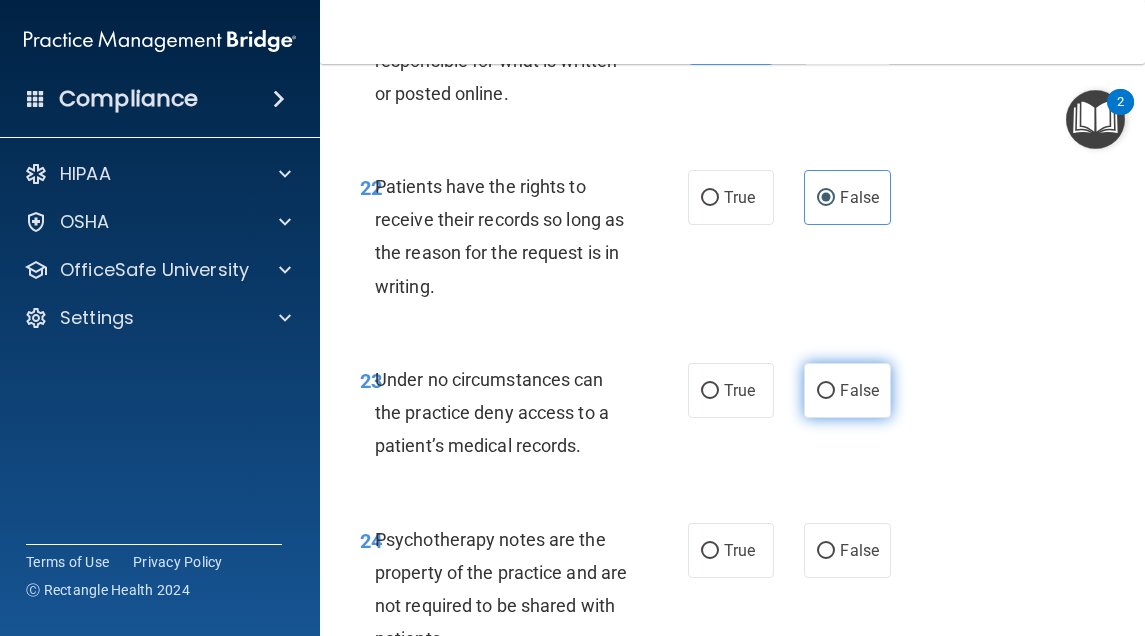 scroll, scrollTop: 5700, scrollLeft: 0, axis: vertical 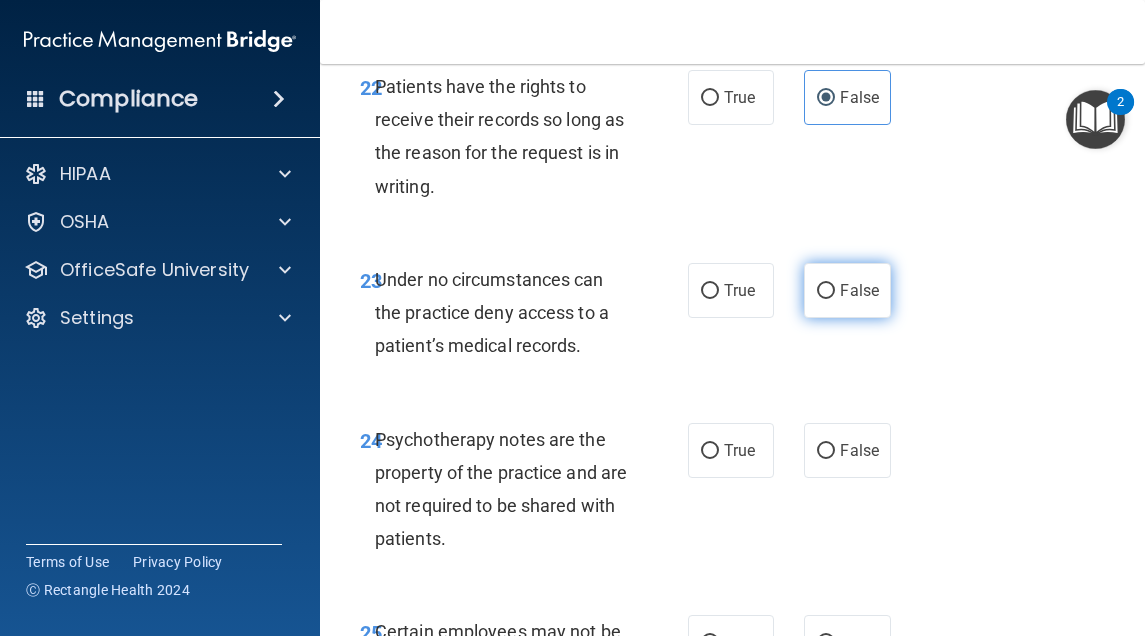 click on "False" at bounding box center [847, 290] 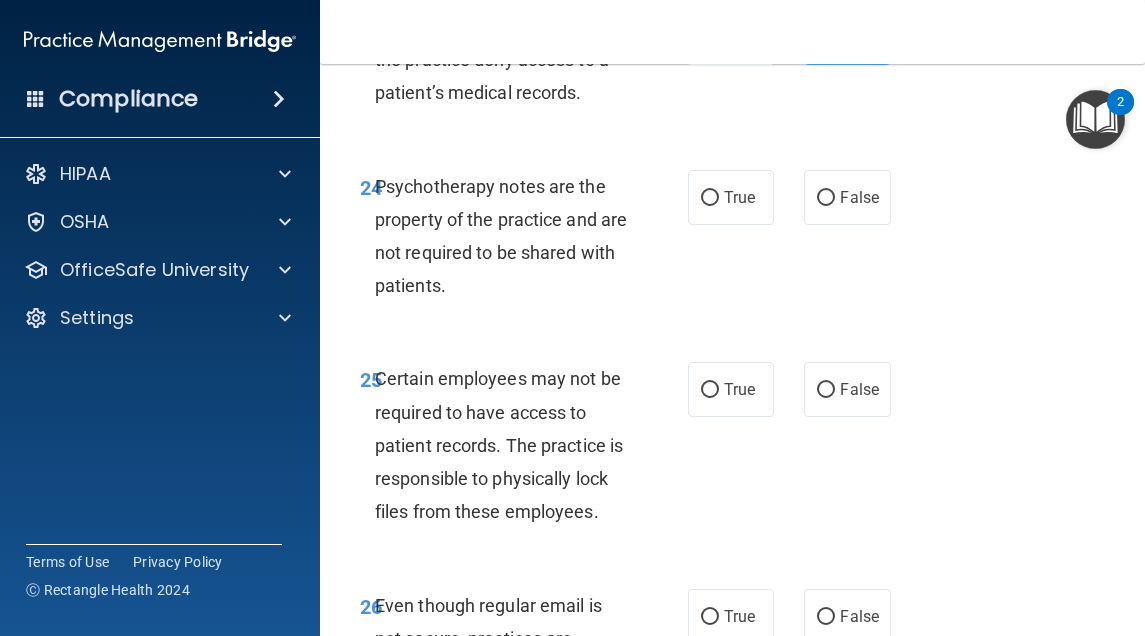 scroll, scrollTop: 6000, scrollLeft: 0, axis: vertical 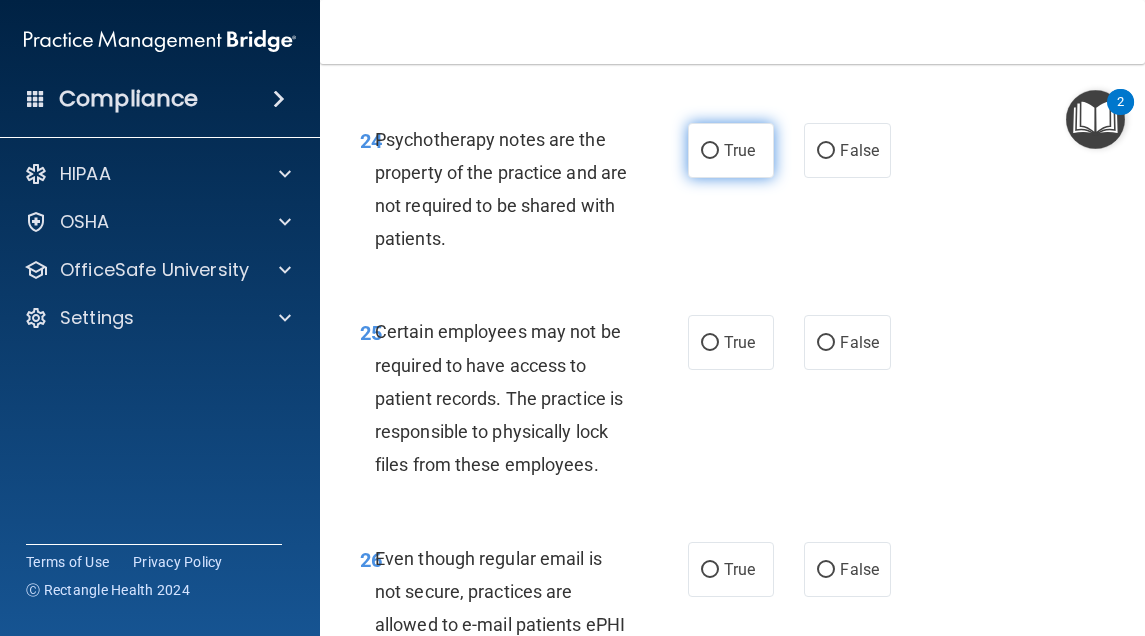 click on "True" at bounding box center (731, 150) 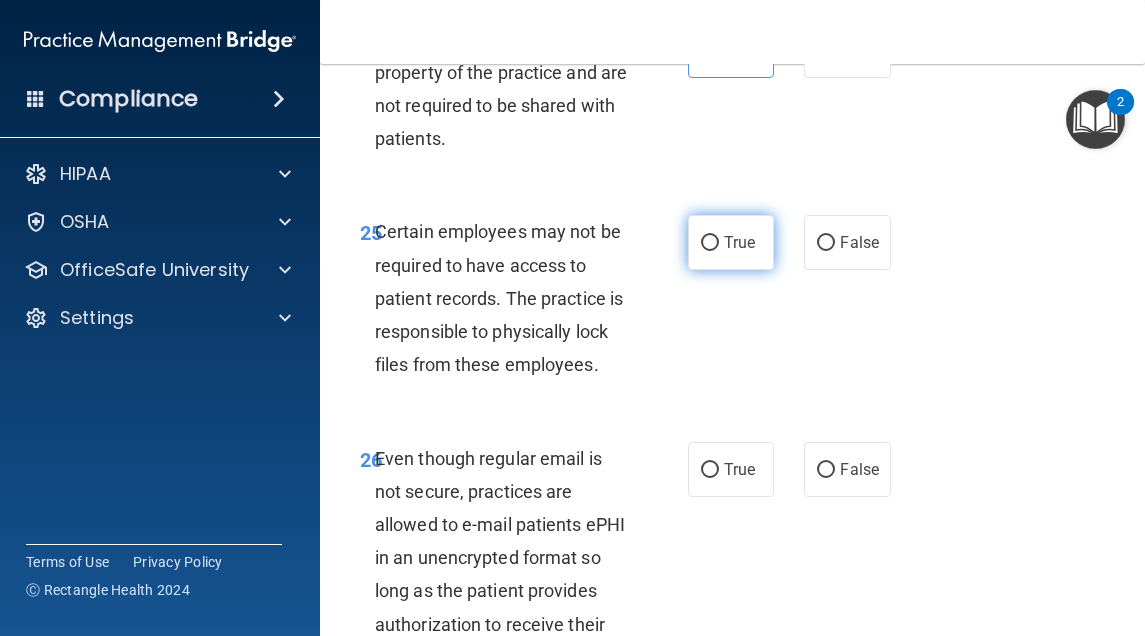 scroll, scrollTop: 6200, scrollLeft: 0, axis: vertical 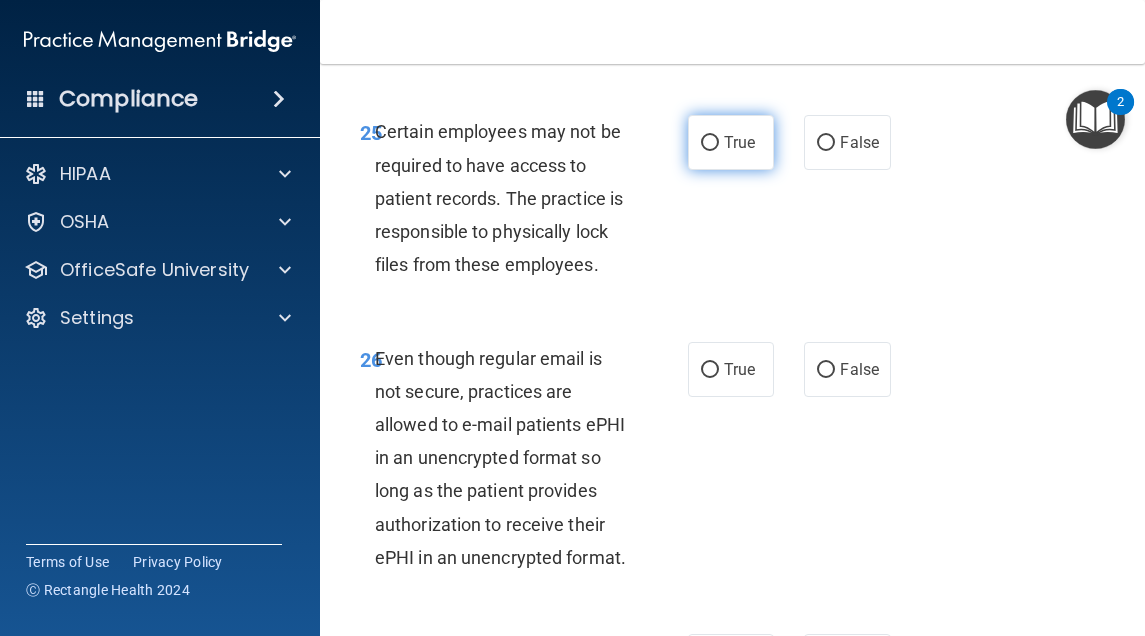 click on "True" at bounding box center (739, 142) 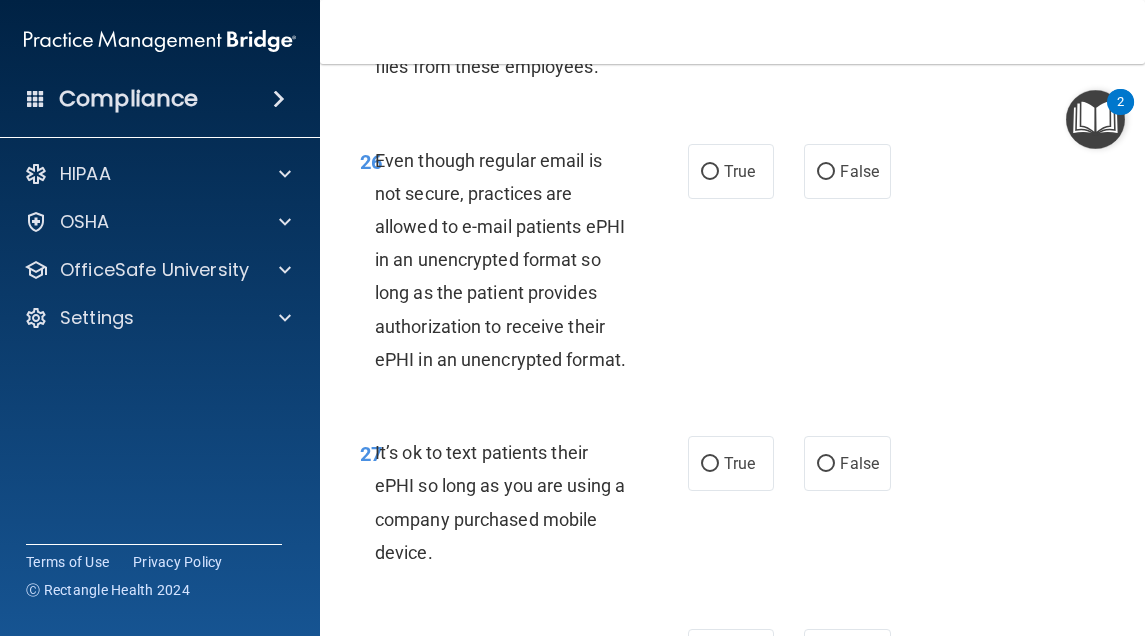 scroll, scrollTop: 6400, scrollLeft: 0, axis: vertical 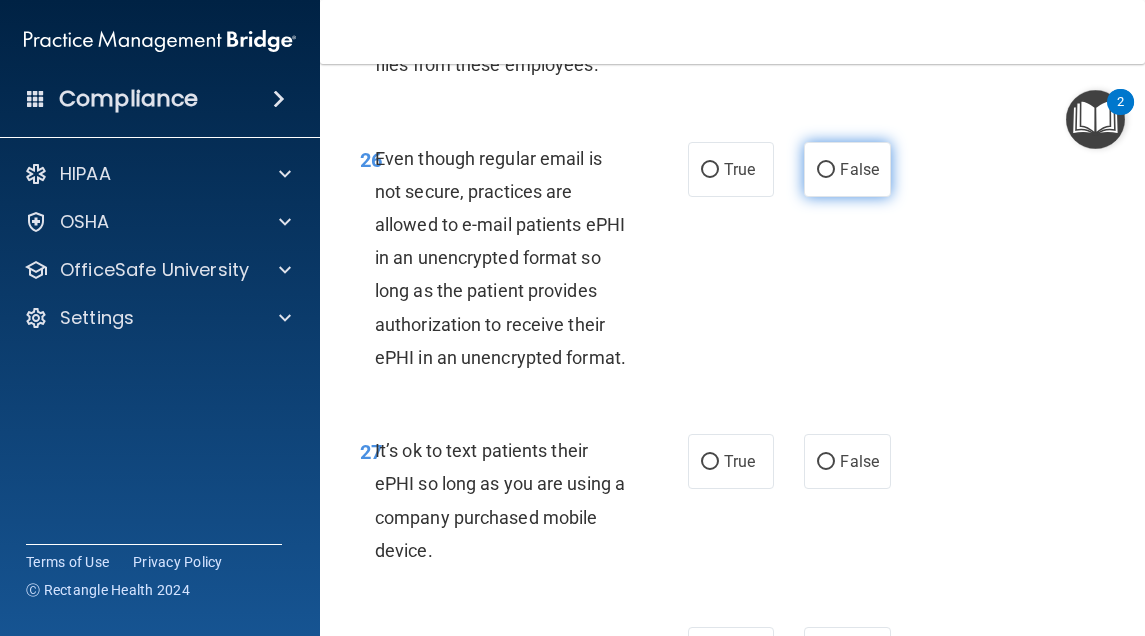 click on "False" at bounding box center [847, 169] 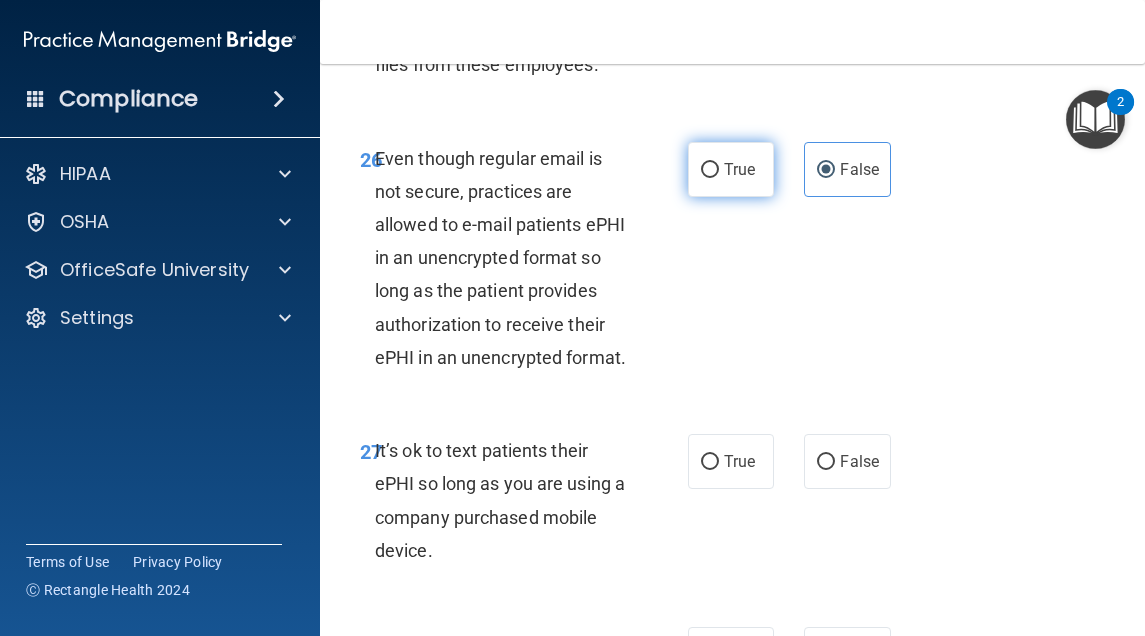 click on "True" at bounding box center (731, 169) 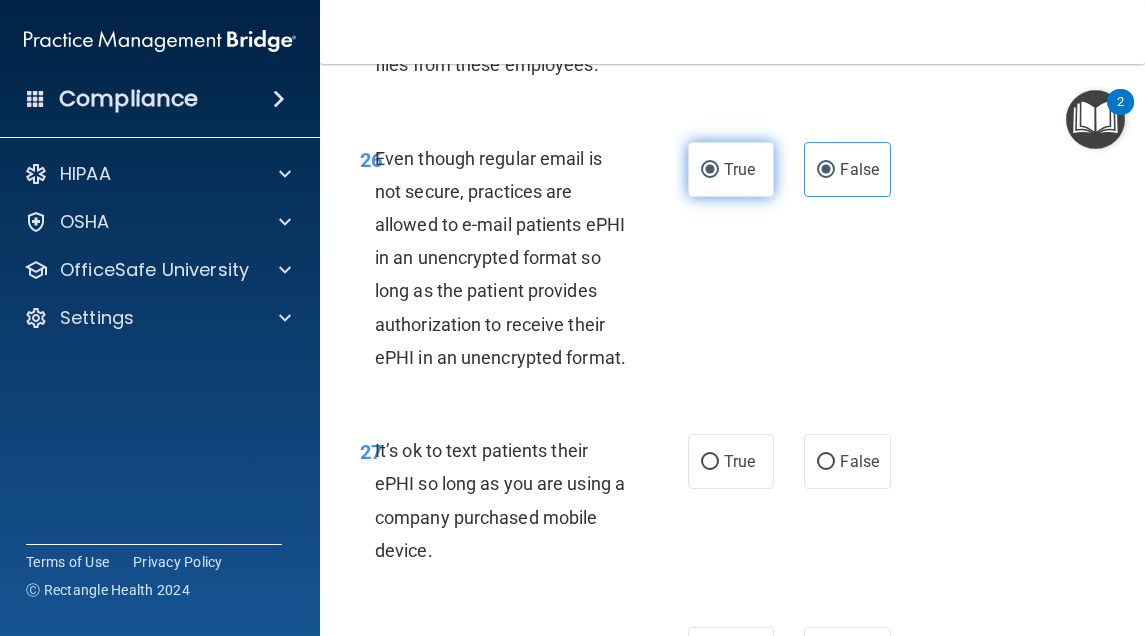 radio on "false" 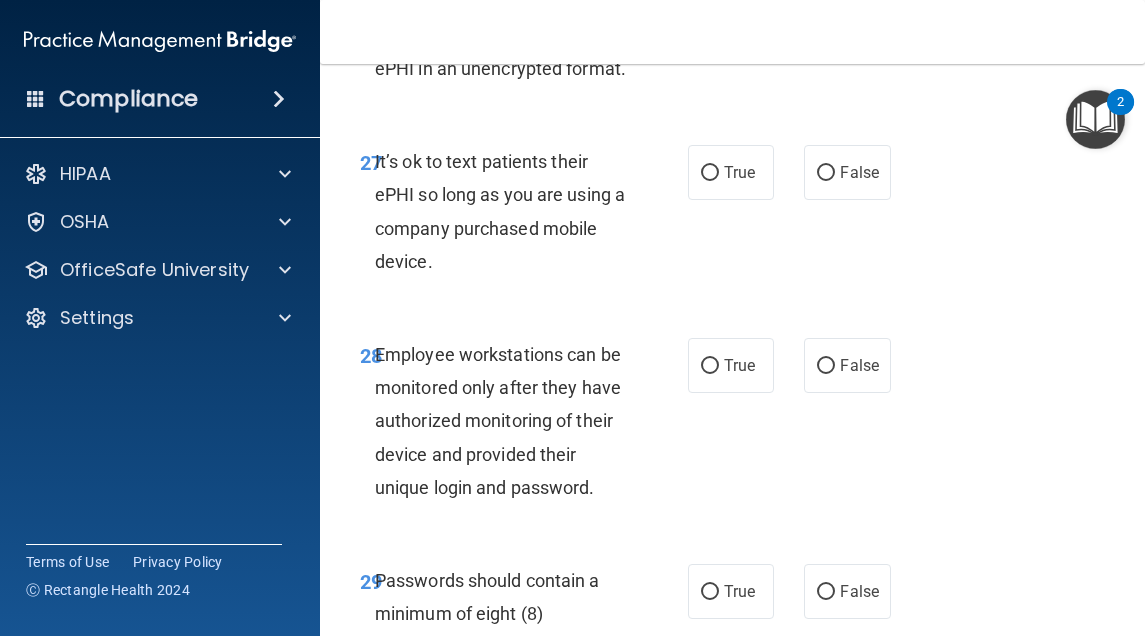 scroll, scrollTop: 6700, scrollLeft: 0, axis: vertical 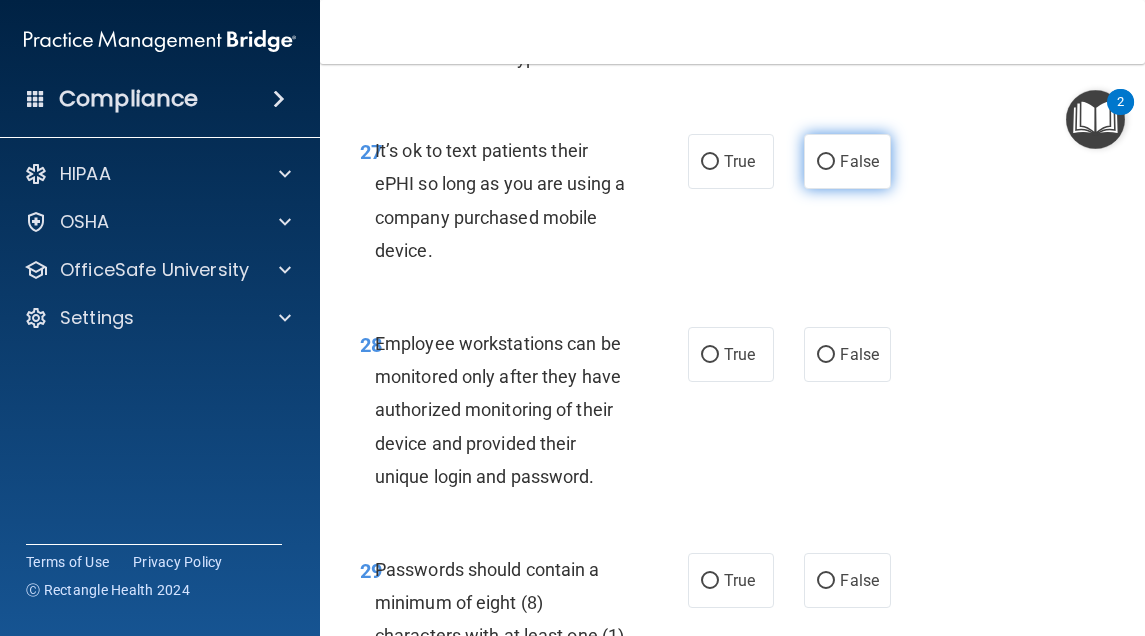 click on "False" at bounding box center [859, 161] 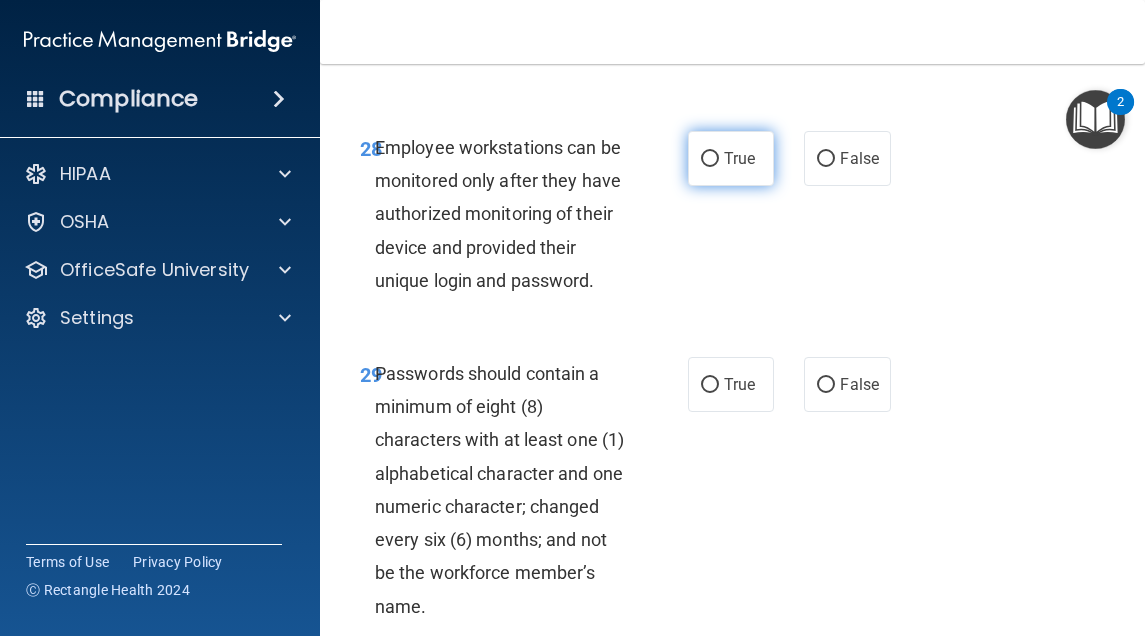 scroll, scrollTop: 7000, scrollLeft: 0, axis: vertical 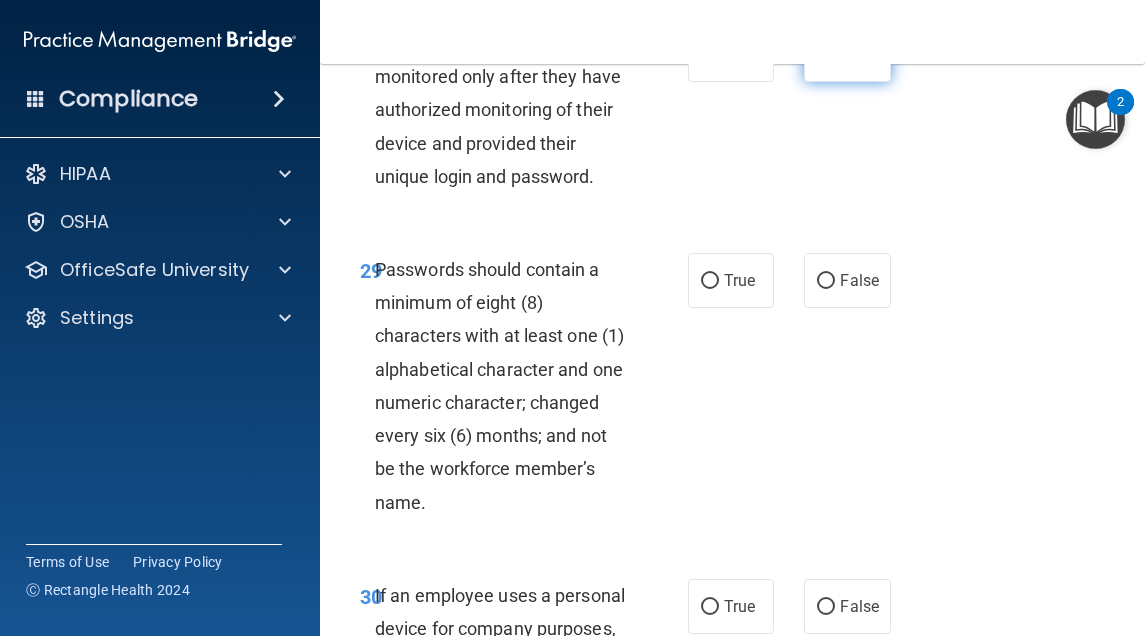 click on "False" at bounding box center (859, 54) 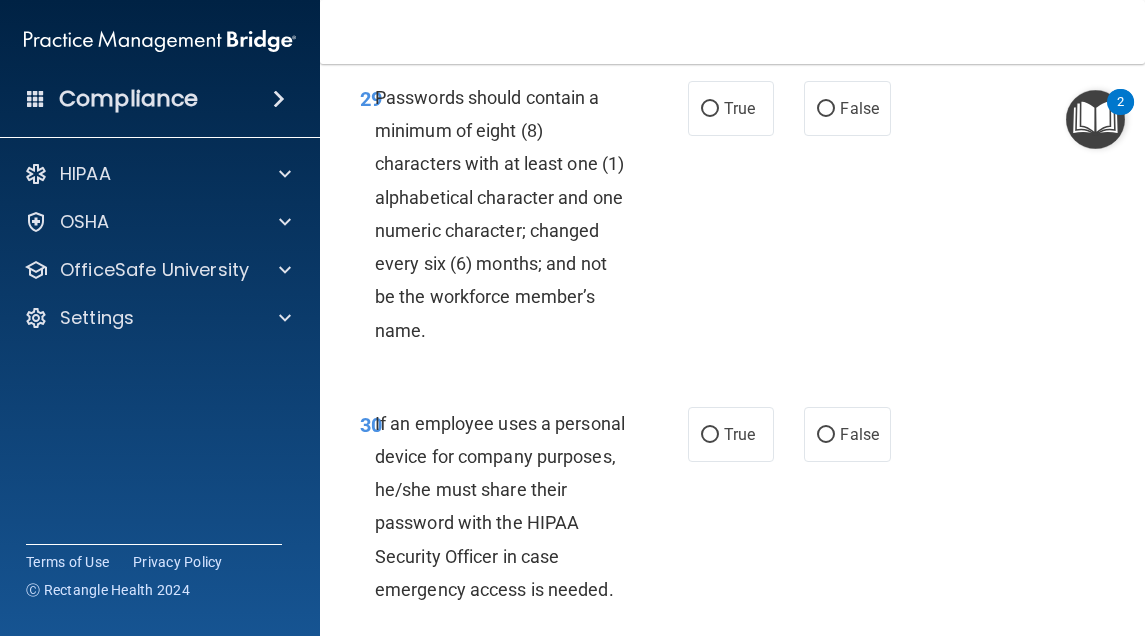 scroll, scrollTop: 7200, scrollLeft: 0, axis: vertical 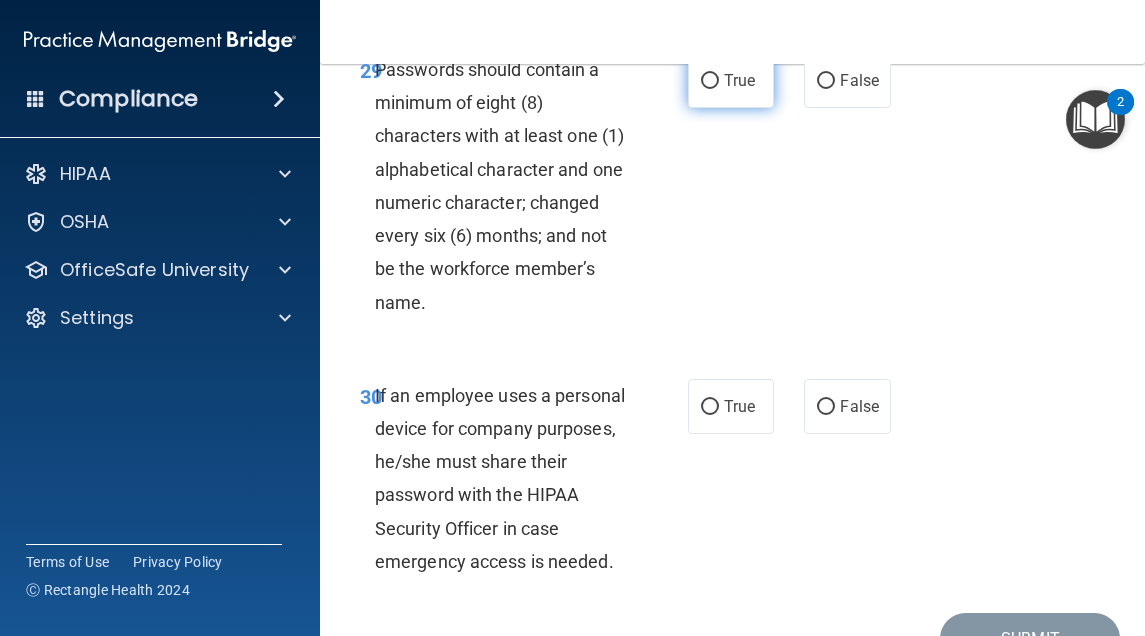 click on "True" at bounding box center [710, 81] 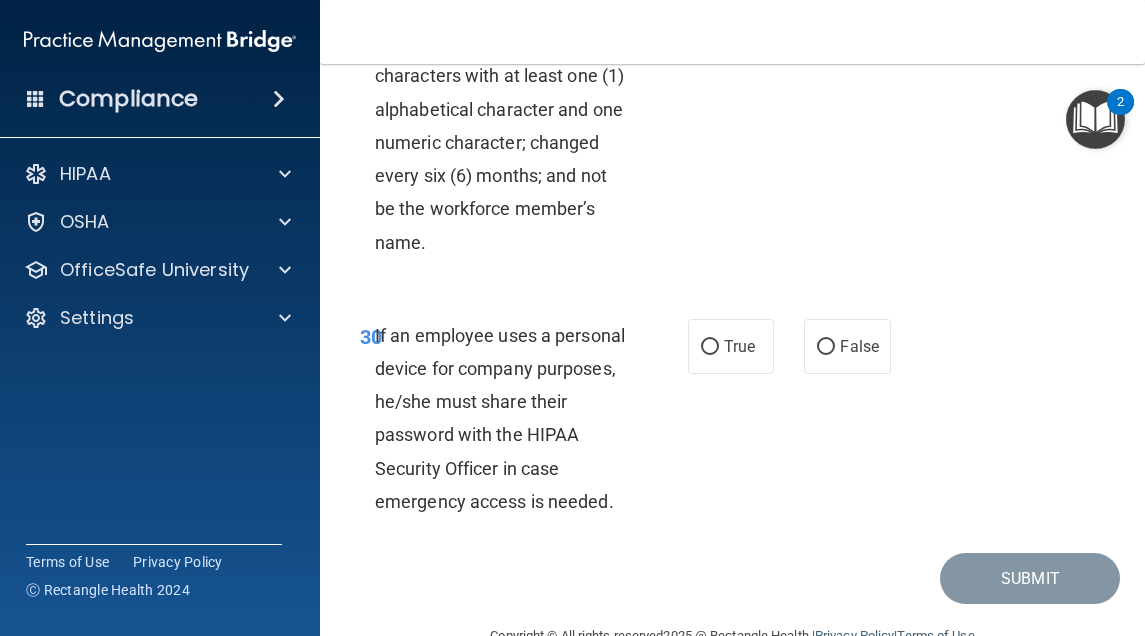 scroll, scrollTop: 7500, scrollLeft: 0, axis: vertical 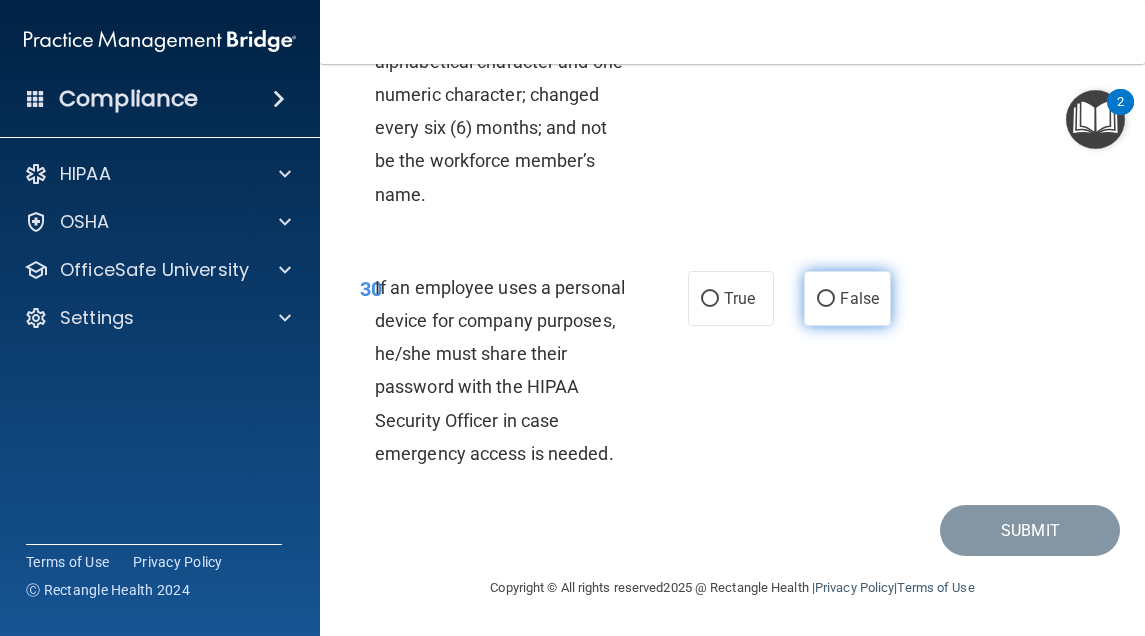 click on "False" at bounding box center [847, 298] 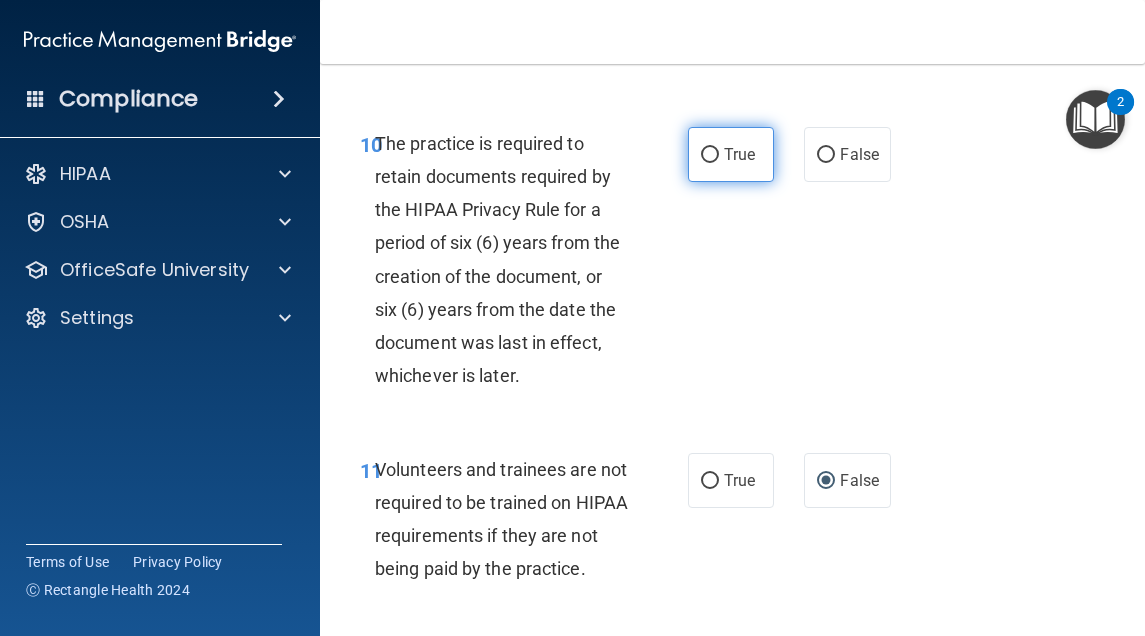 scroll, scrollTop: 2800, scrollLeft: 0, axis: vertical 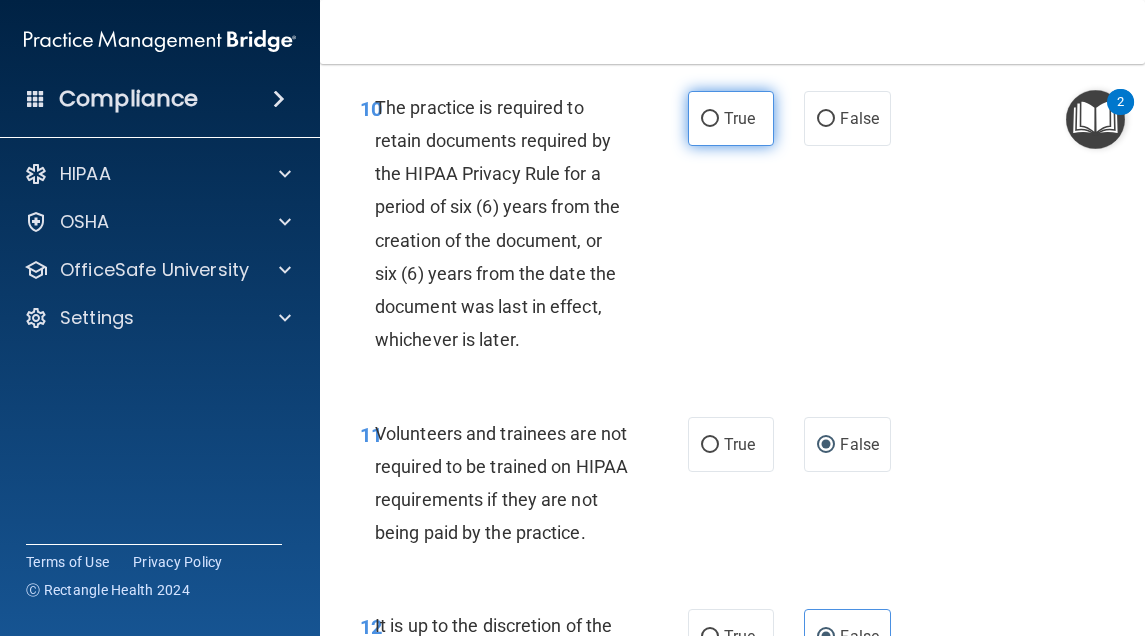 click on "True" at bounding box center [731, 118] 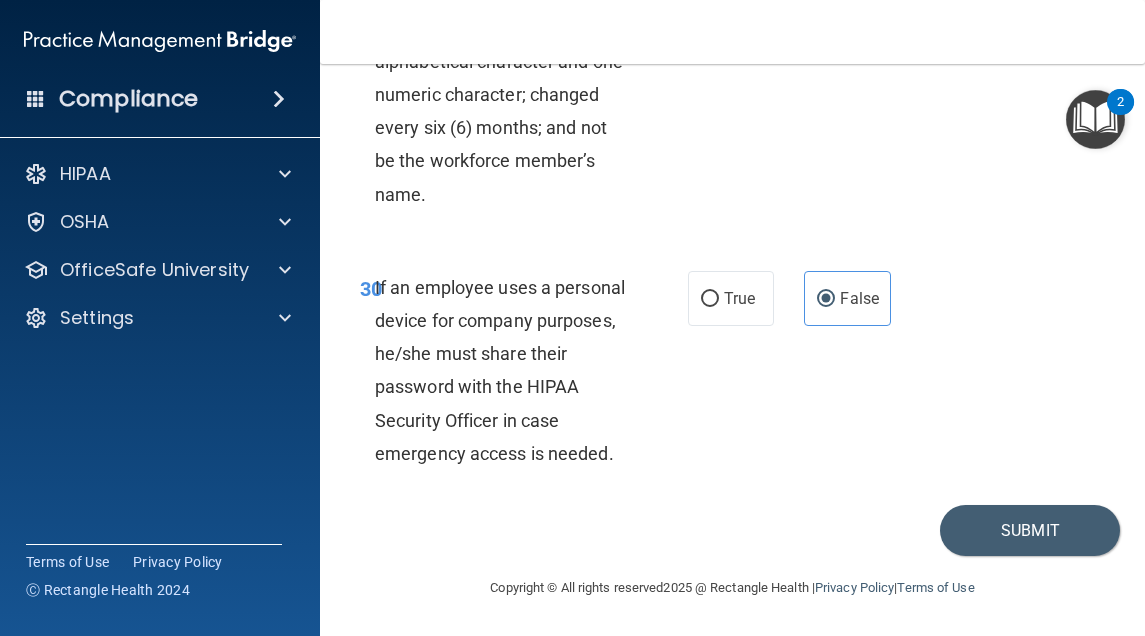 scroll, scrollTop: 7540, scrollLeft: 0, axis: vertical 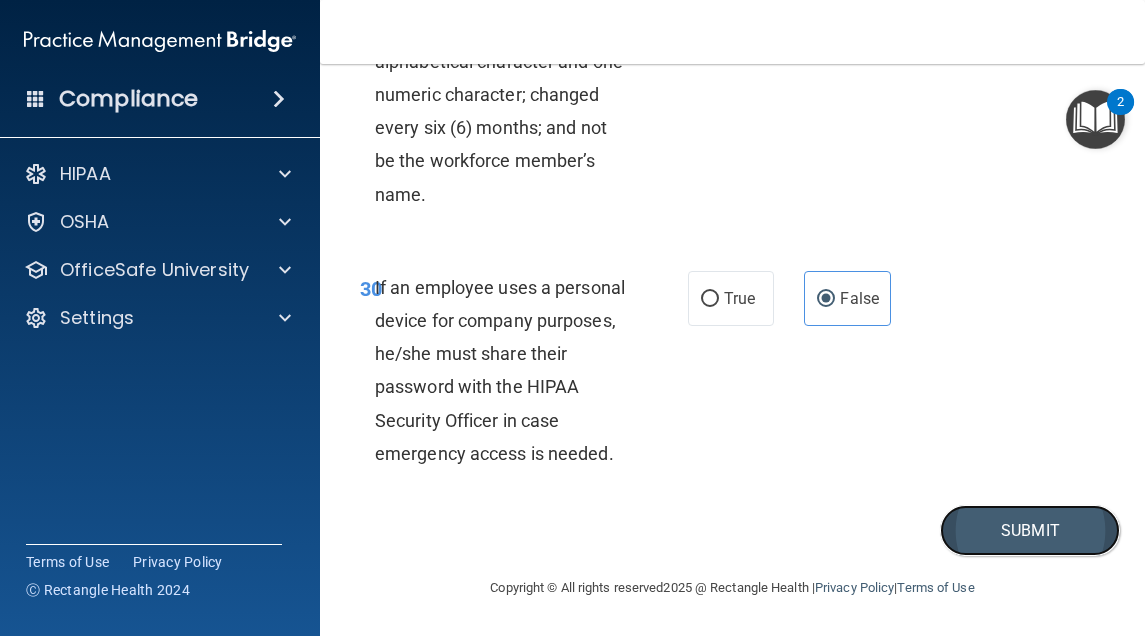 click on "Submit" at bounding box center (1030, 530) 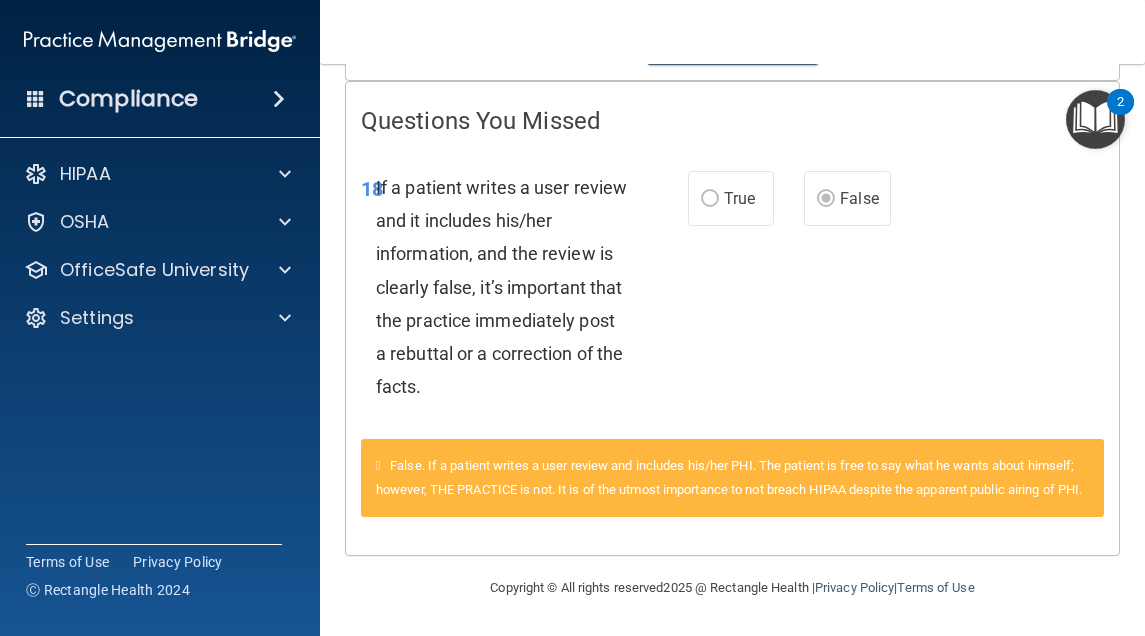 scroll, scrollTop: 0, scrollLeft: 0, axis: both 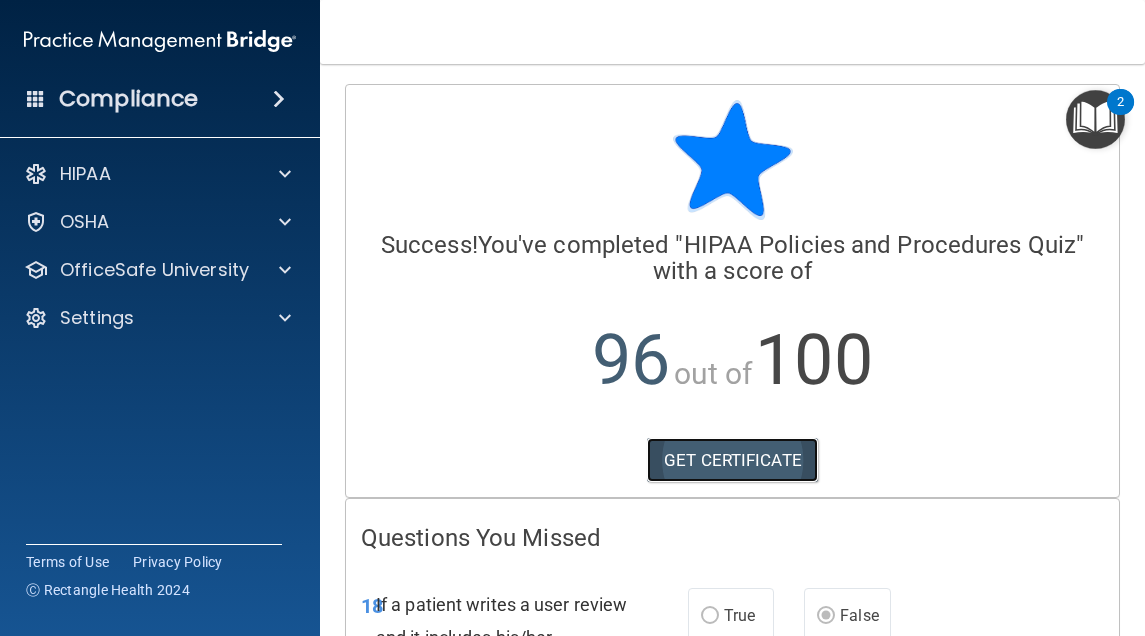 click on "GET CERTIFICATE" at bounding box center (732, 460) 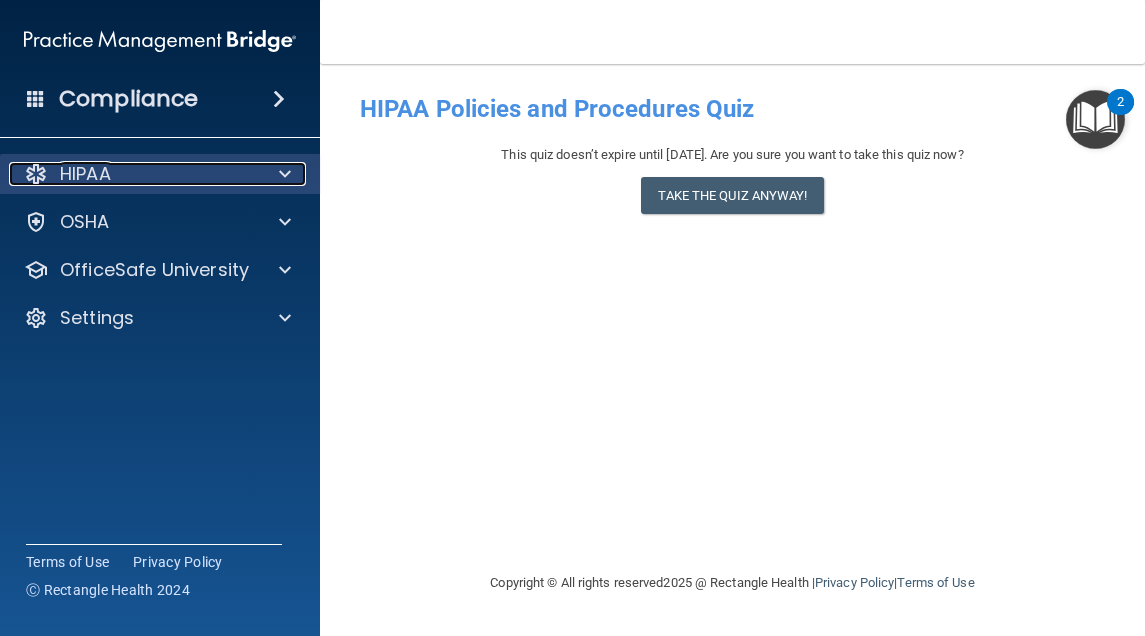 click on "HIPAA" at bounding box center [85, 174] 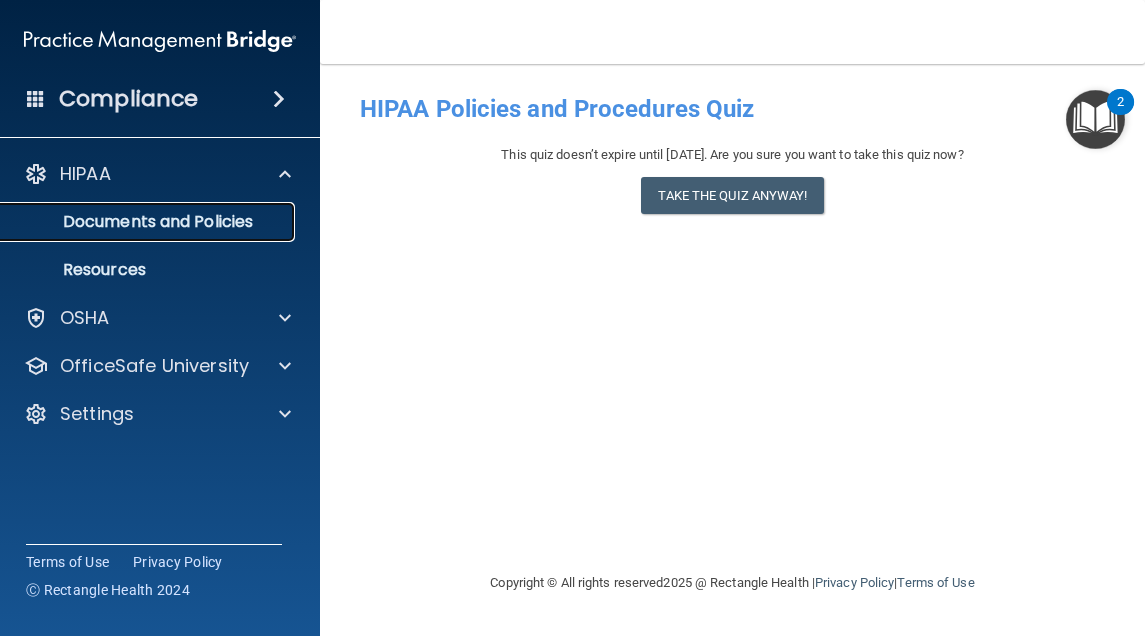 click on "Documents and Policies" at bounding box center (149, 222) 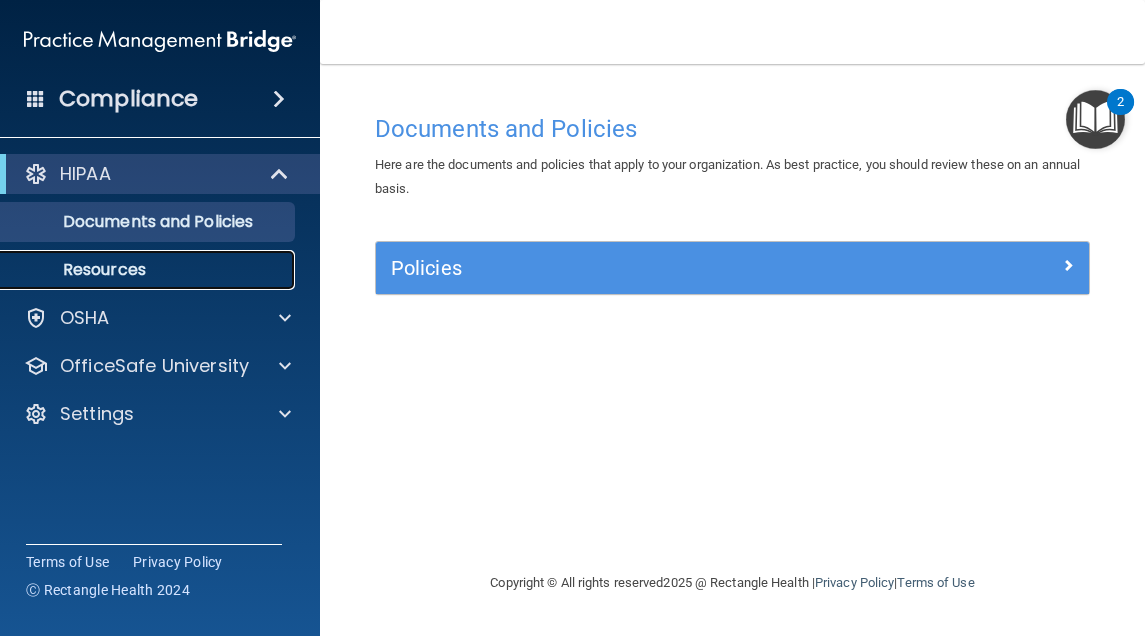 click on "Resources" at bounding box center (149, 270) 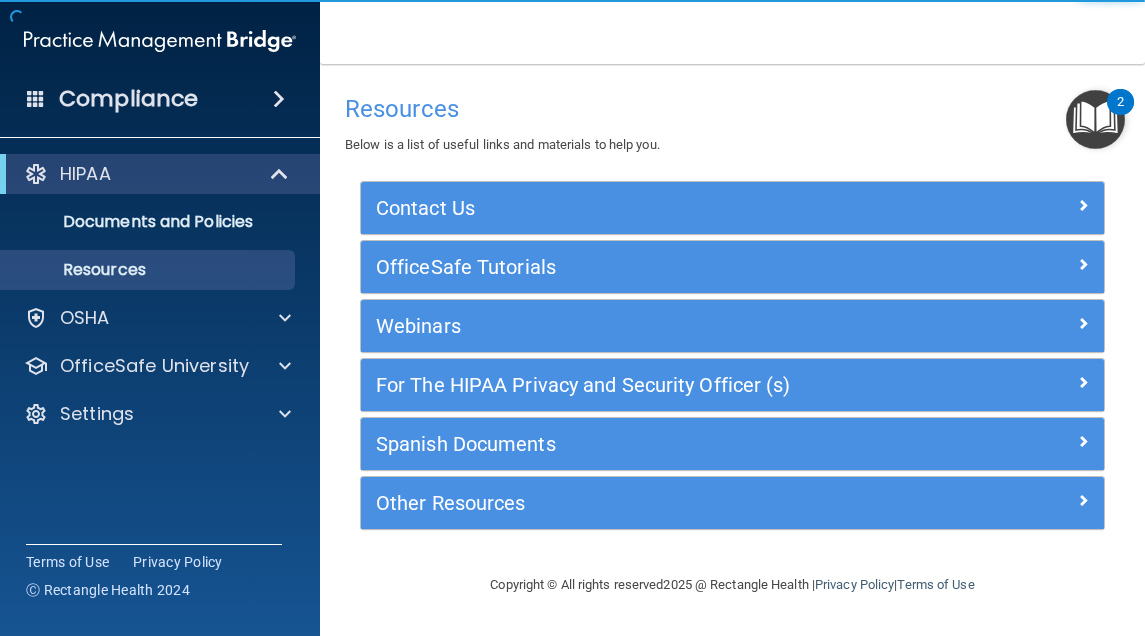 click on "HIPAA" at bounding box center (160, 174) 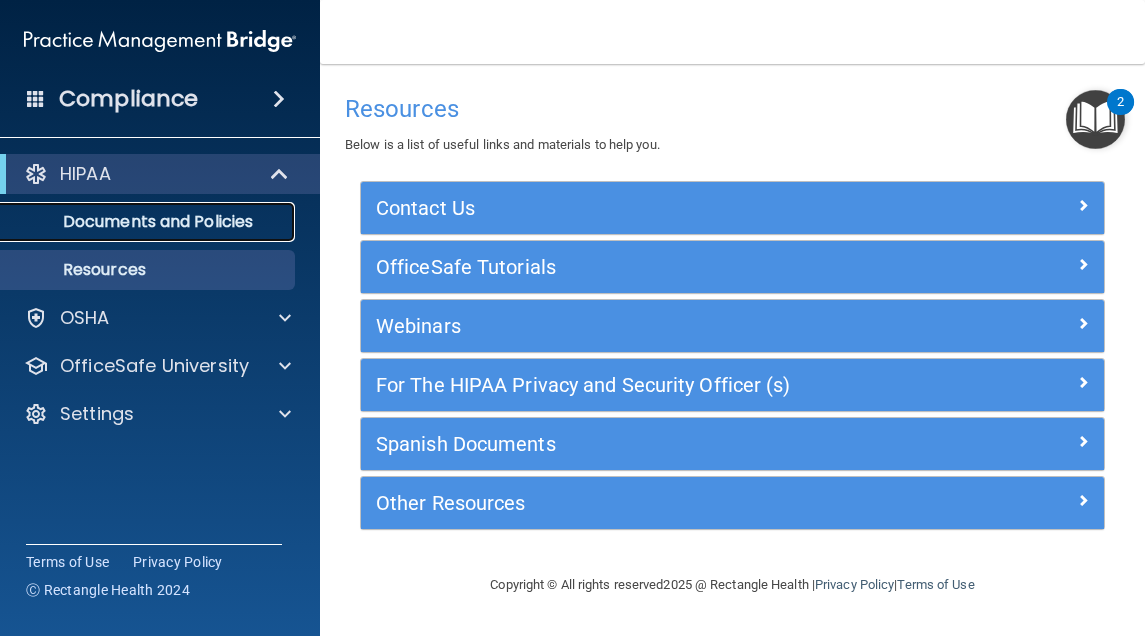 click on "Documents and Policies" at bounding box center [149, 222] 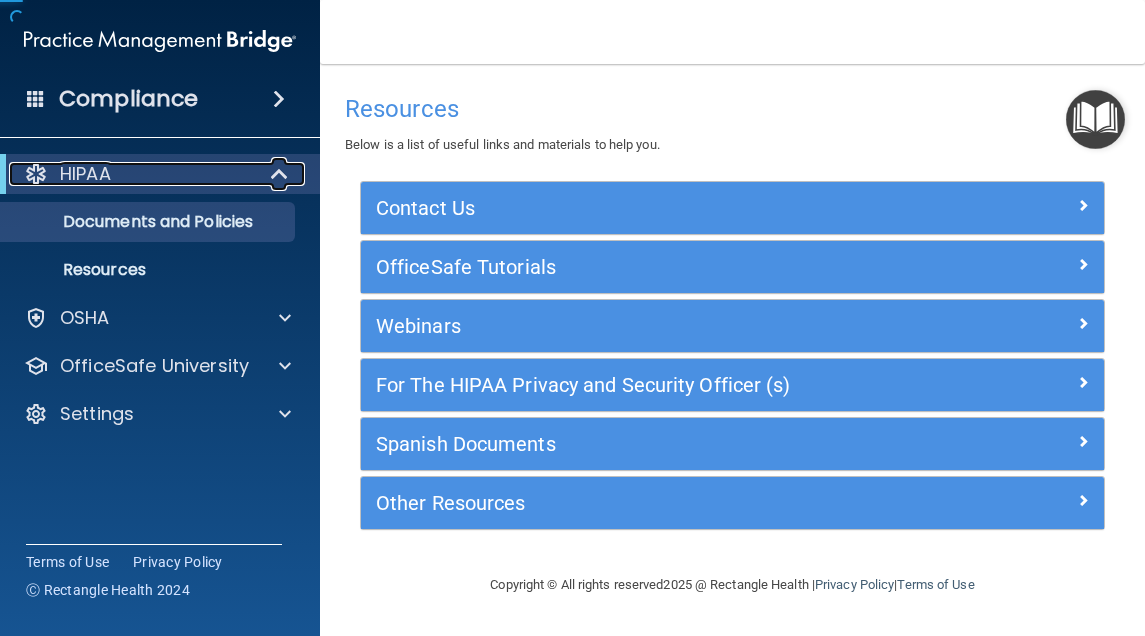click at bounding box center (36, 174) 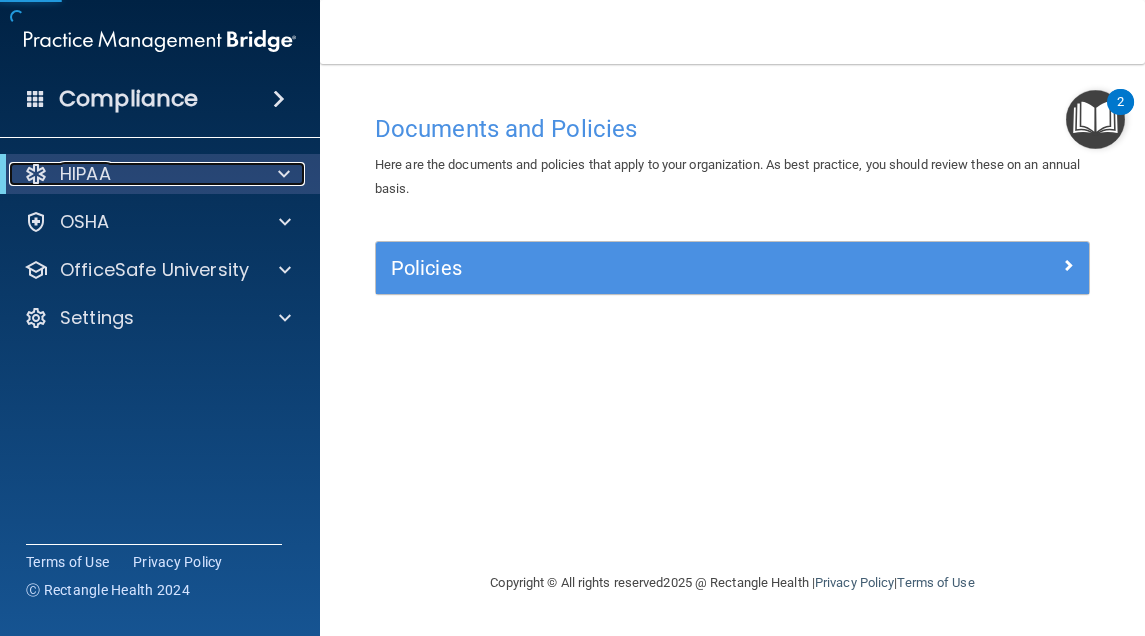 click at bounding box center (36, 174) 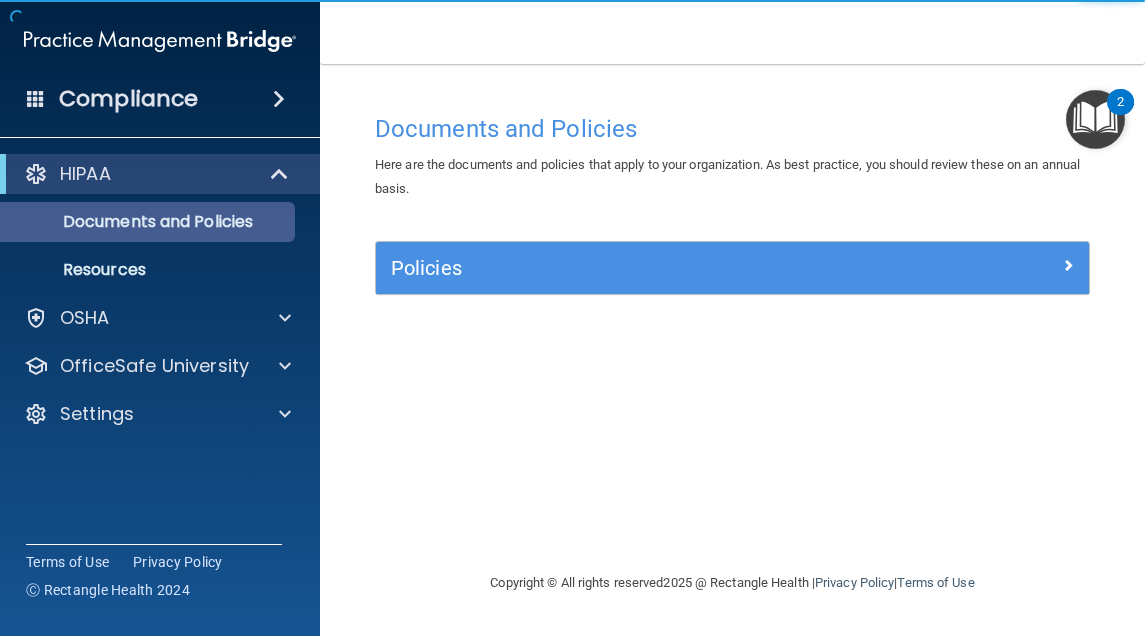 click on "Documents and Policies                 Report an Incident               Business Associates               Emergency Planning               Resources                 HIPAA Risk Assessment" at bounding box center (161, 242) 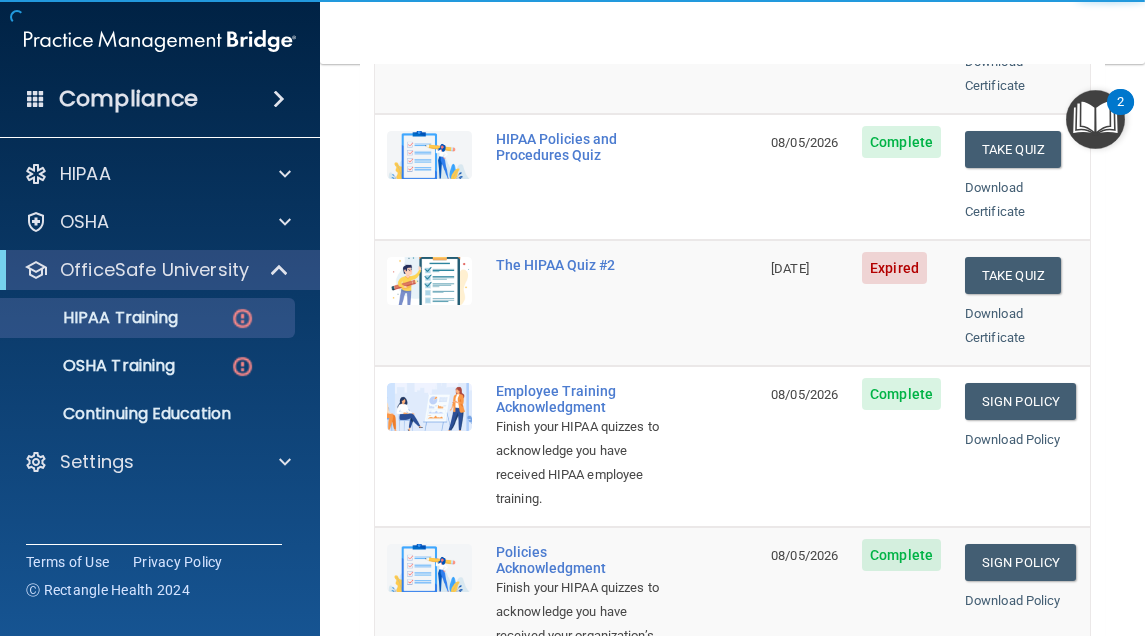 scroll, scrollTop: 400, scrollLeft: 0, axis: vertical 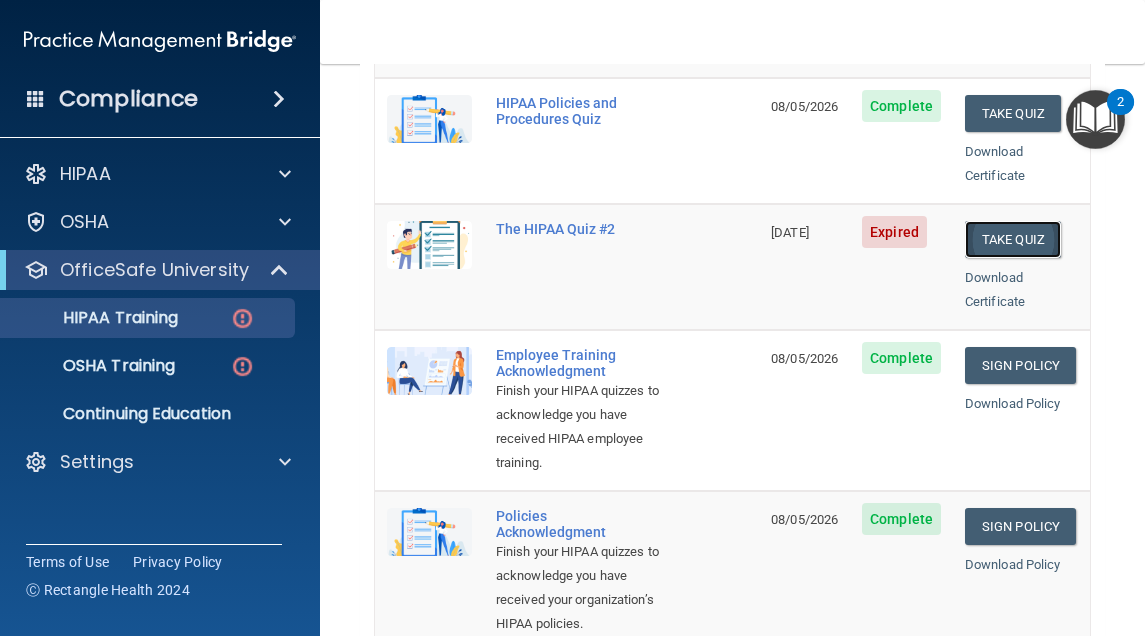 click on "Take Quiz" at bounding box center (1013, 239) 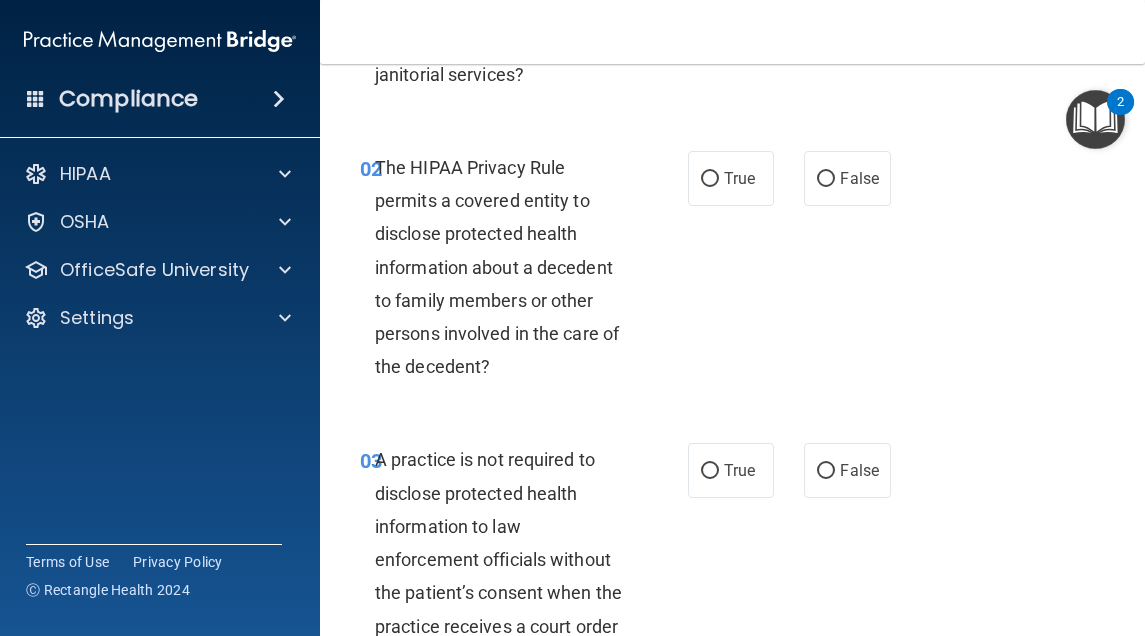 scroll, scrollTop: 0, scrollLeft: 0, axis: both 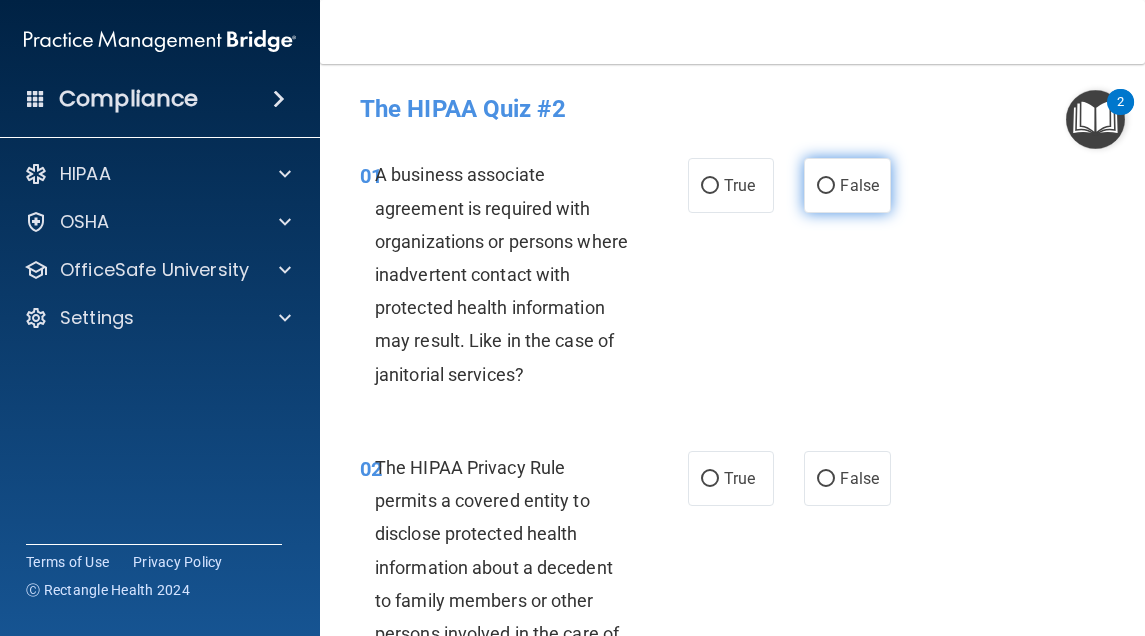 click on "False" at bounding box center (826, 186) 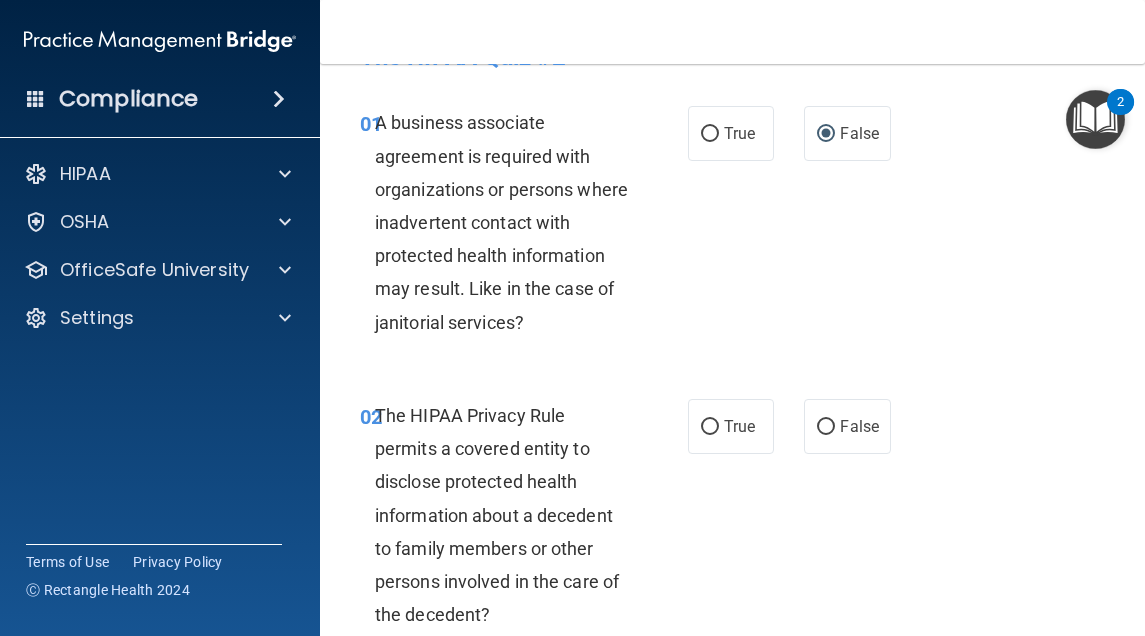 scroll, scrollTop: 100, scrollLeft: 0, axis: vertical 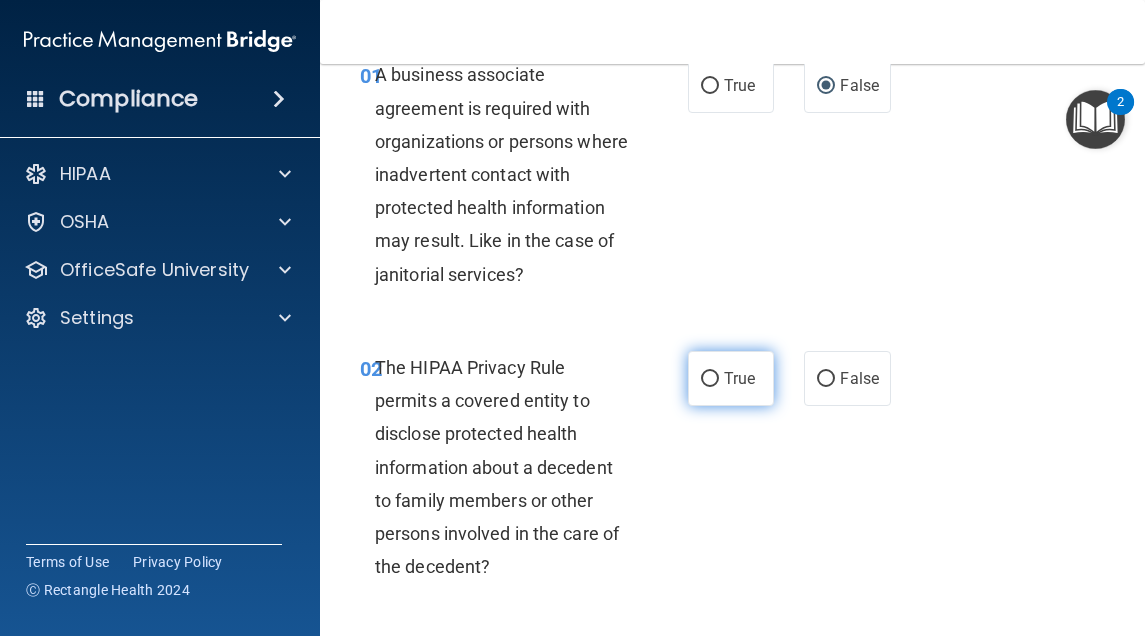 click on "True" at bounding box center (731, 378) 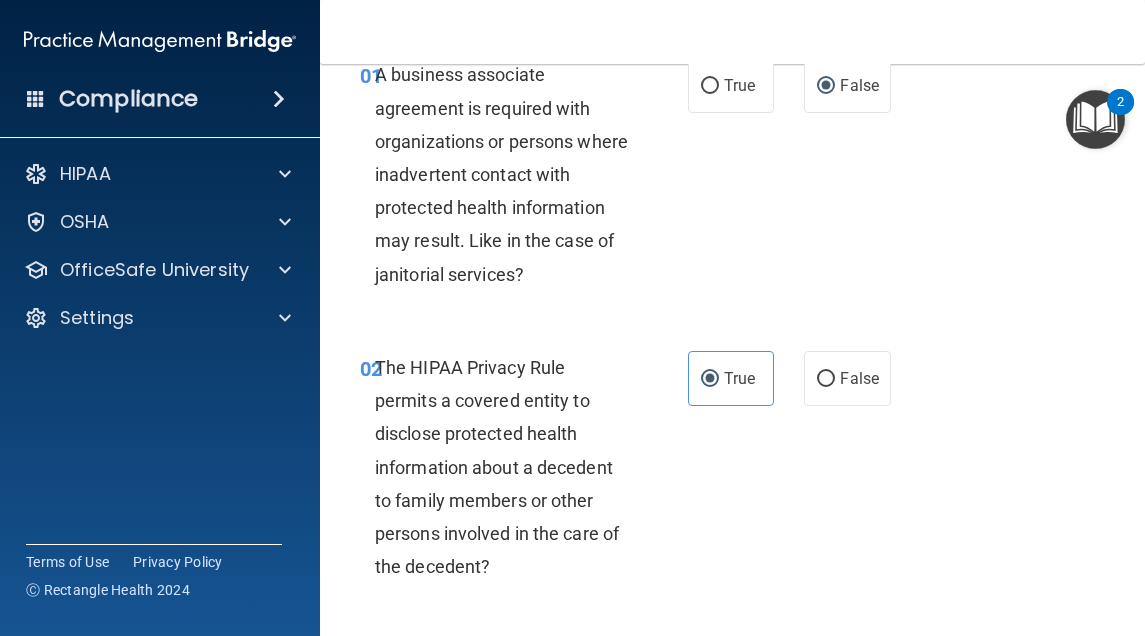 scroll, scrollTop: 300, scrollLeft: 0, axis: vertical 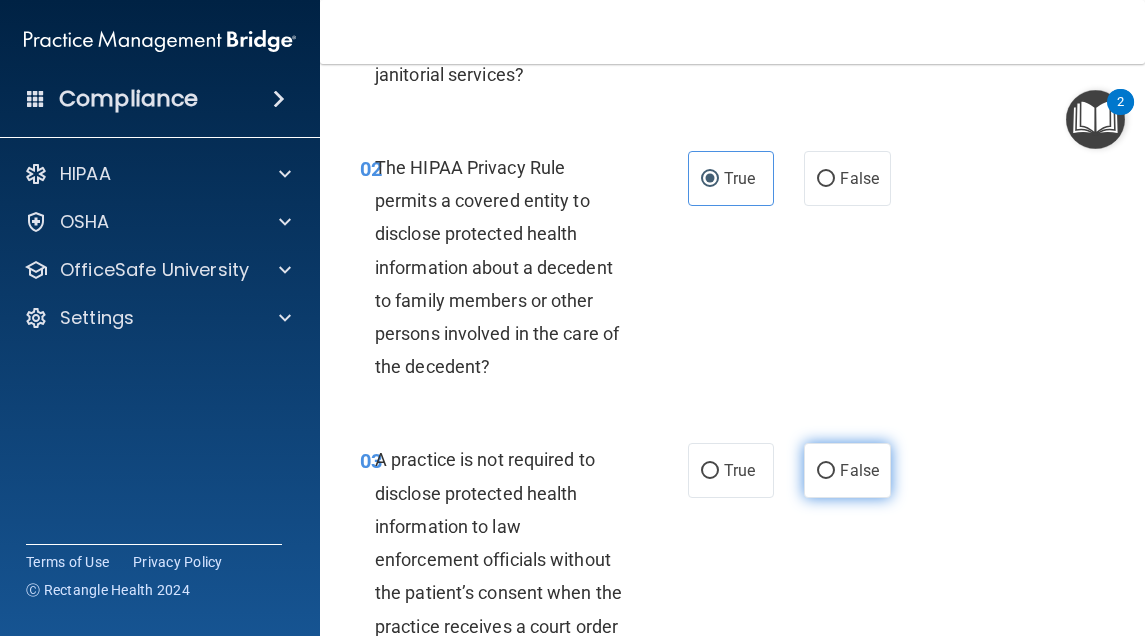 click on "False" at bounding box center [847, 470] 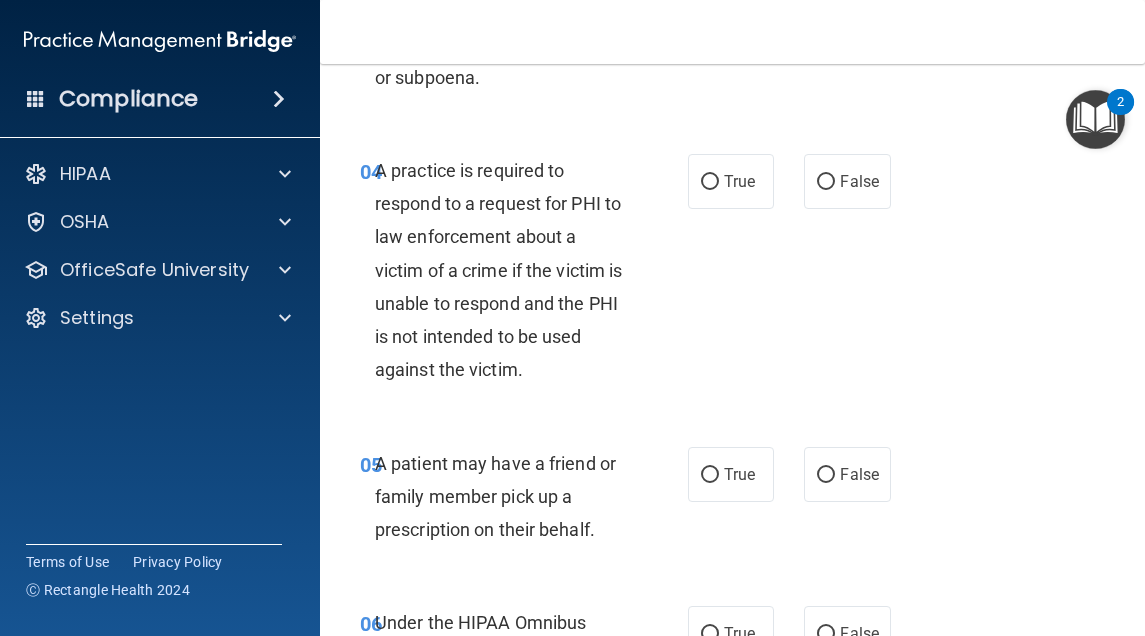 scroll, scrollTop: 900, scrollLeft: 0, axis: vertical 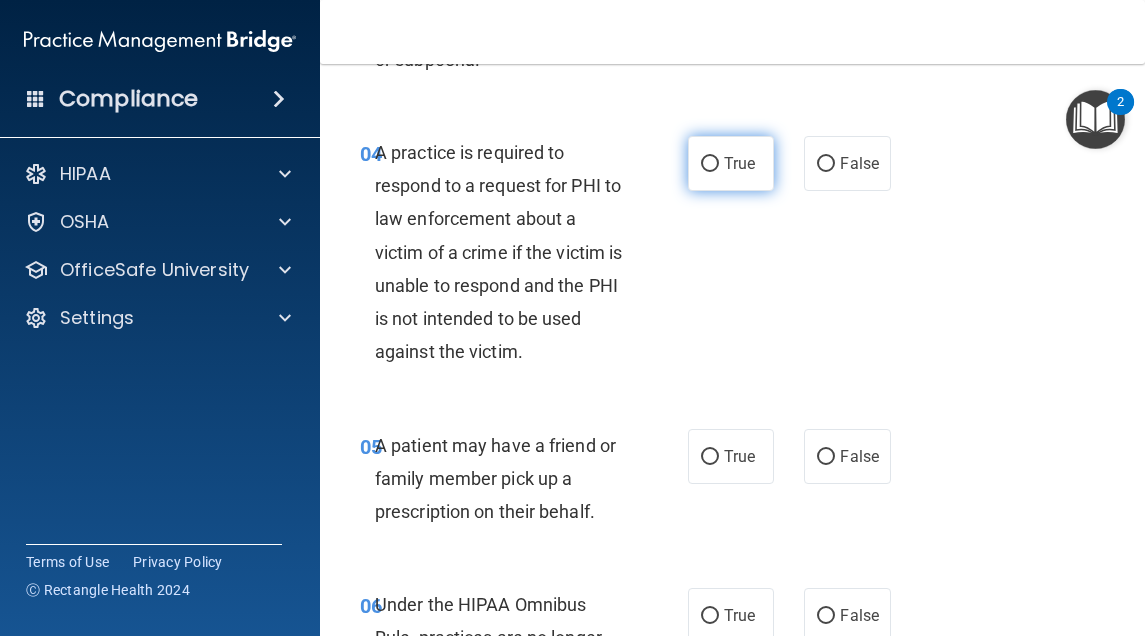 click on "True" at bounding box center [731, 163] 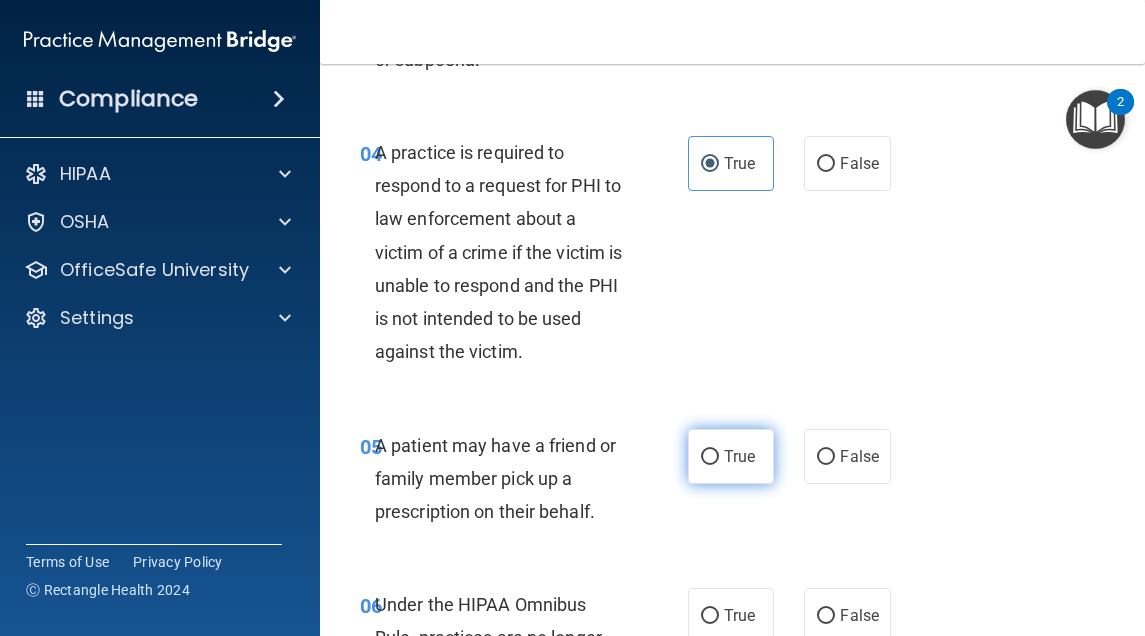 click on "True" at bounding box center (739, 456) 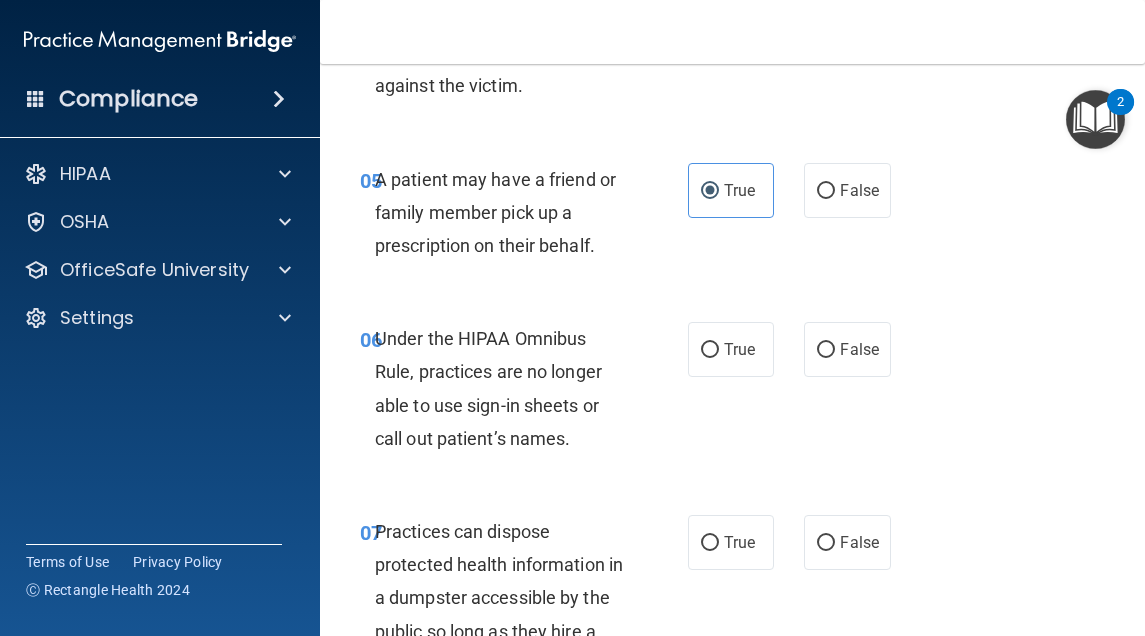 scroll, scrollTop: 1200, scrollLeft: 0, axis: vertical 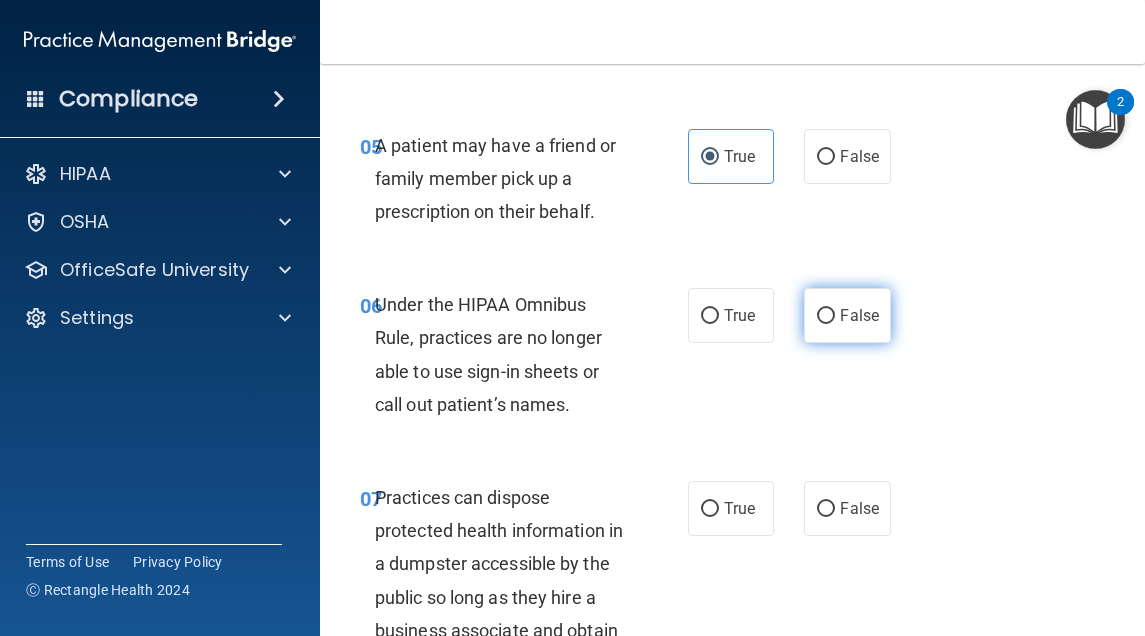 click on "False" at bounding box center (859, 315) 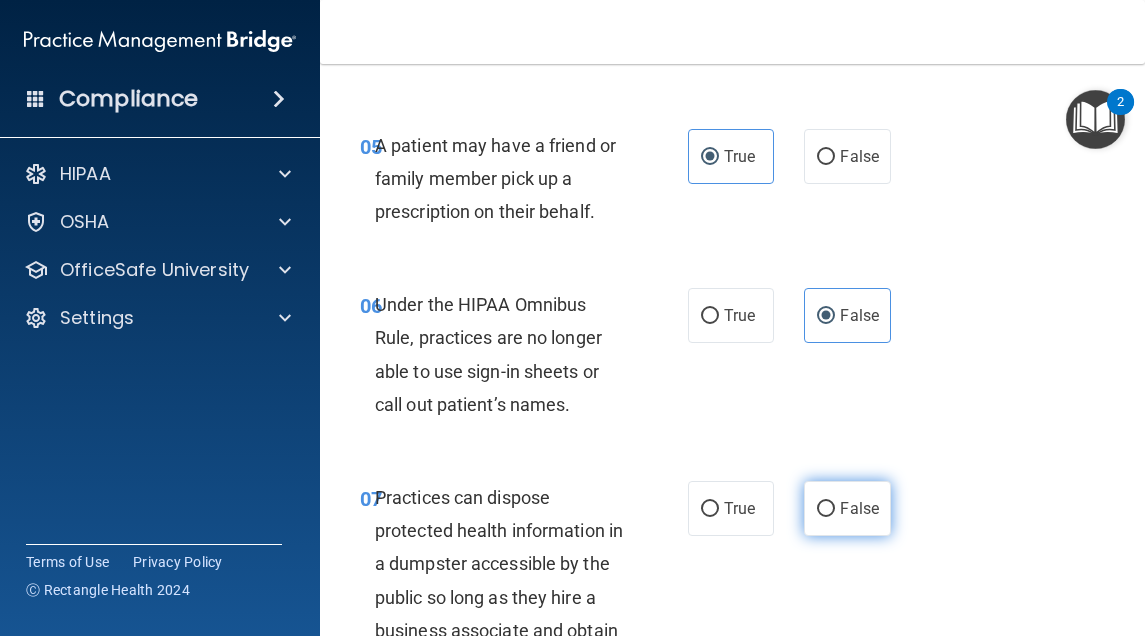 click on "False" at bounding box center (847, 508) 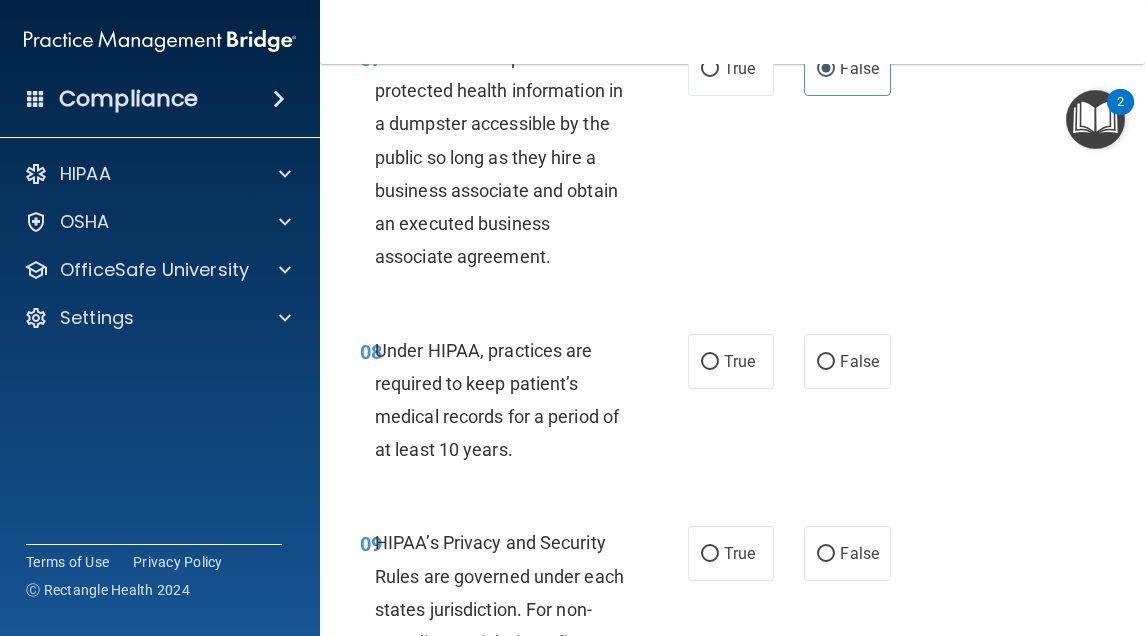scroll, scrollTop: 1700, scrollLeft: 0, axis: vertical 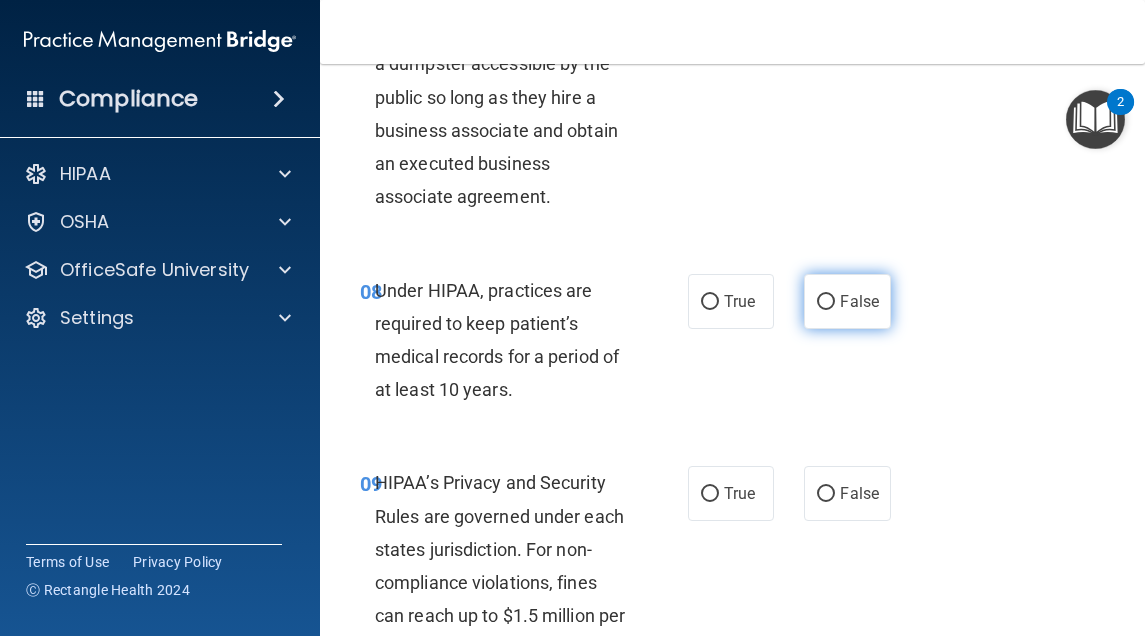 click on "False" at bounding box center (847, 301) 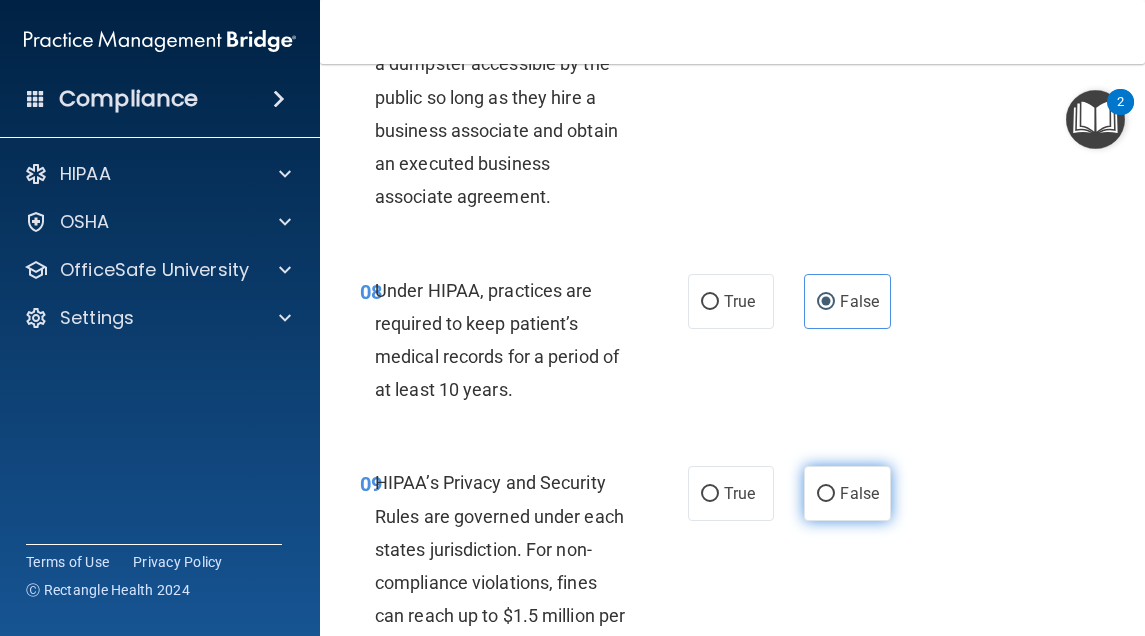 click on "False" at bounding box center [859, 493] 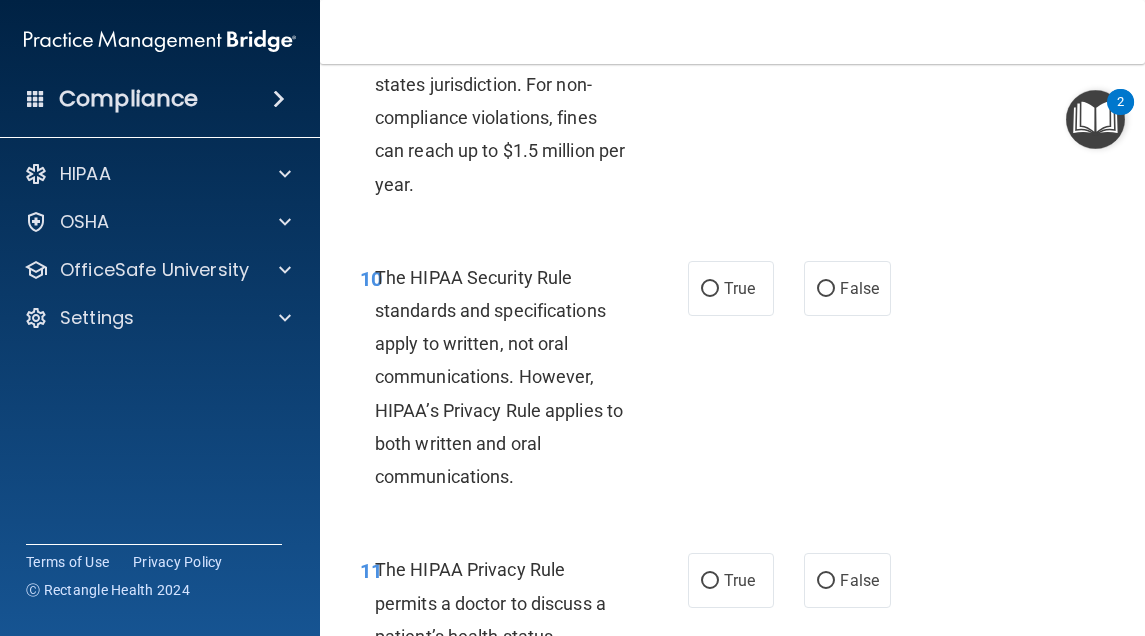 scroll, scrollTop: 2200, scrollLeft: 0, axis: vertical 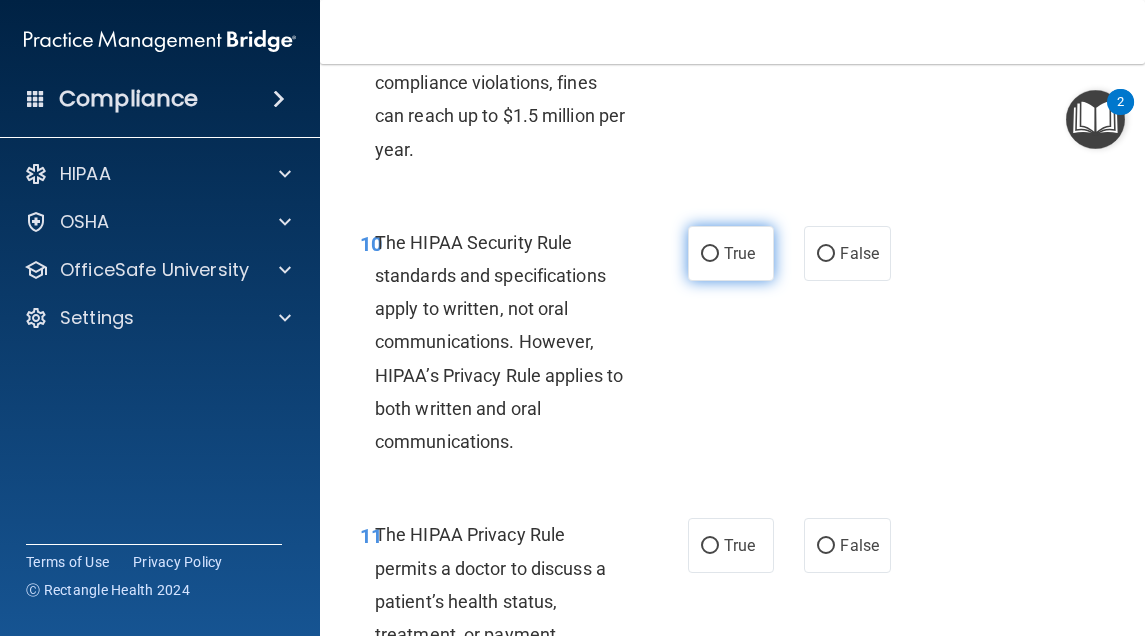 click on "True" at bounding box center [731, 253] 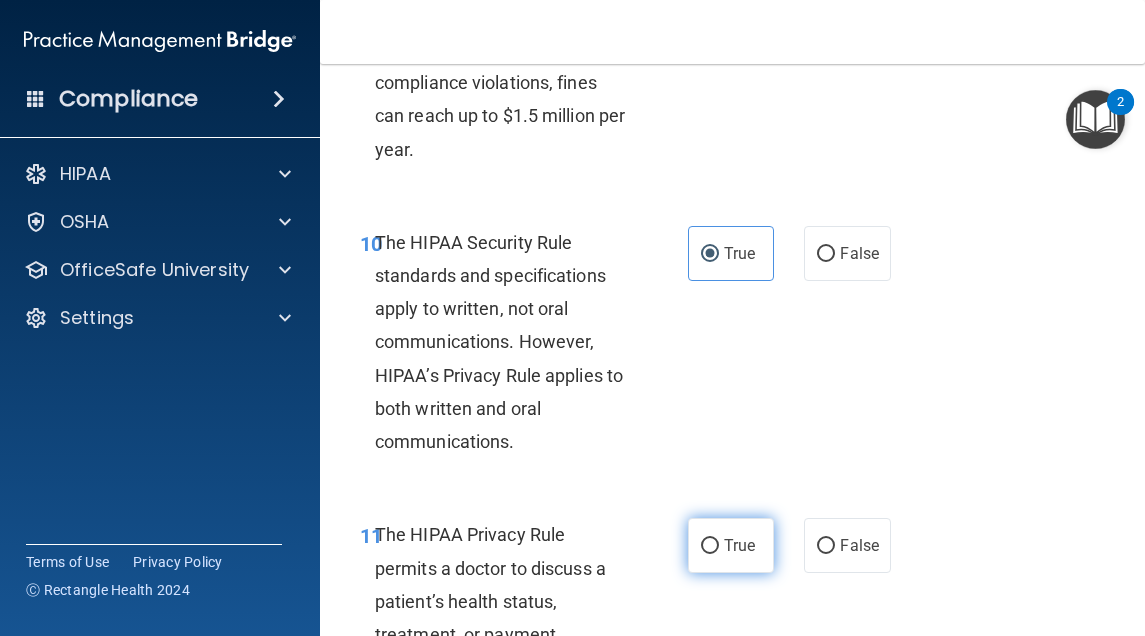 click on "True" at bounding box center (731, 545) 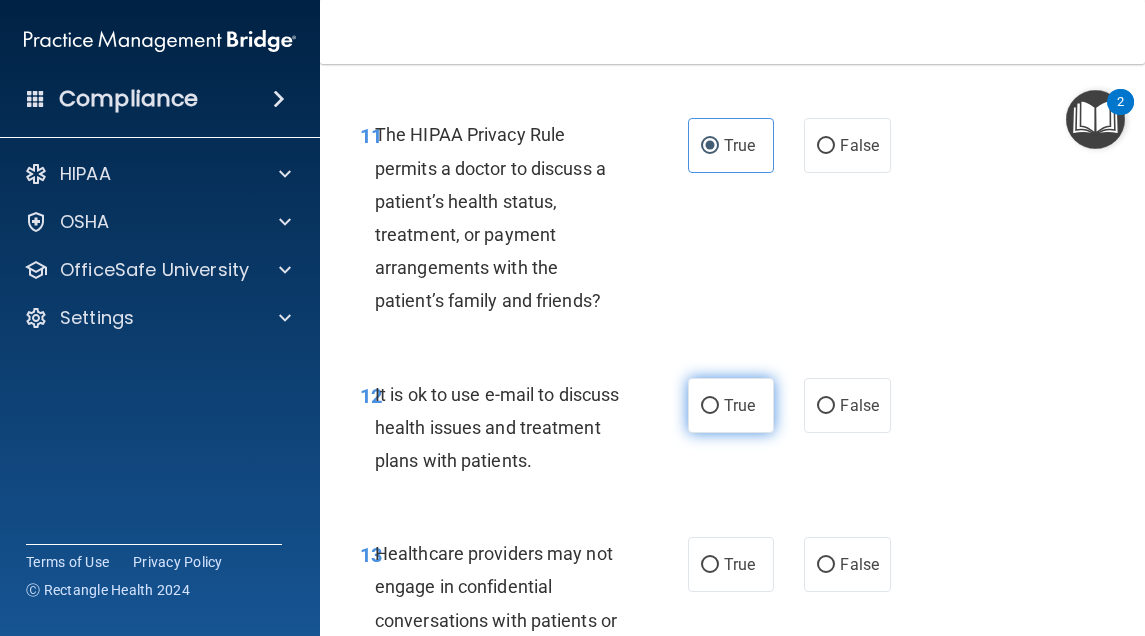click on "True" at bounding box center [739, 405] 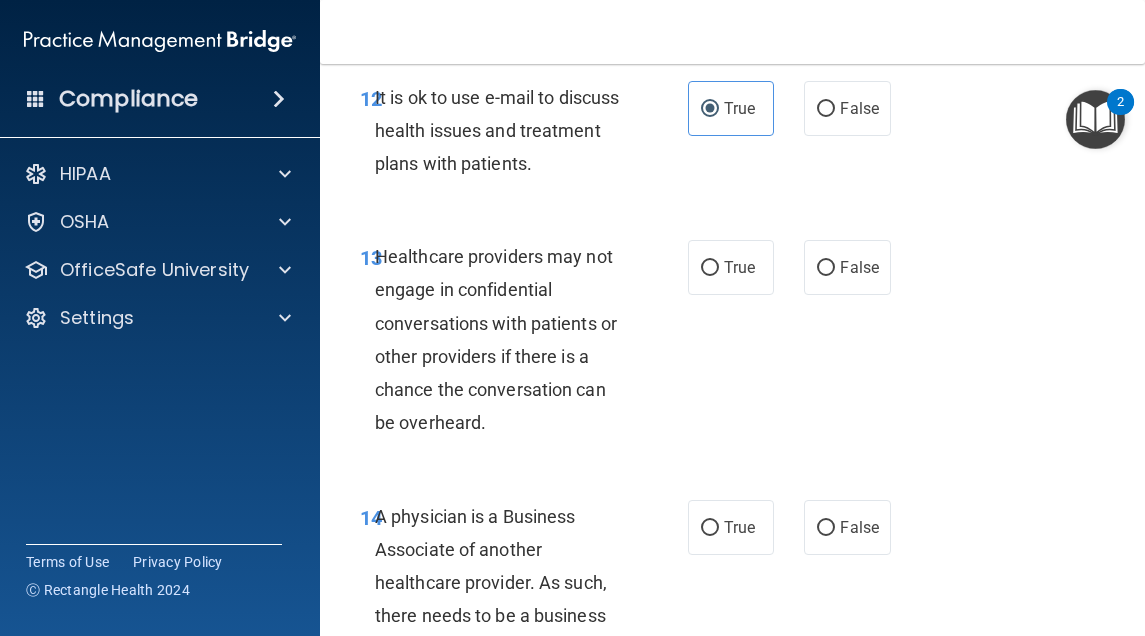 scroll, scrollTop: 2900, scrollLeft: 0, axis: vertical 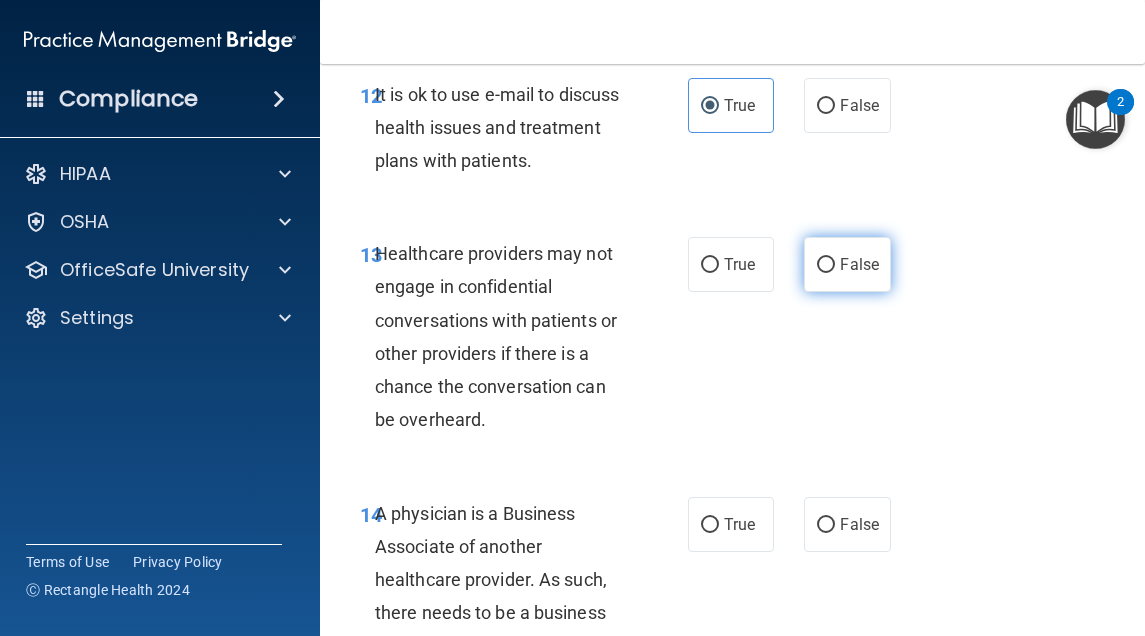 click on "False" at bounding box center (859, 264) 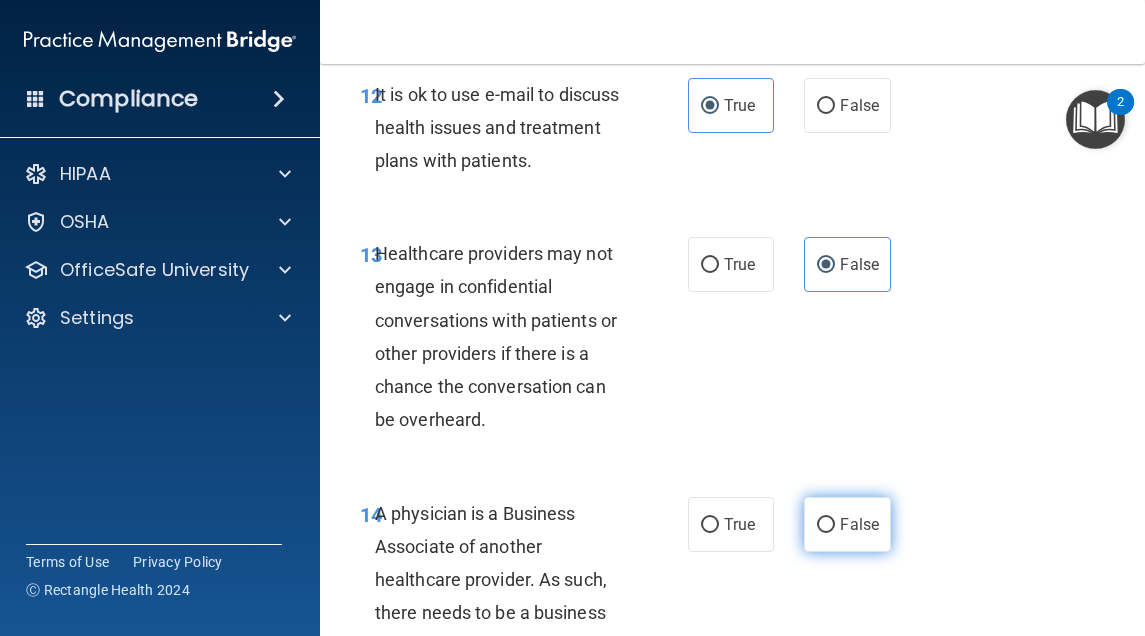 click on "False" at bounding box center (859, 524) 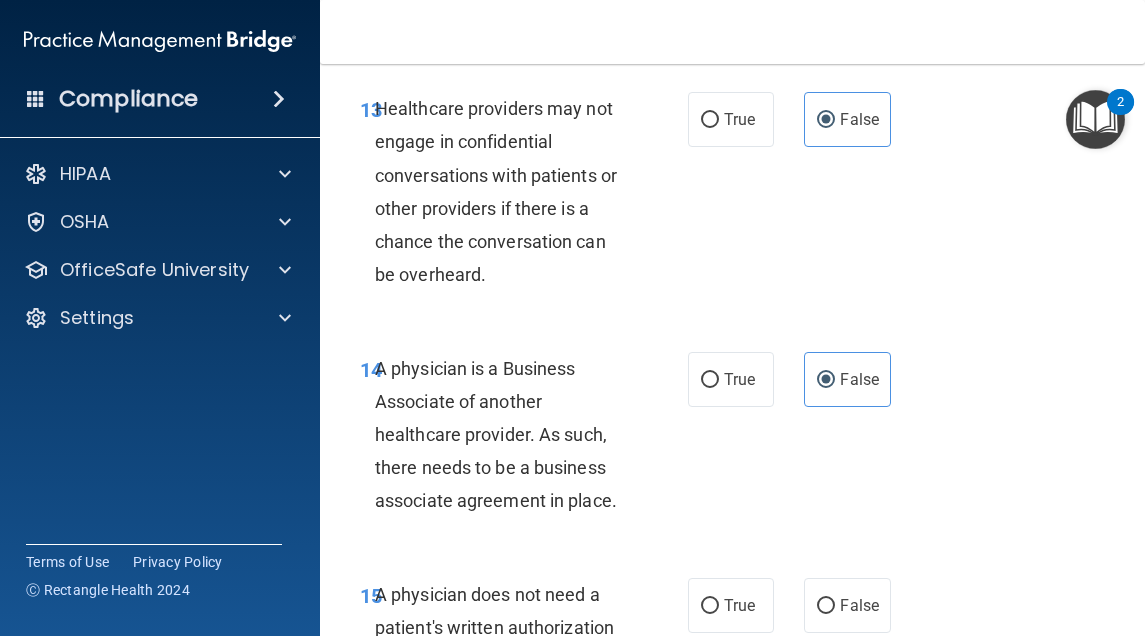 scroll, scrollTop: 3300, scrollLeft: 0, axis: vertical 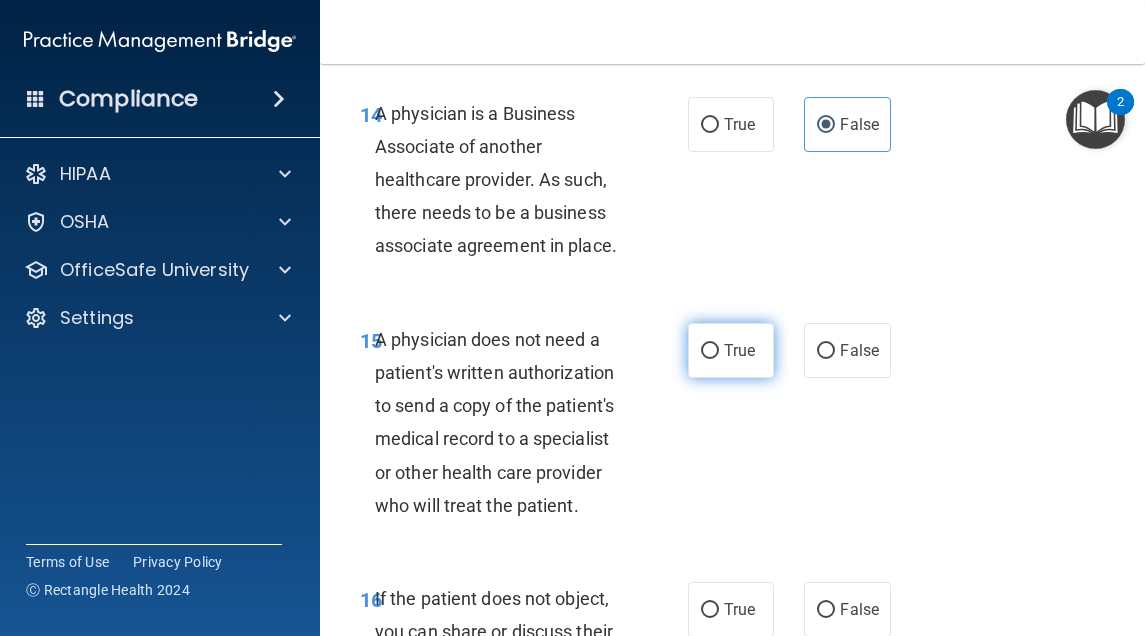 click on "True" at bounding box center [731, 350] 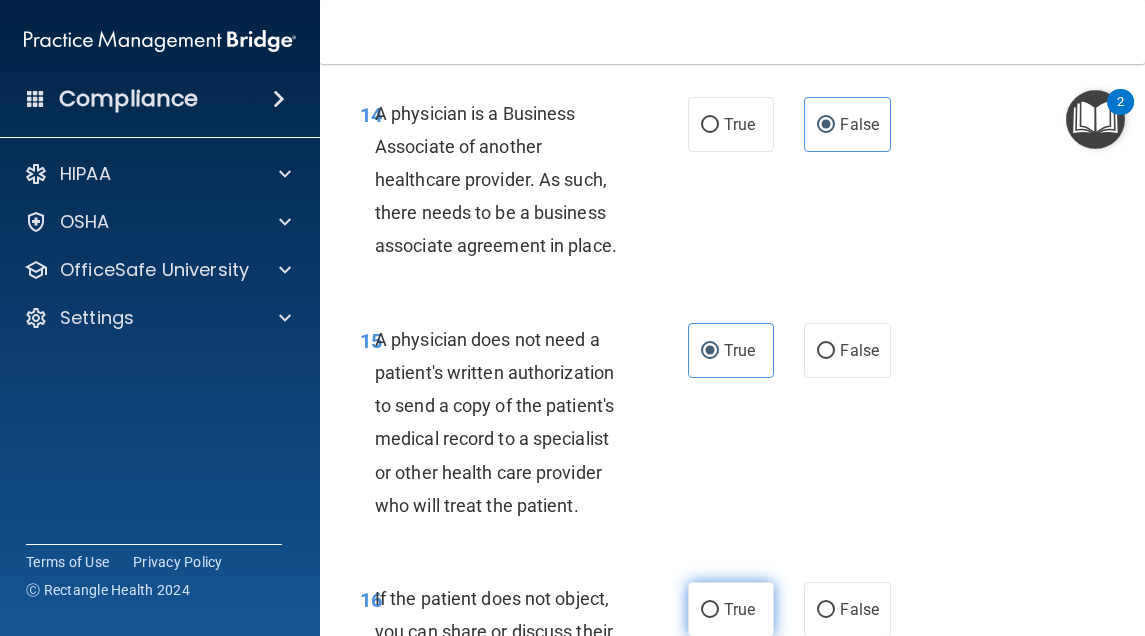 click on "True" at bounding box center [731, 609] 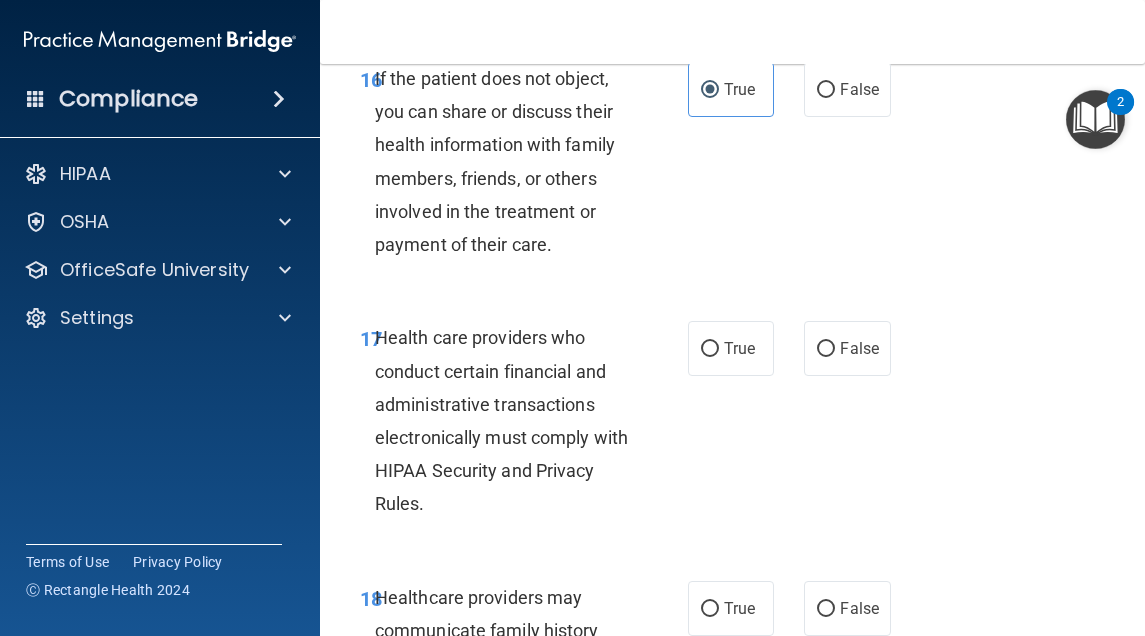 scroll, scrollTop: 4000, scrollLeft: 0, axis: vertical 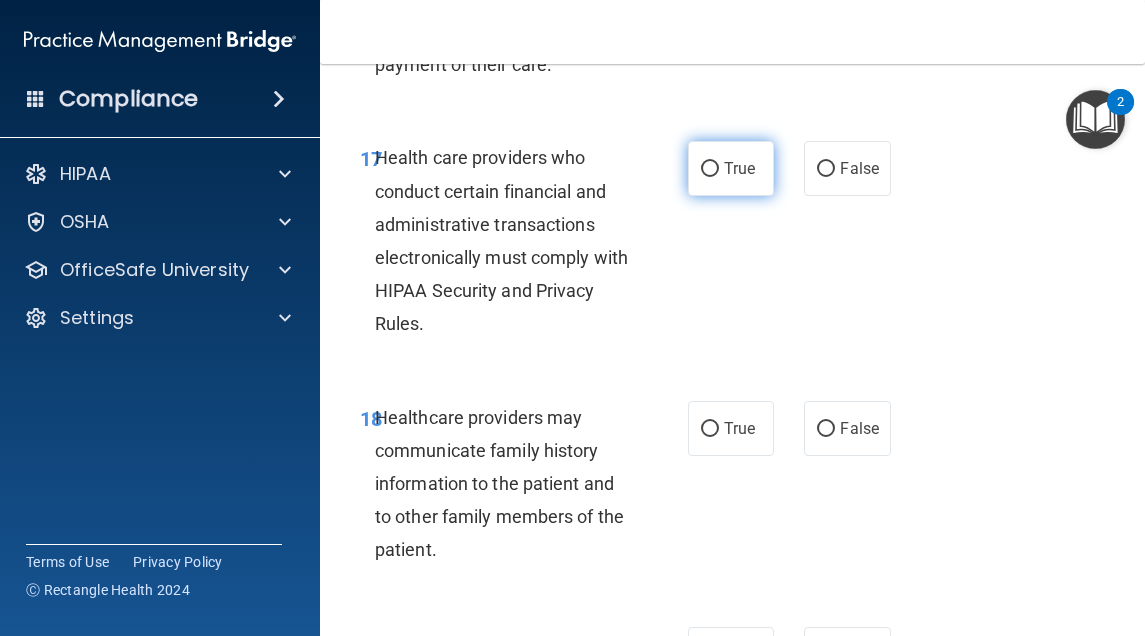 click on "True" at bounding box center [710, 169] 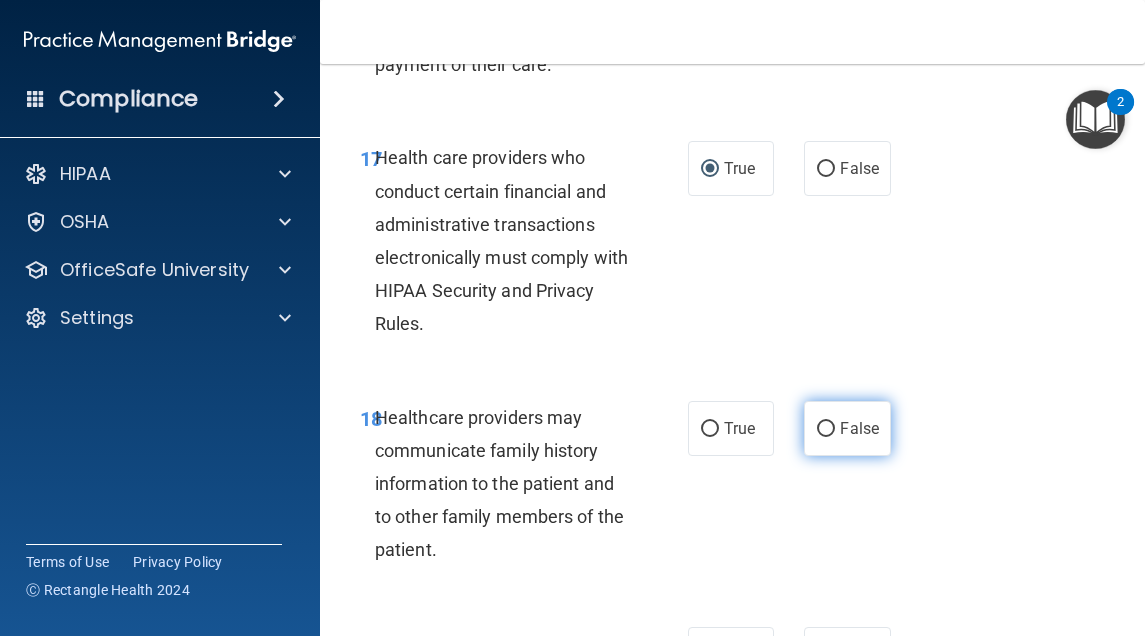 click on "False" at bounding box center (847, 428) 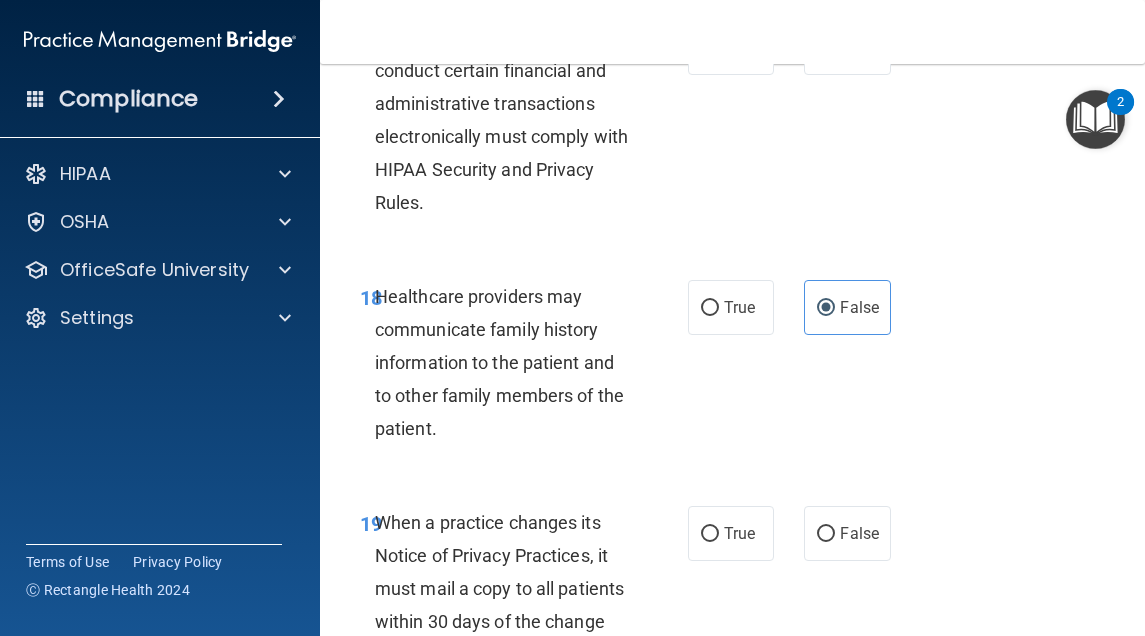 scroll, scrollTop: 4400, scrollLeft: 0, axis: vertical 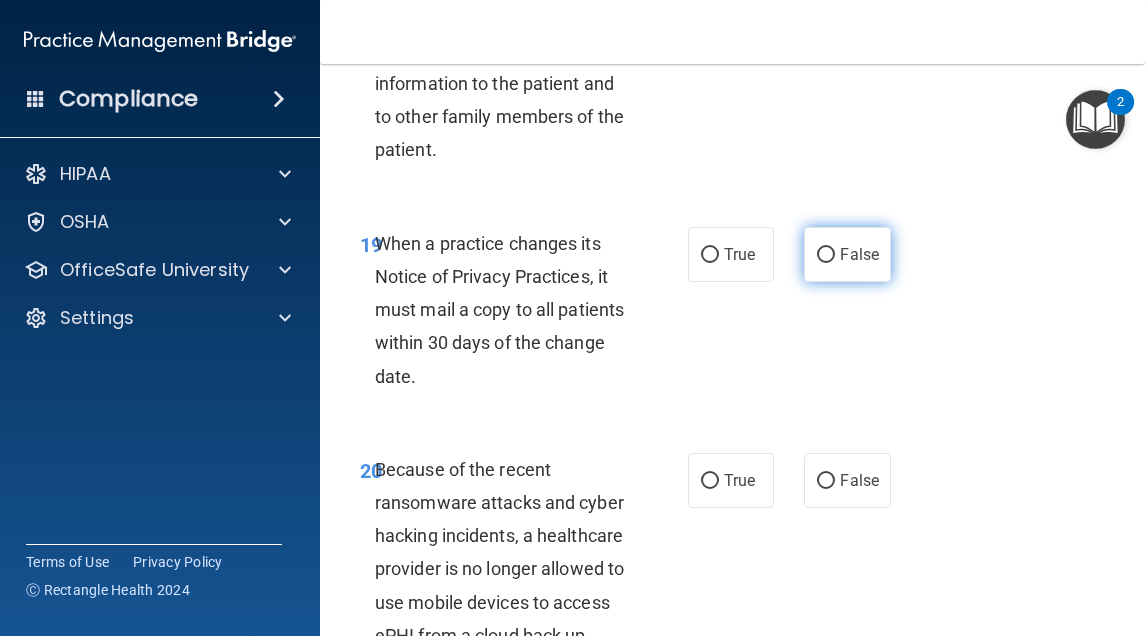 click on "False" at bounding box center [859, 254] 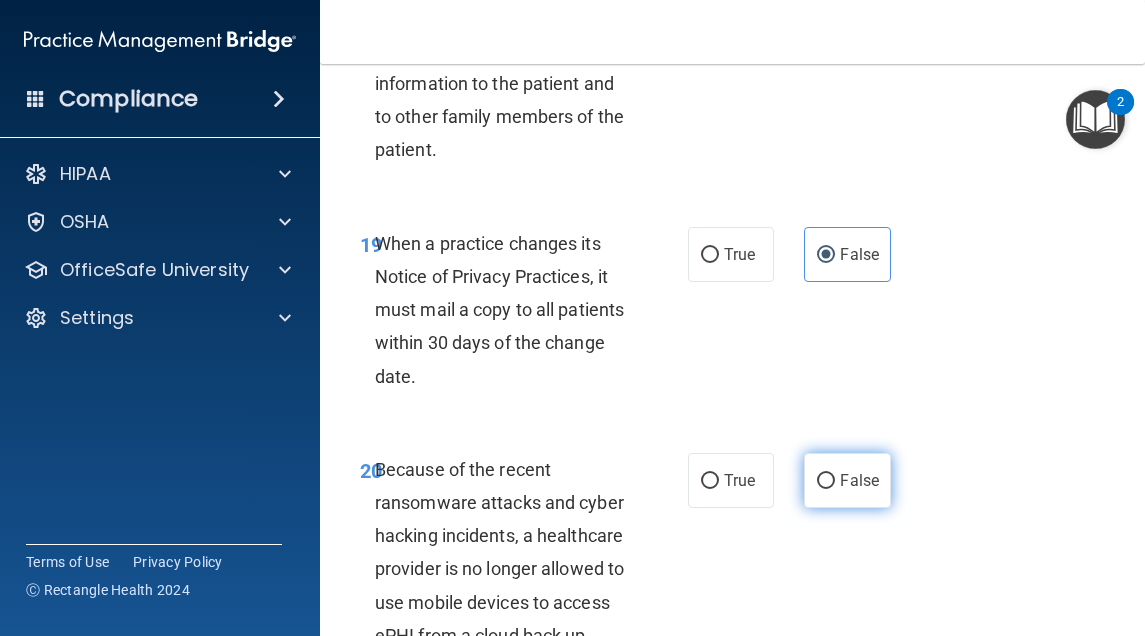 click on "False" at bounding box center [859, 480] 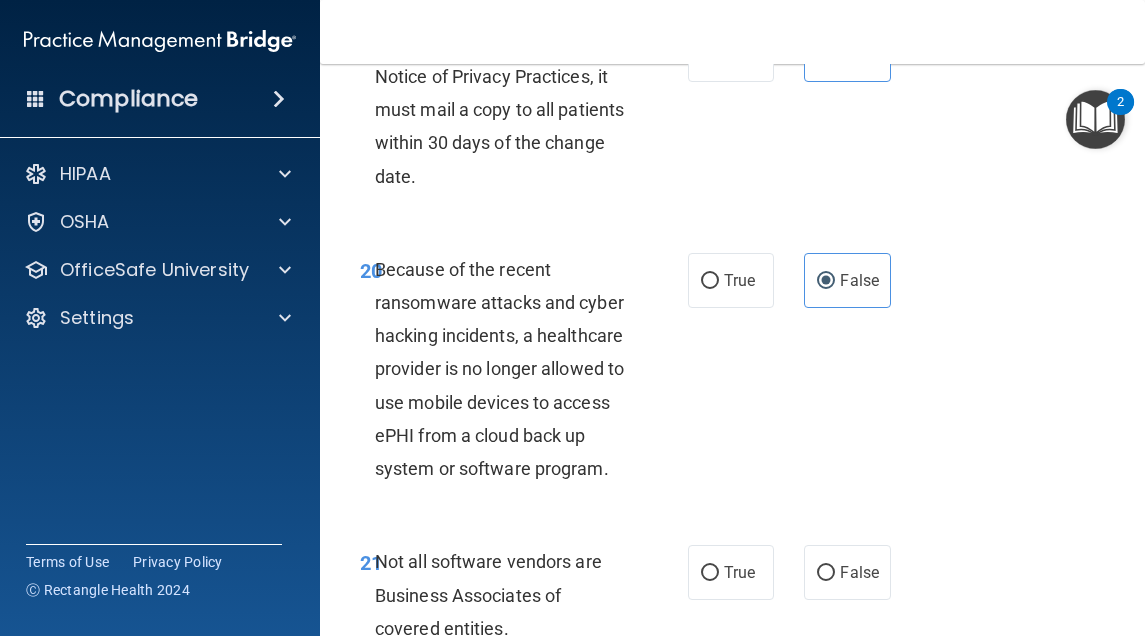 scroll, scrollTop: 4700, scrollLeft: 0, axis: vertical 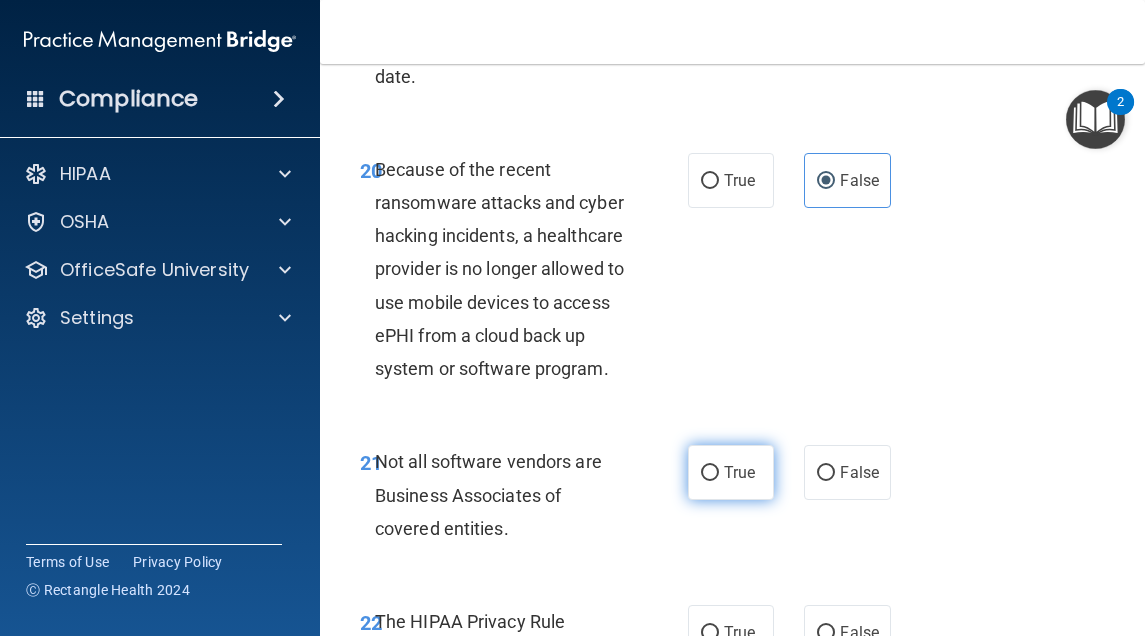 click on "True" at bounding box center [739, 472] 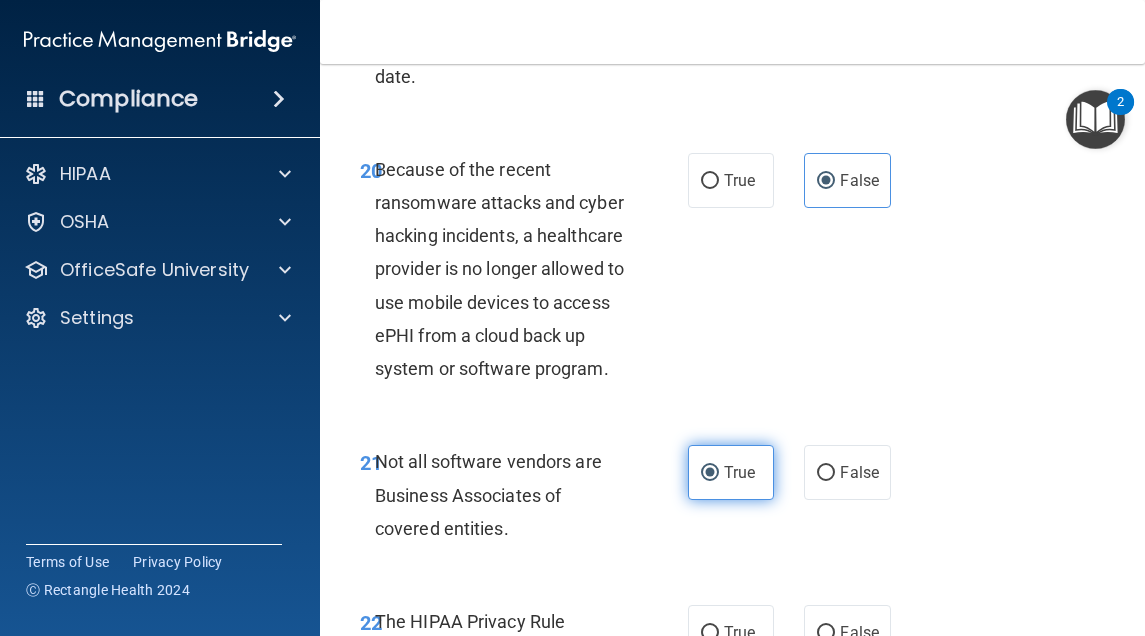 scroll, scrollTop: 5000, scrollLeft: 0, axis: vertical 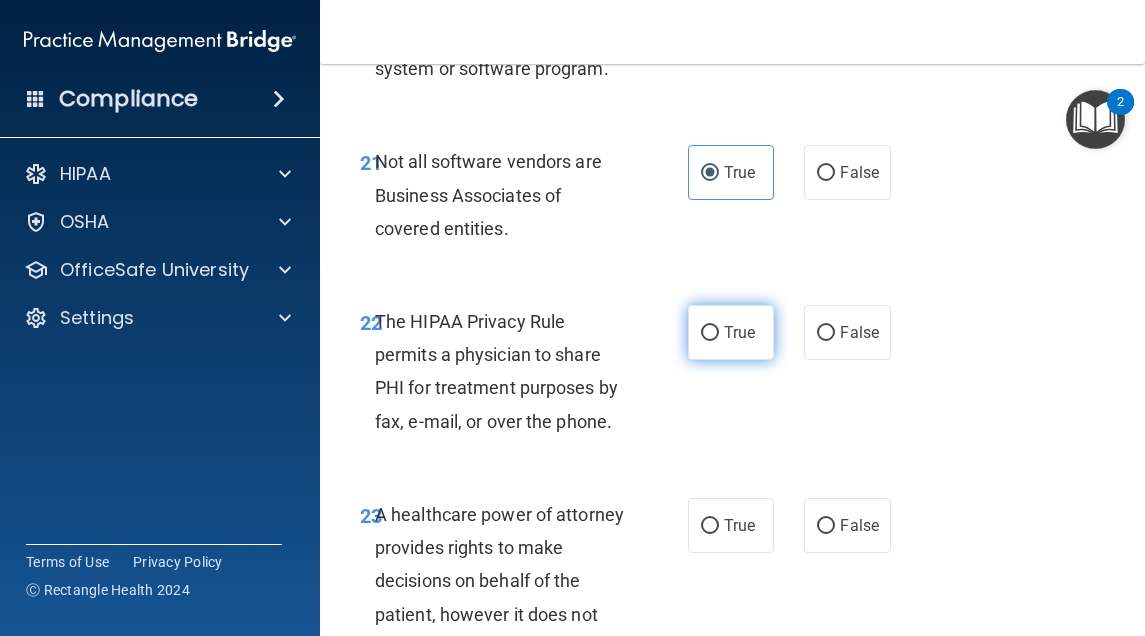 click on "True" at bounding box center (710, 333) 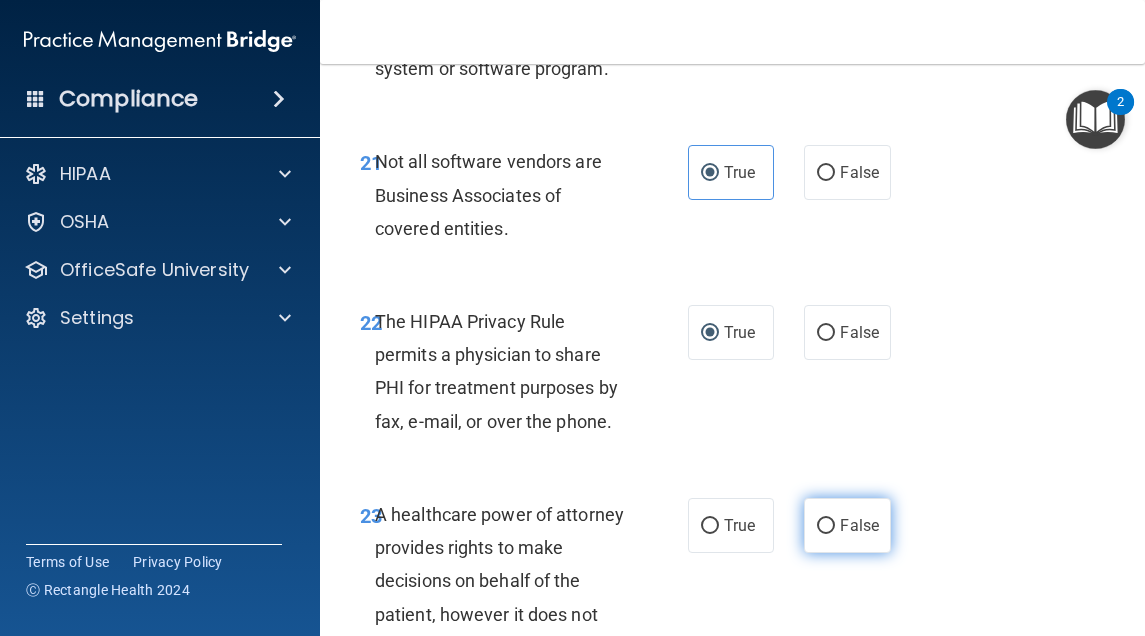 click on "False" at bounding box center (859, 525) 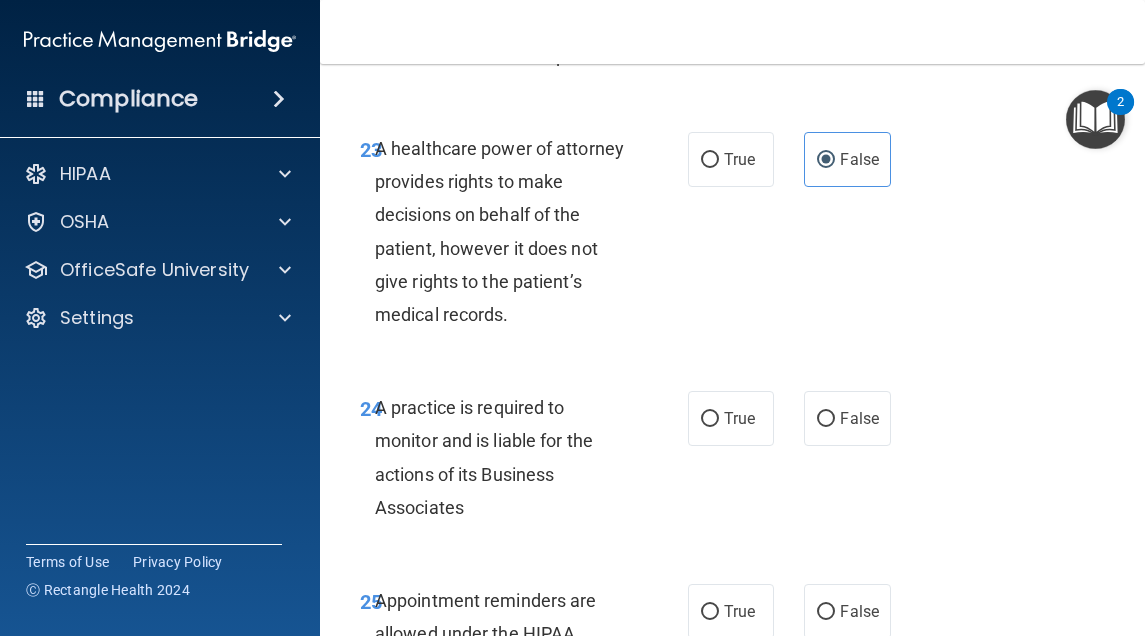 scroll, scrollTop: 5400, scrollLeft: 0, axis: vertical 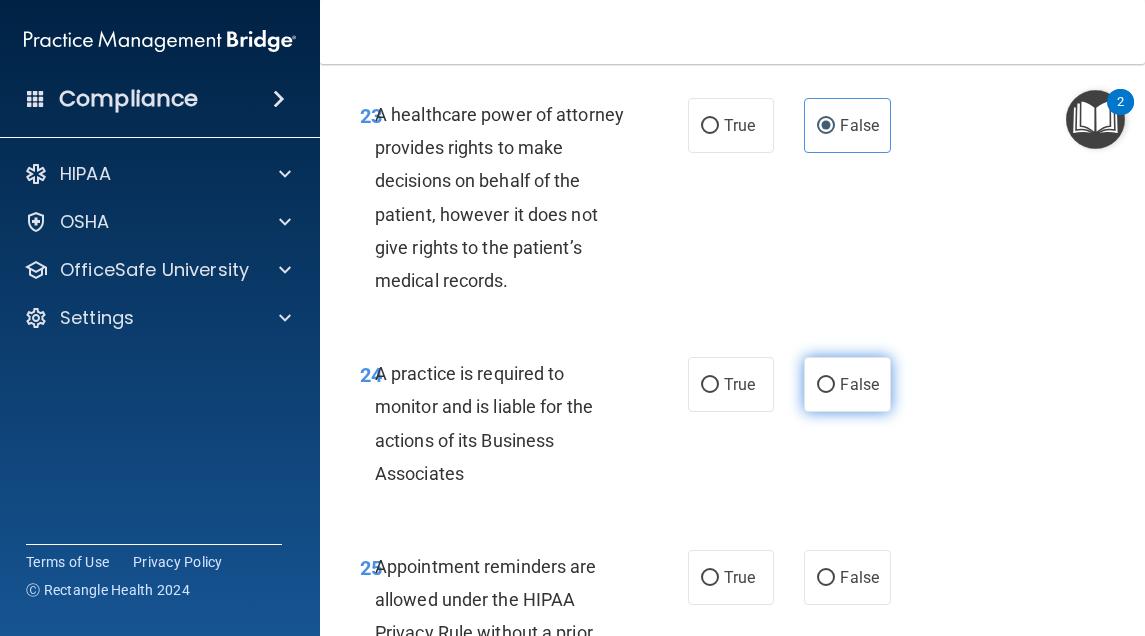 click on "False" at bounding box center (847, 384) 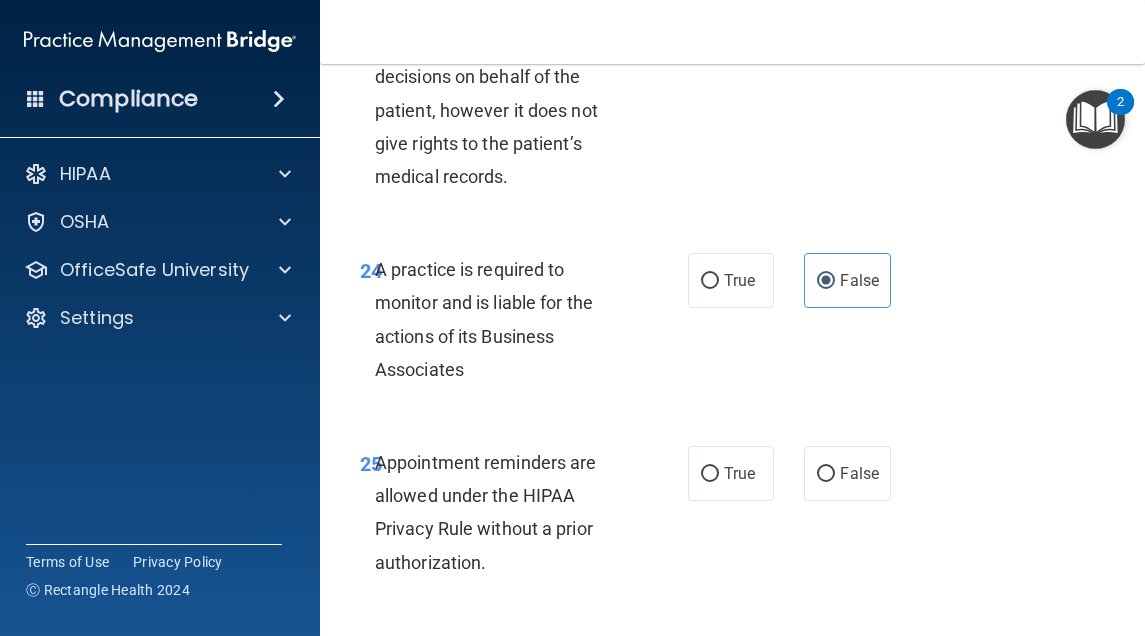 scroll, scrollTop: 5600, scrollLeft: 0, axis: vertical 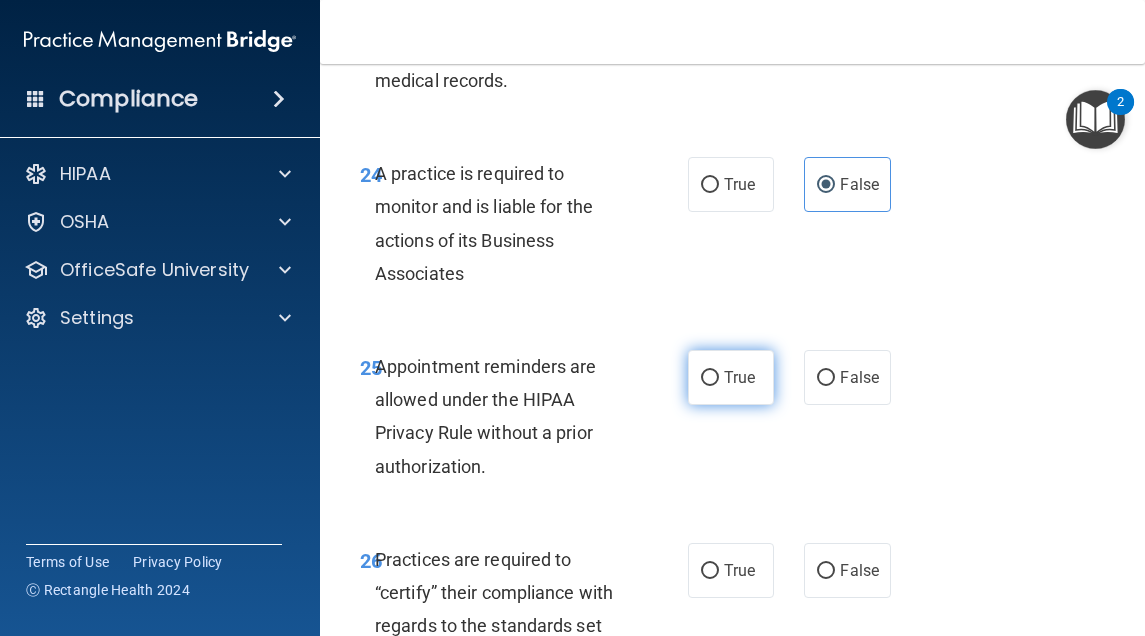 click on "True" at bounding box center (710, 378) 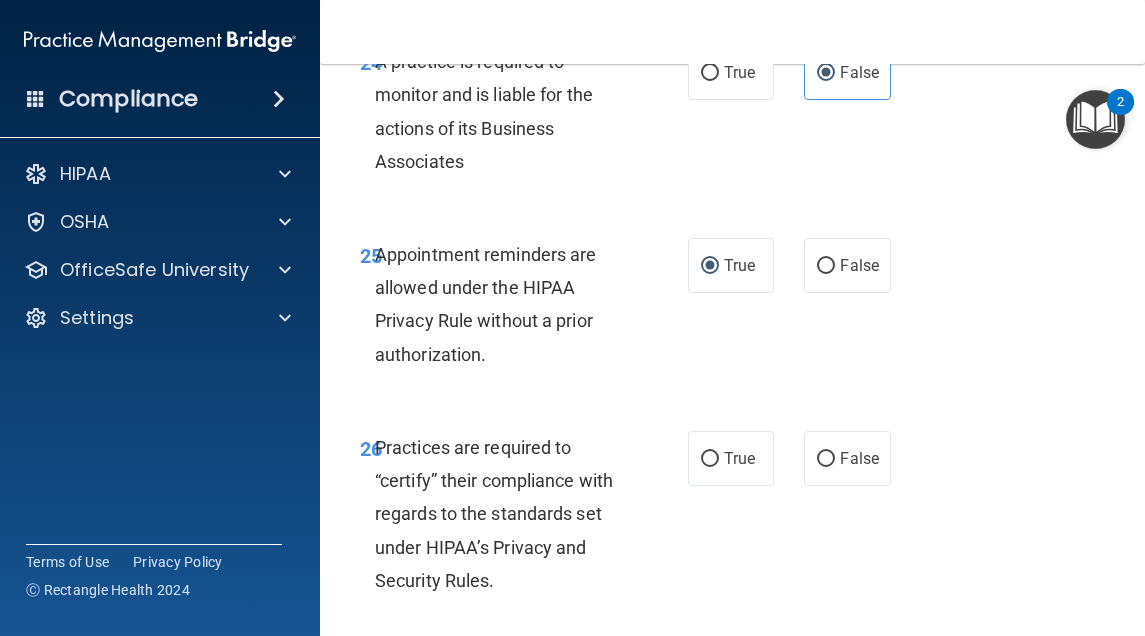 scroll, scrollTop: 5900, scrollLeft: 0, axis: vertical 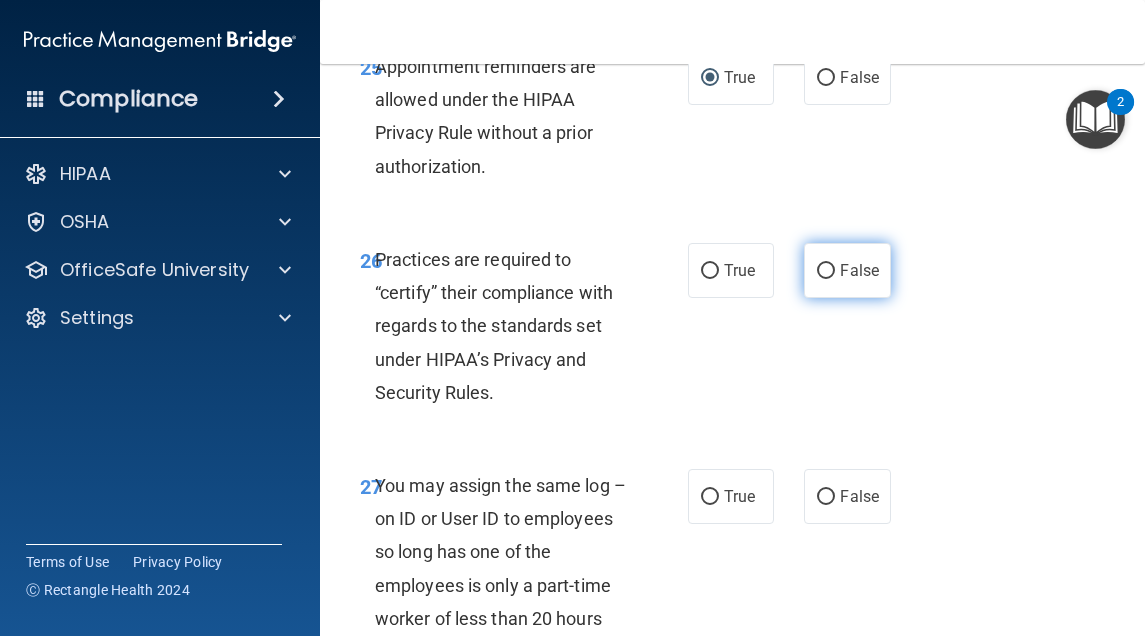 click on "False" at bounding box center [847, 270] 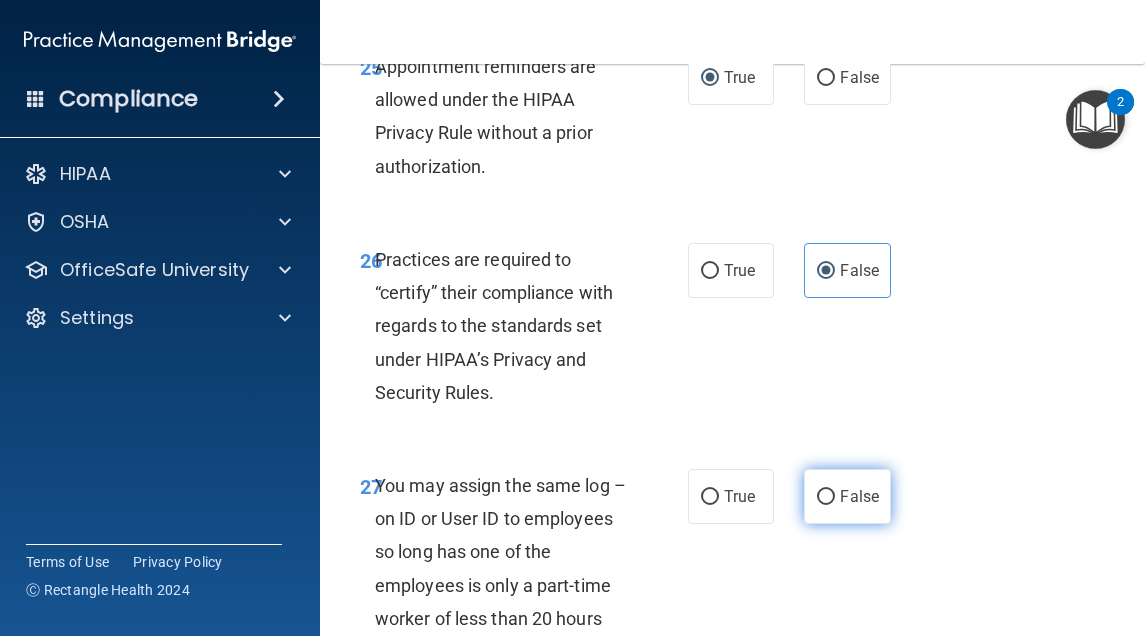 click on "False" at bounding box center [859, 496] 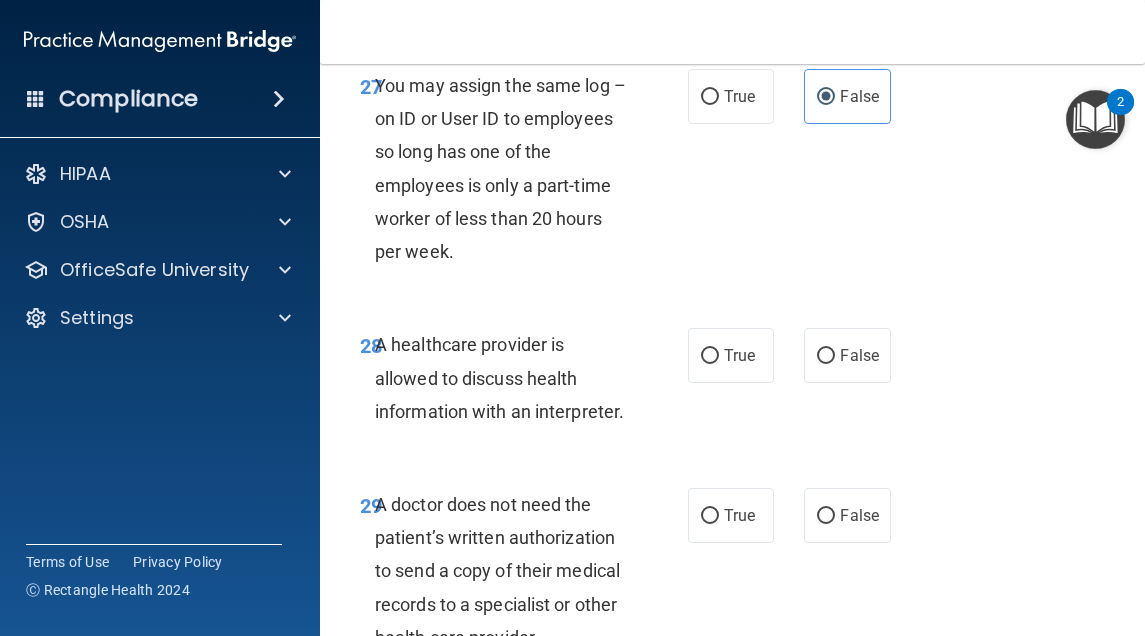 scroll, scrollTop: 6400, scrollLeft: 0, axis: vertical 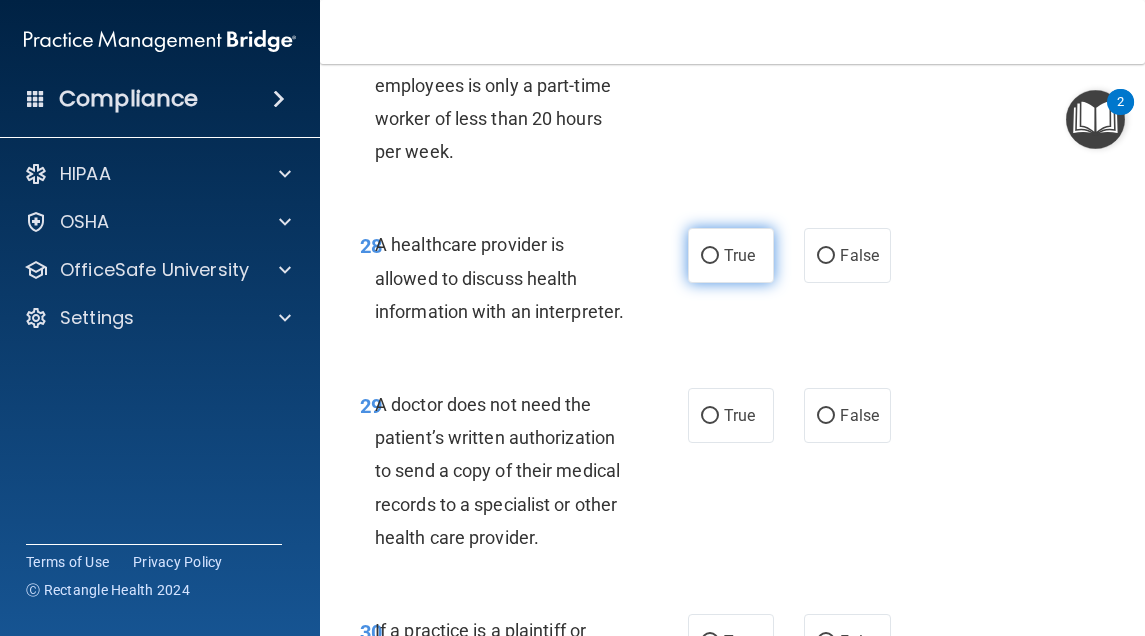 click on "True" at bounding box center [731, 255] 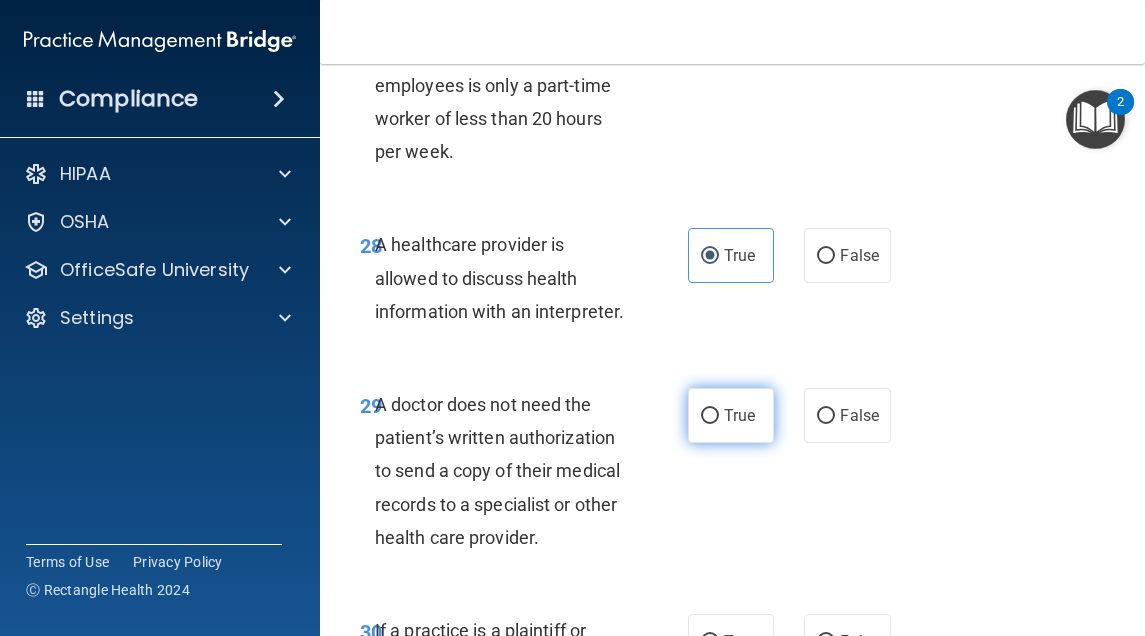 click on "True" at bounding box center (710, 416) 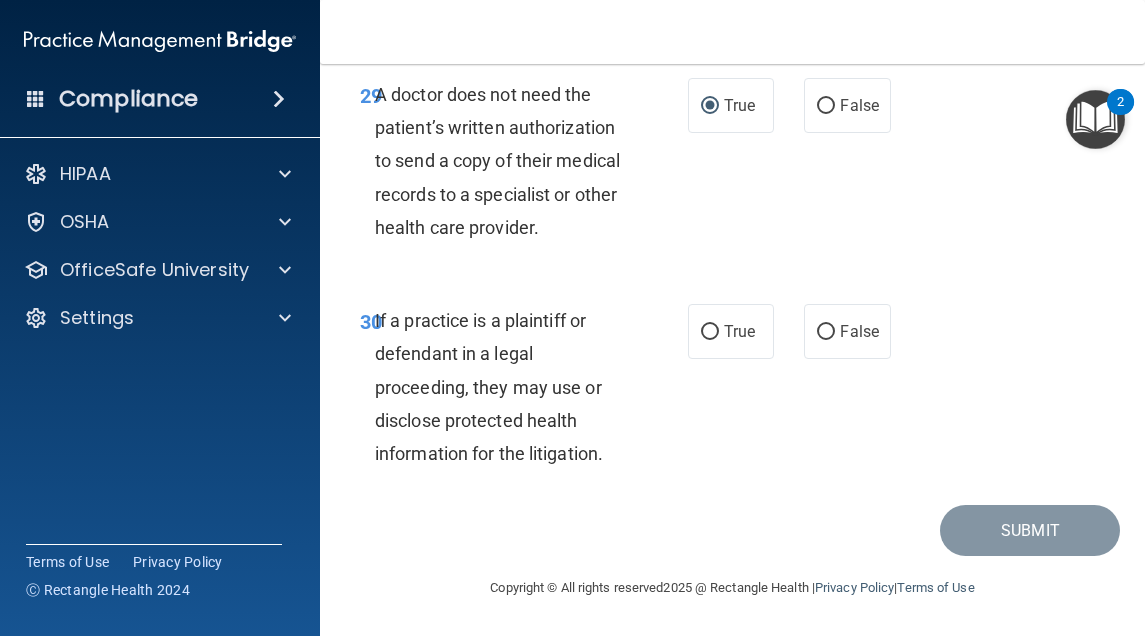 scroll, scrollTop: 6776, scrollLeft: 0, axis: vertical 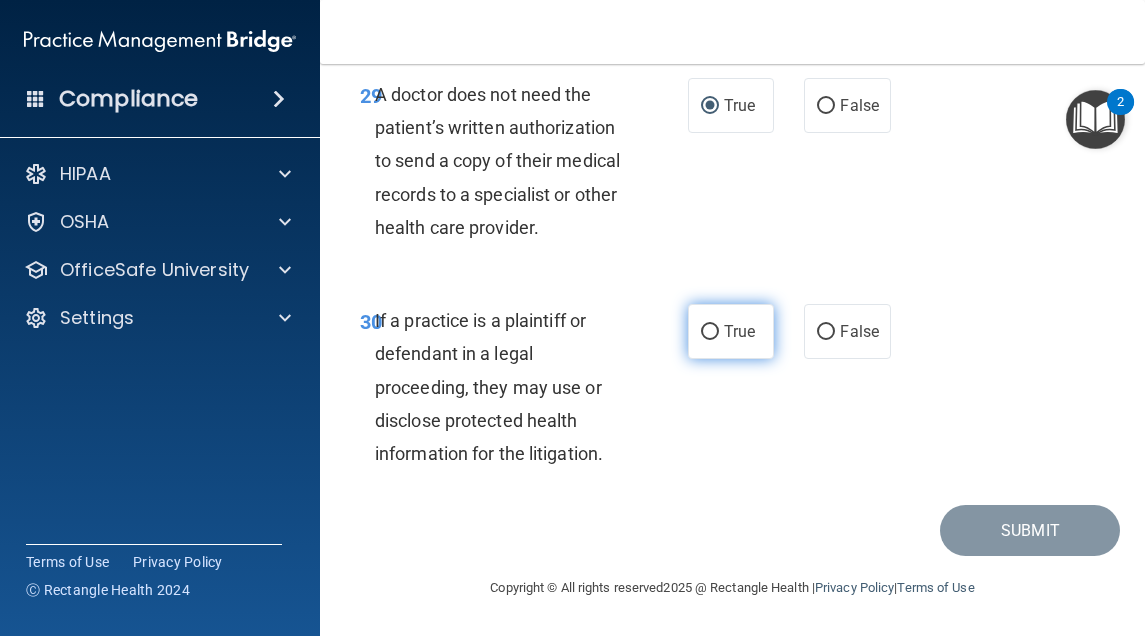 click on "True" at bounding box center [710, 332] 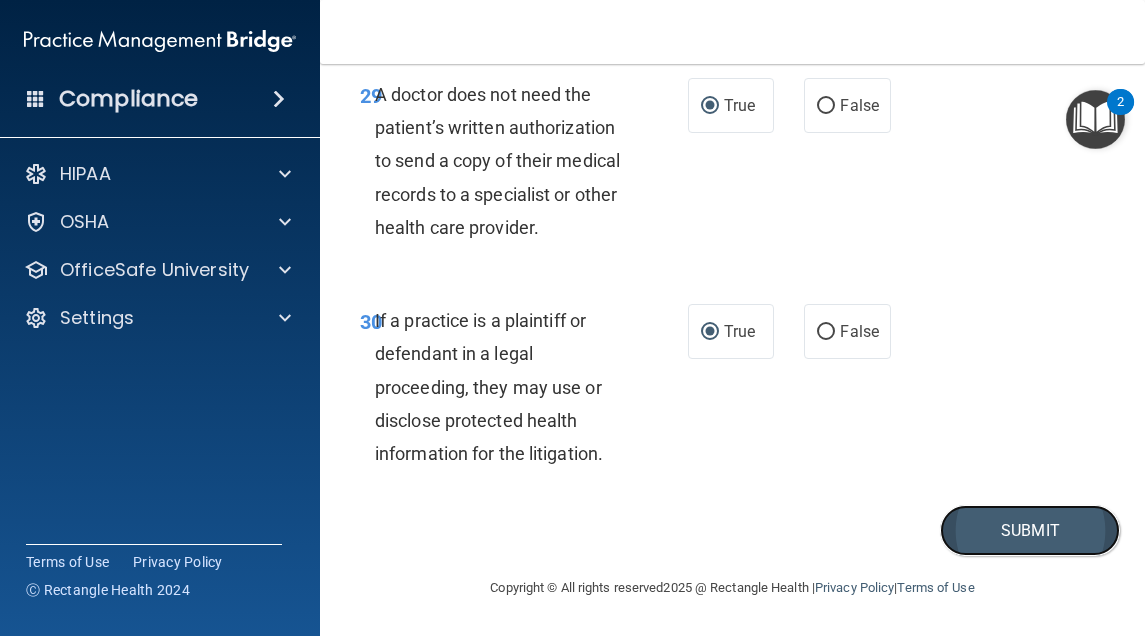 click on "Submit" at bounding box center [1030, 530] 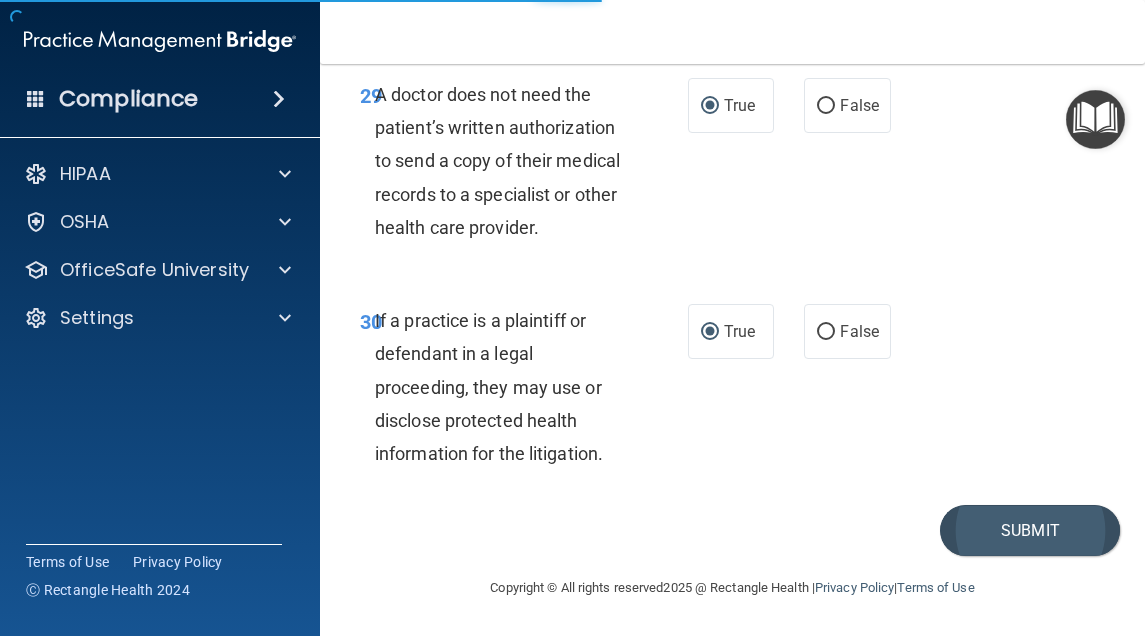 scroll, scrollTop: 0, scrollLeft: 0, axis: both 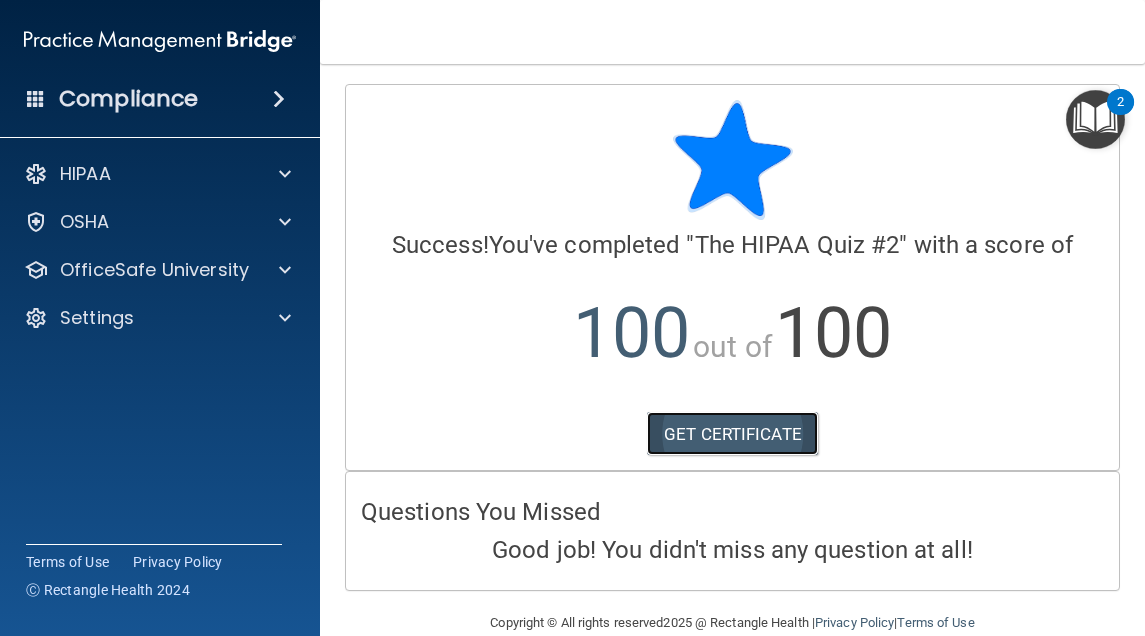 click on "GET CERTIFICATE" at bounding box center [732, 434] 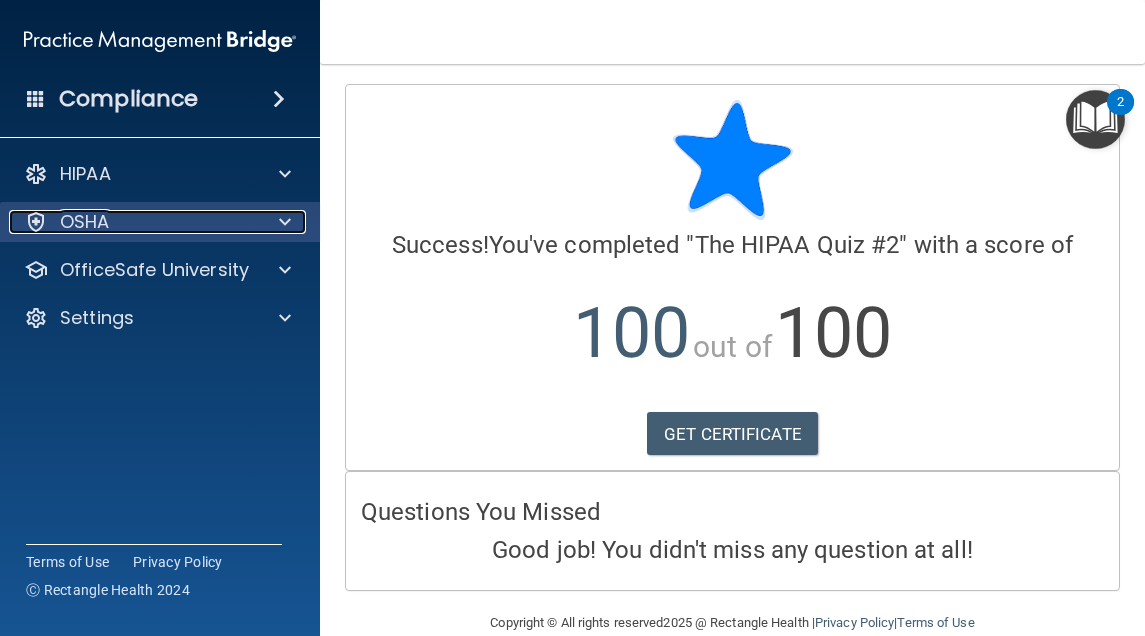 click at bounding box center (282, 222) 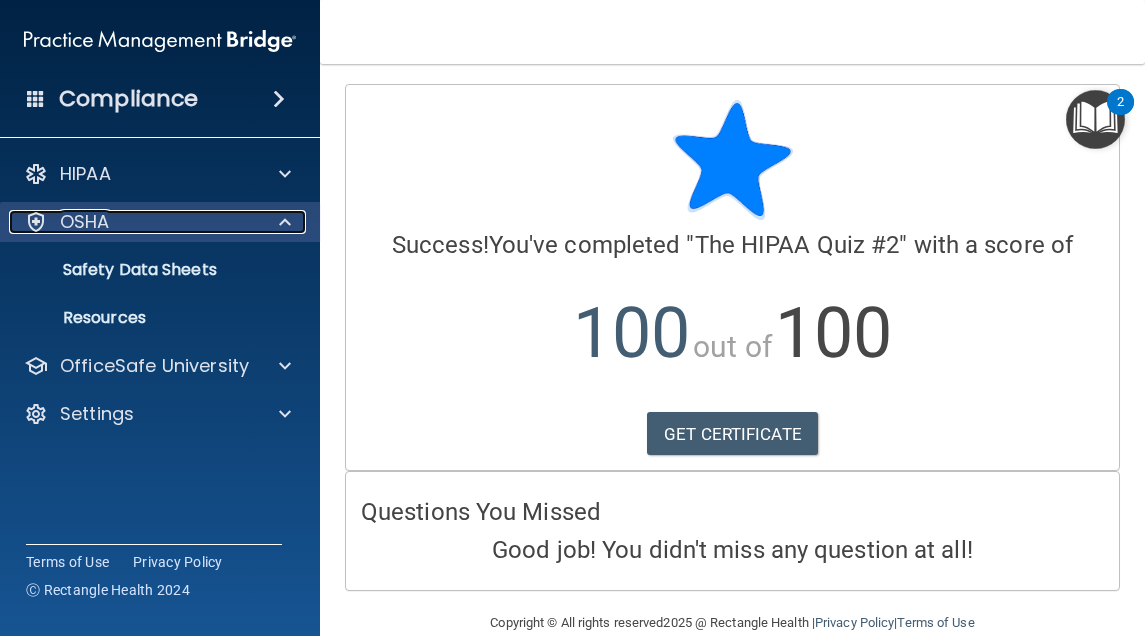 click on "OSHA" at bounding box center [85, 222] 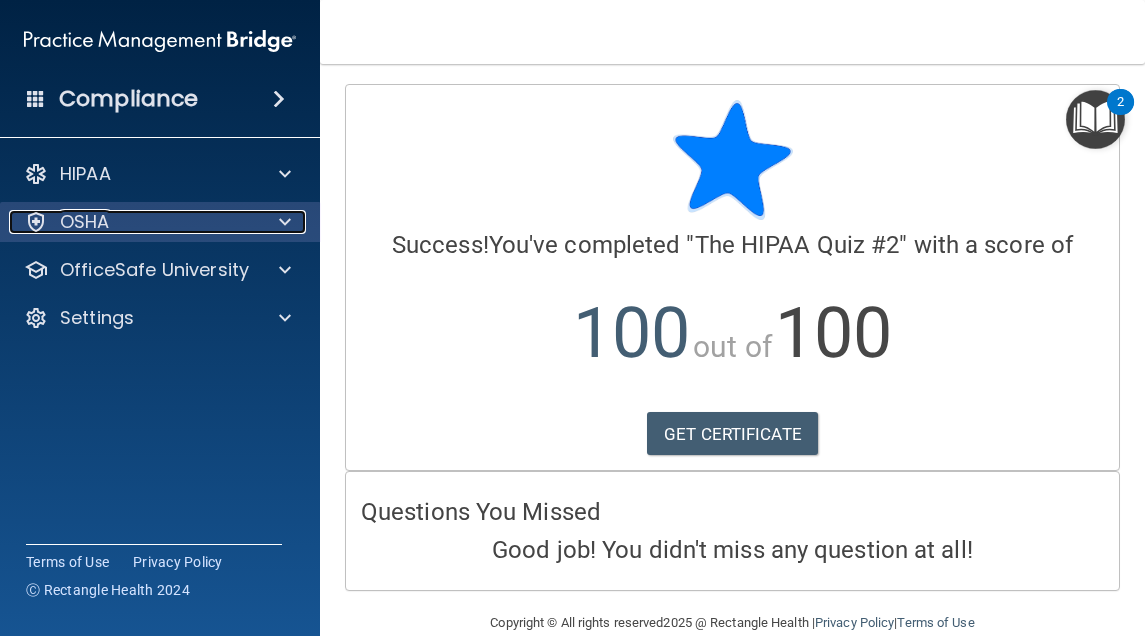 click on "OSHA" at bounding box center [85, 222] 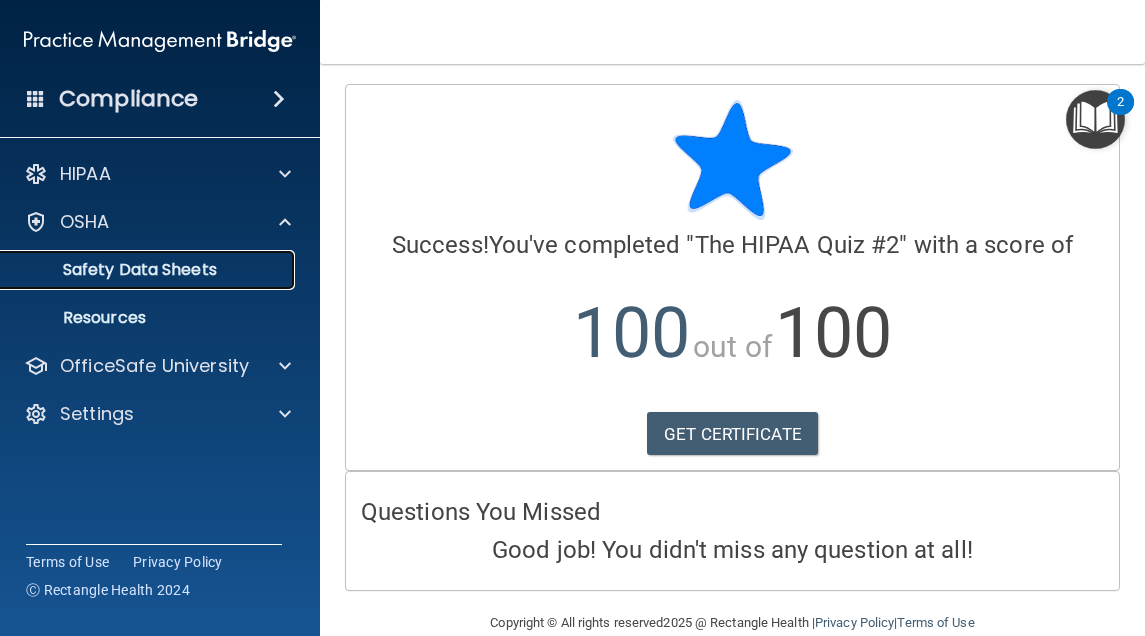click on "Safety Data Sheets" at bounding box center (149, 270) 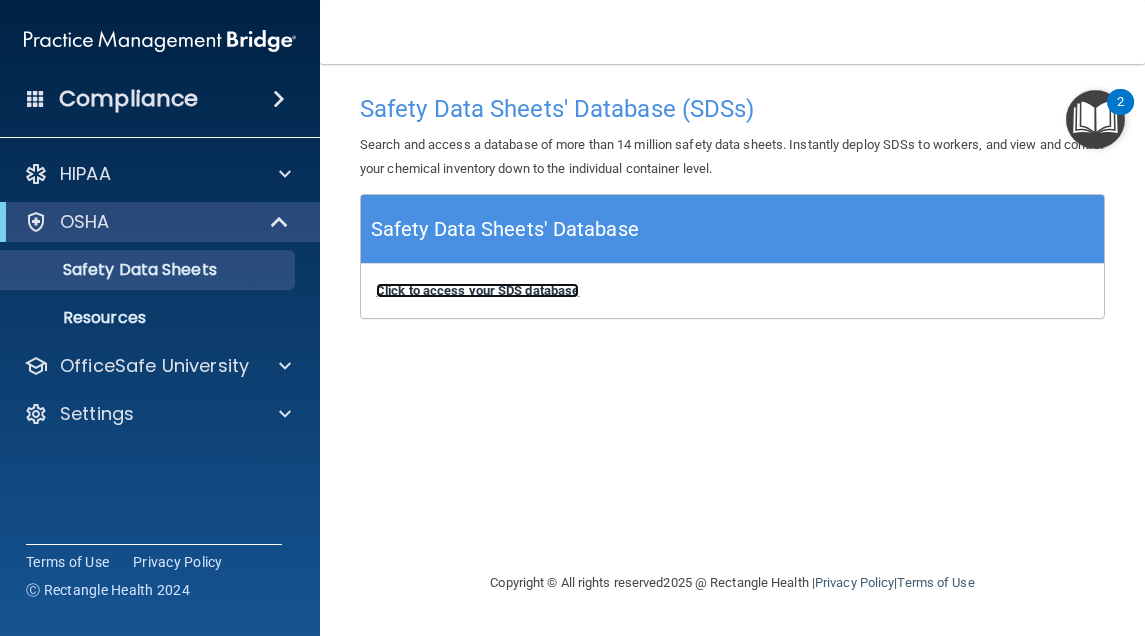 click on "Click to access your SDS database" at bounding box center (477, 290) 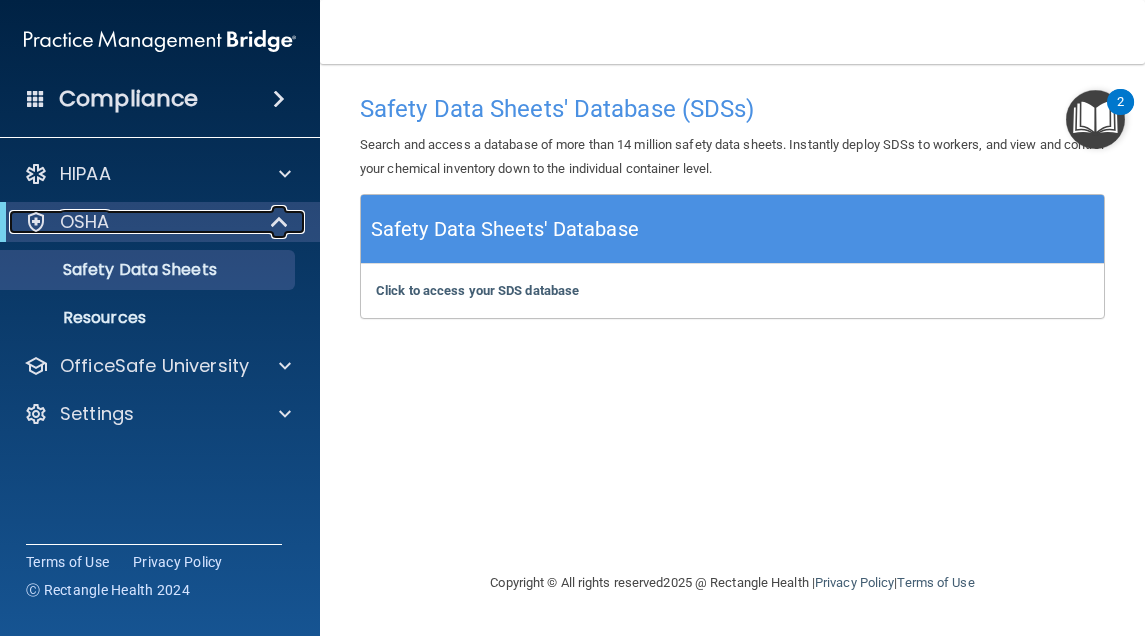 click at bounding box center (281, 222) 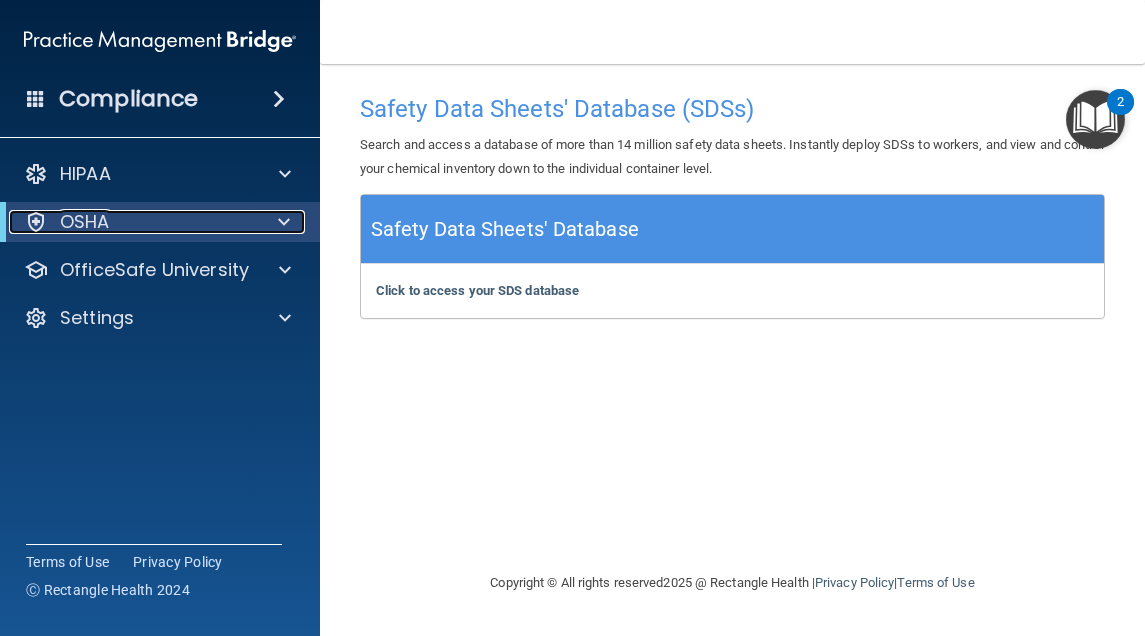 click at bounding box center (280, 222) 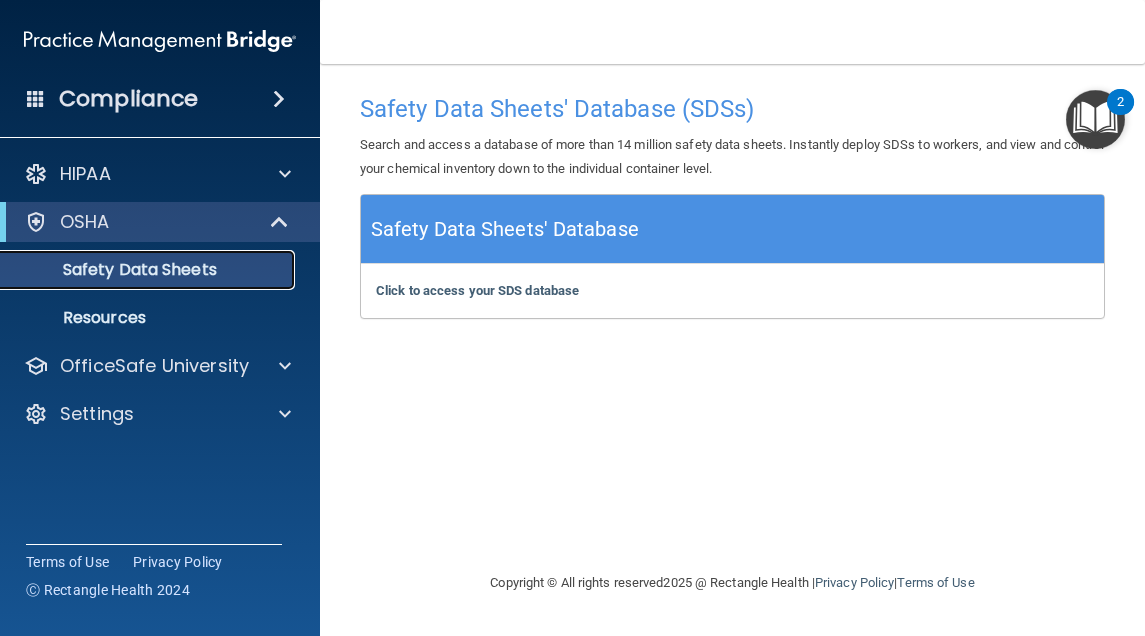 click on "Safety Data Sheets" at bounding box center (149, 270) 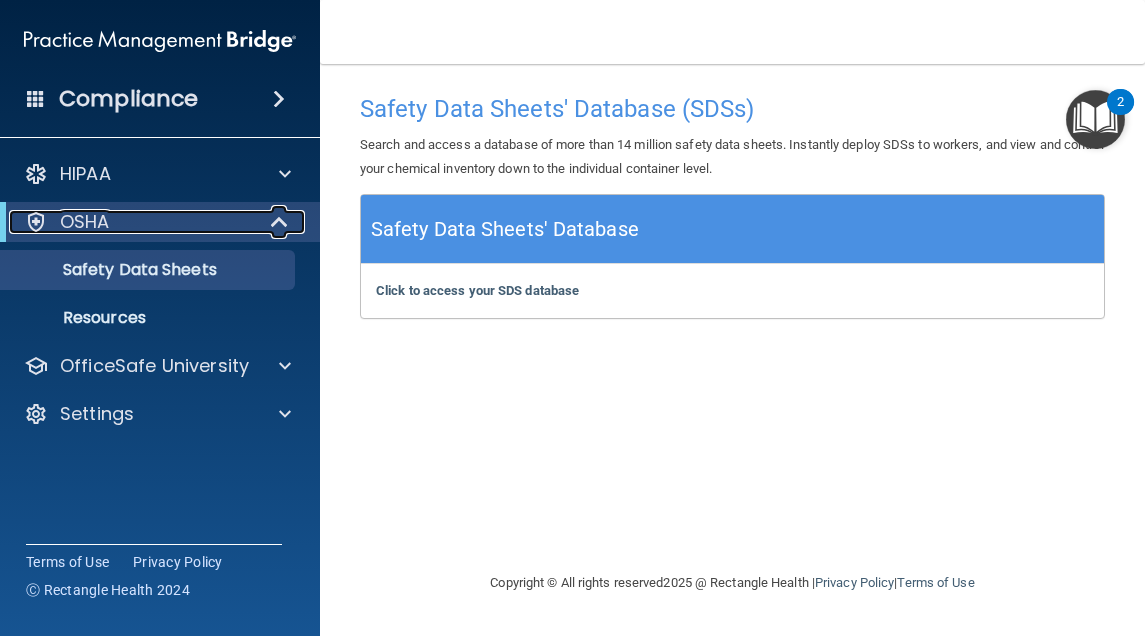 click on "OSHA" at bounding box center (85, 222) 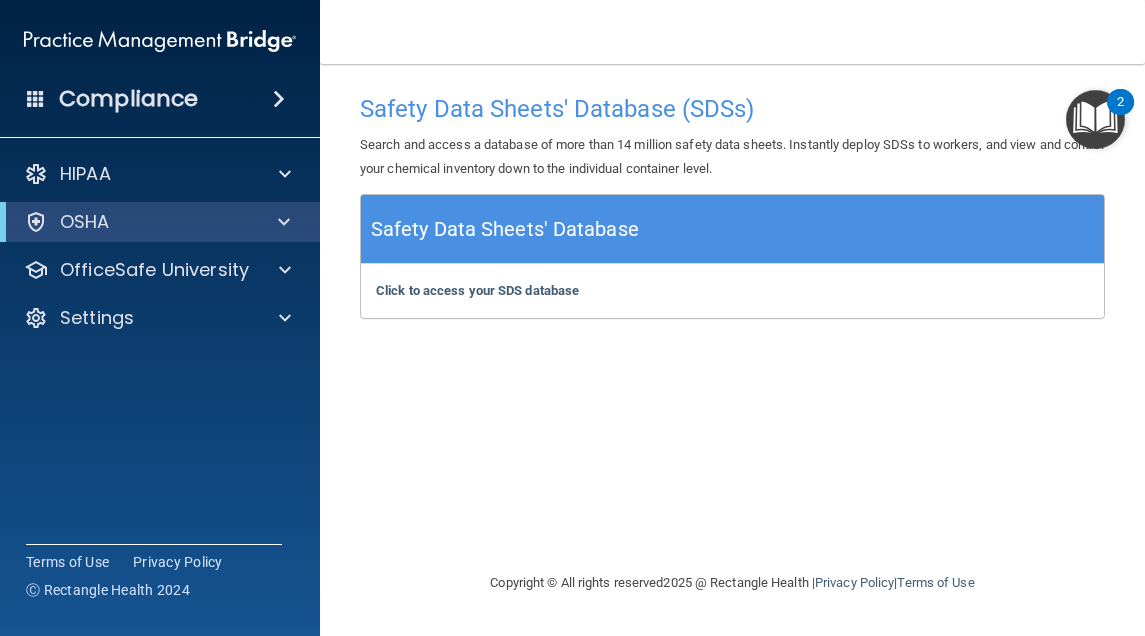 click at bounding box center (160, 41) 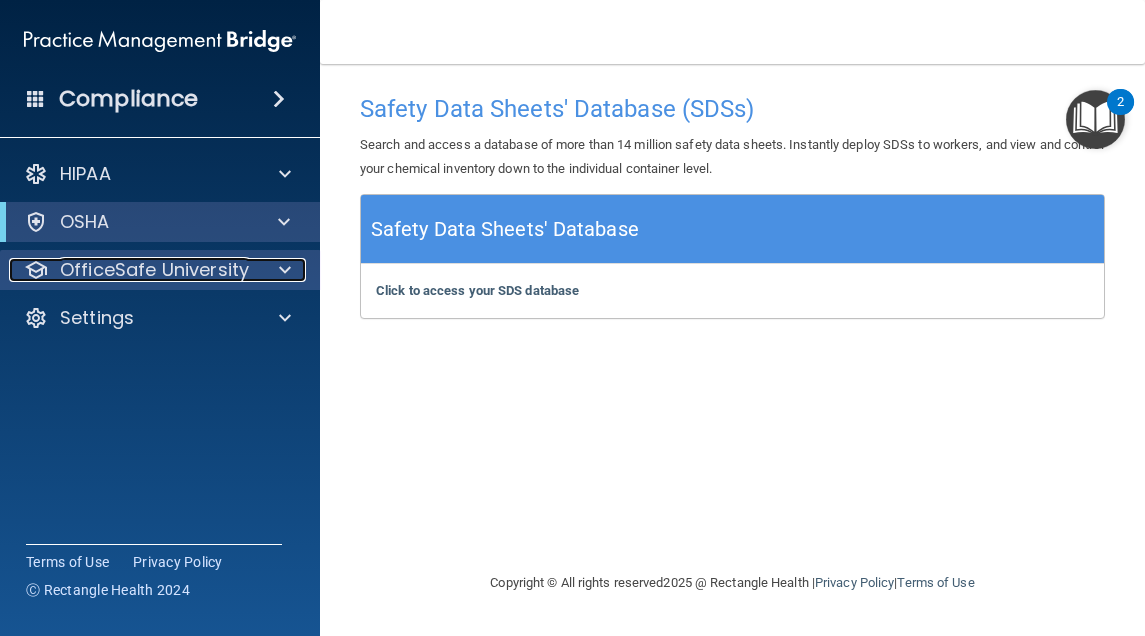 click at bounding box center [36, 270] 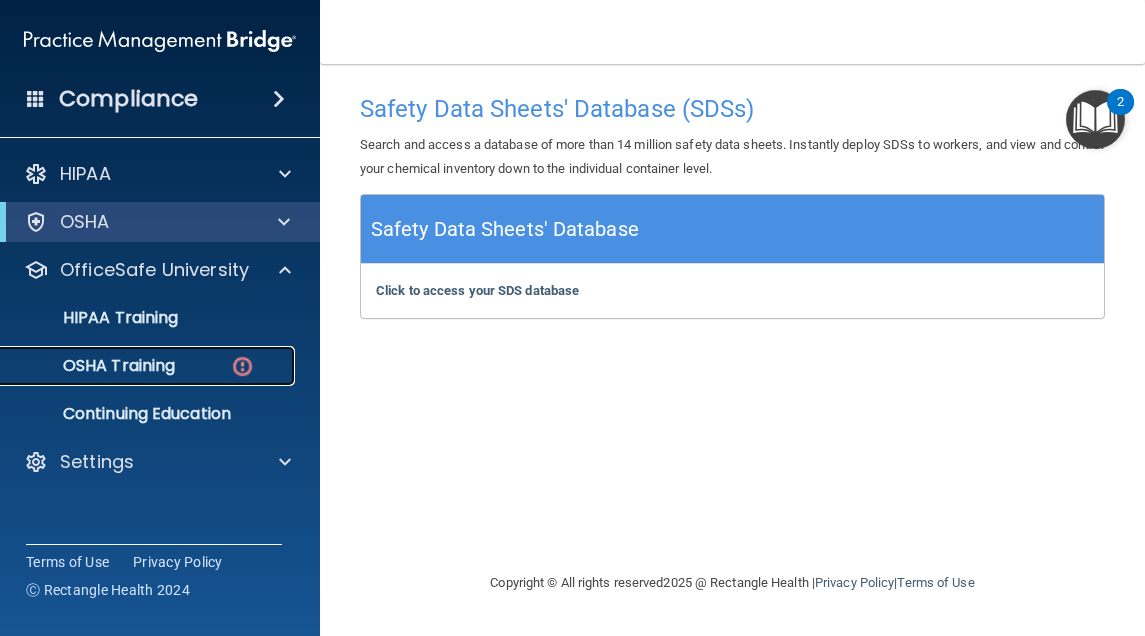 click on "OSHA Training" at bounding box center (94, 366) 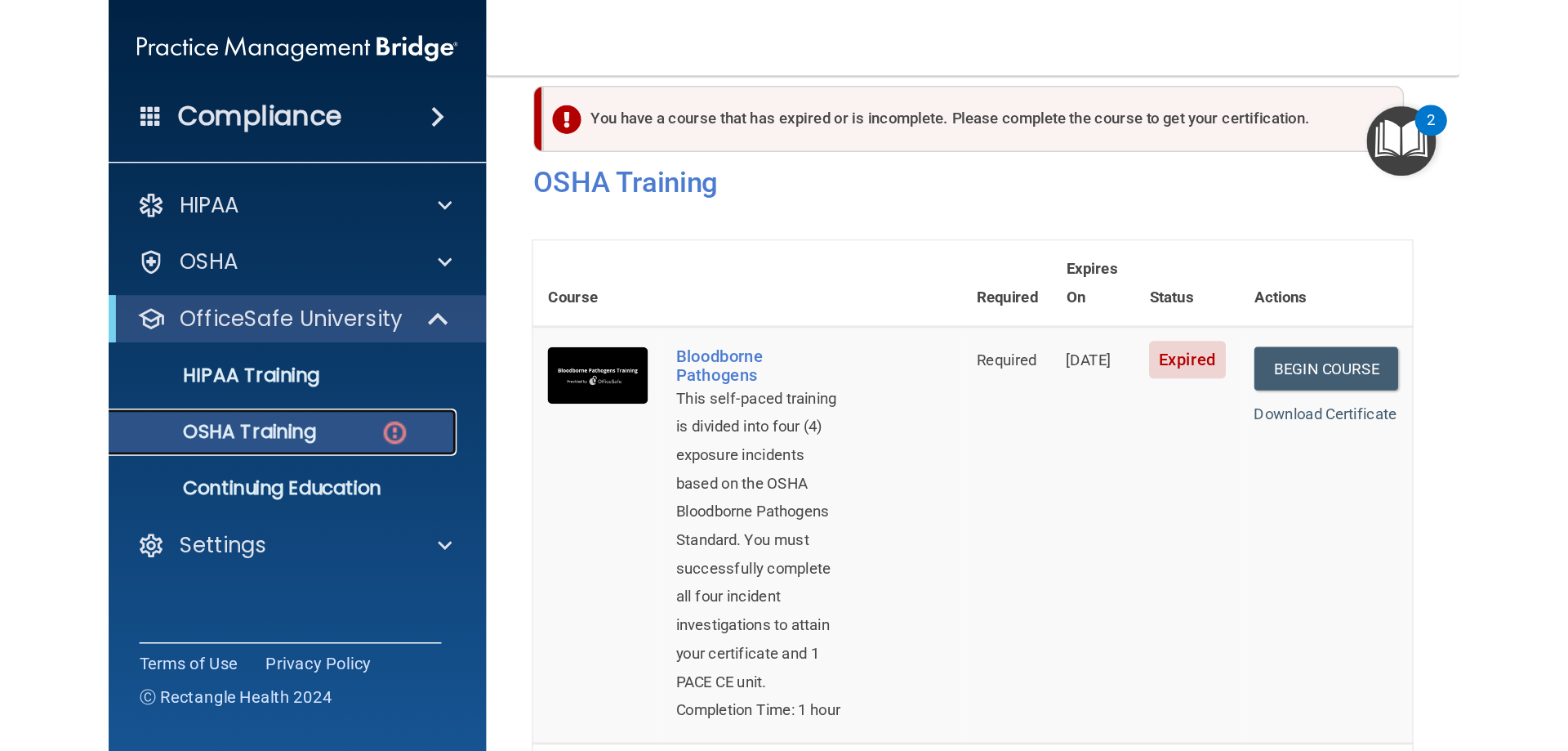 scroll, scrollTop: 0, scrollLeft: 0, axis: both 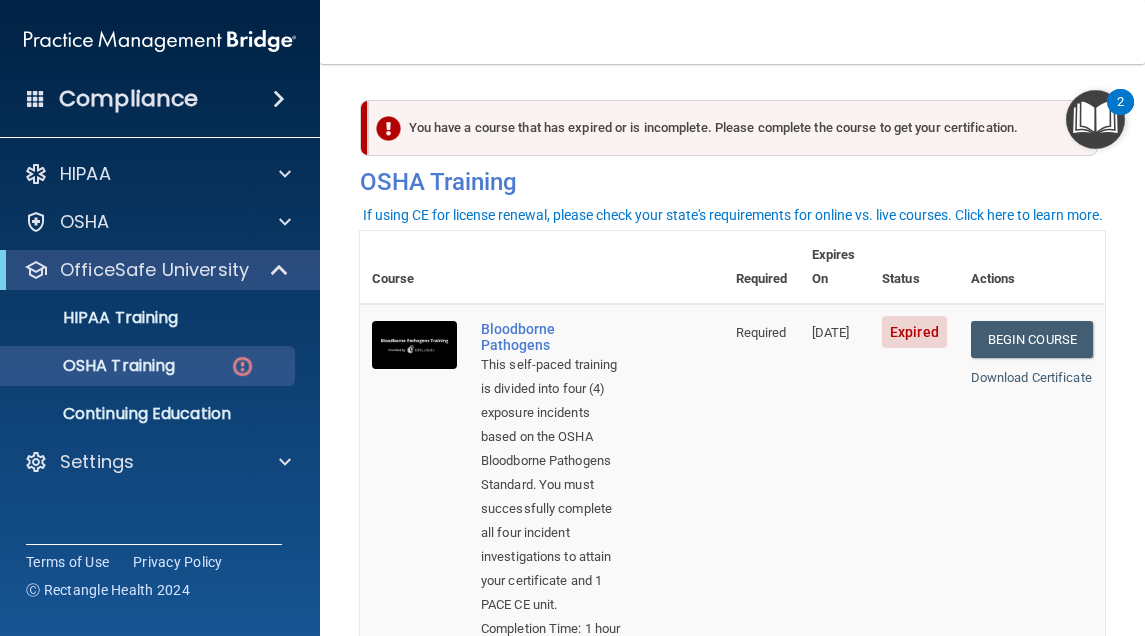 click on "Expired" at bounding box center (914, 332) 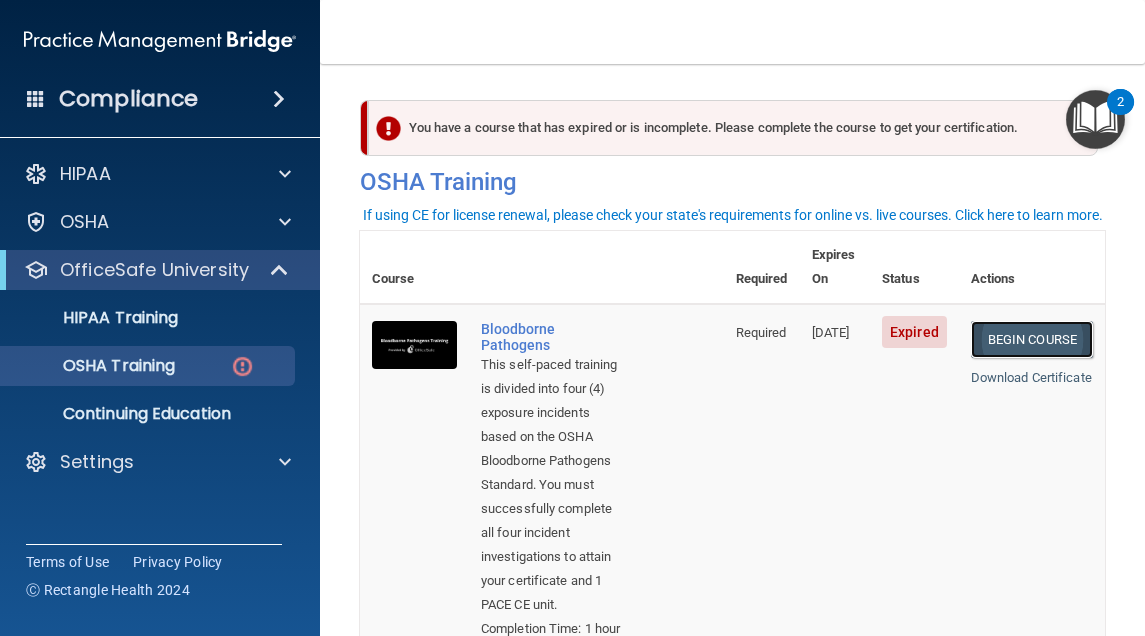 click on "Begin Course" at bounding box center [1032, 339] 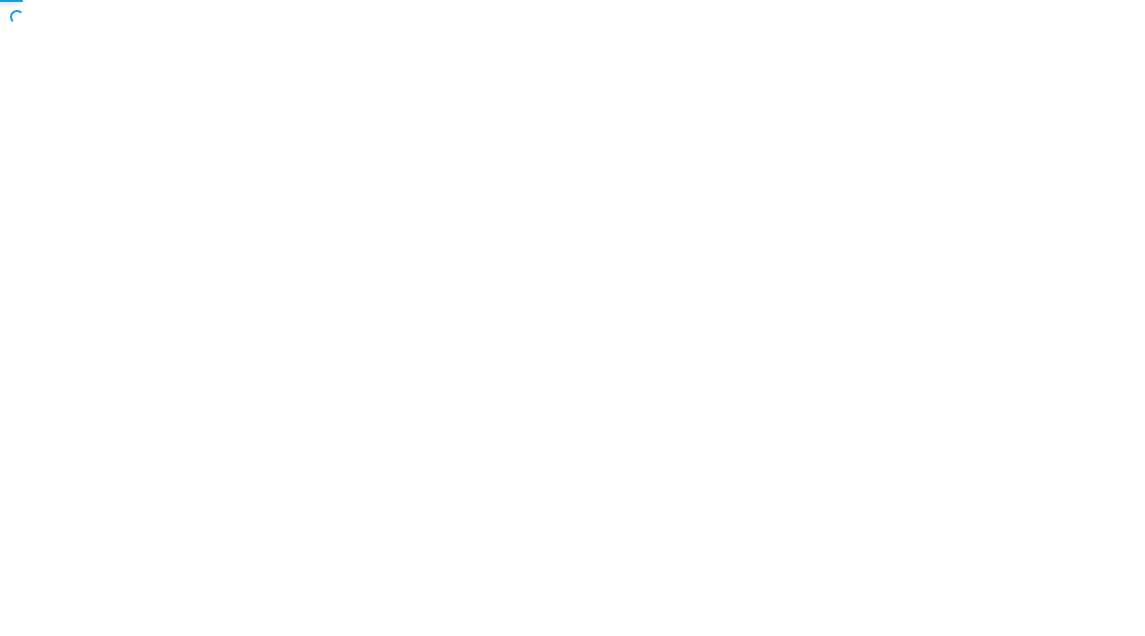 scroll, scrollTop: 0, scrollLeft: 0, axis: both 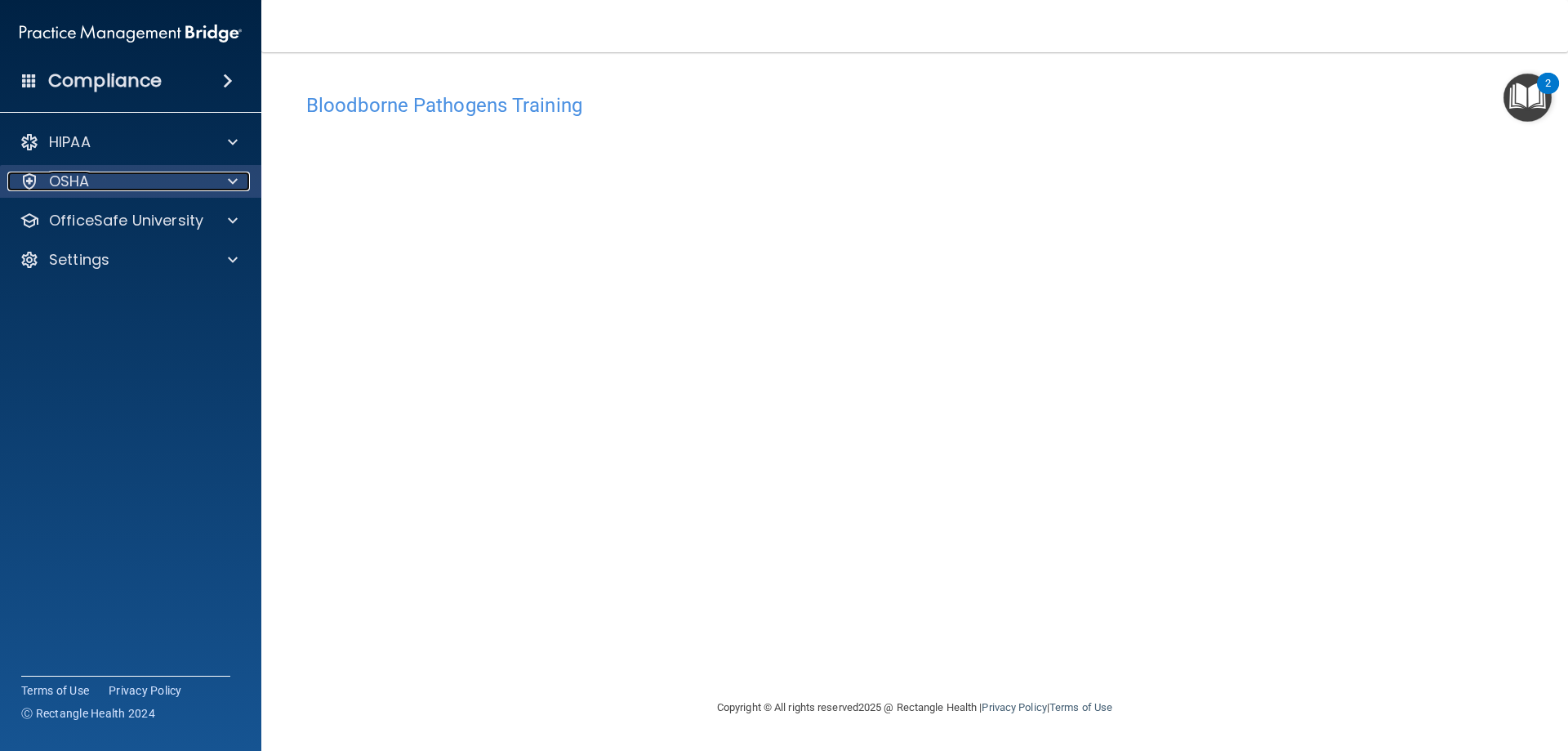 click on "OSHA" at bounding box center (109, 181) 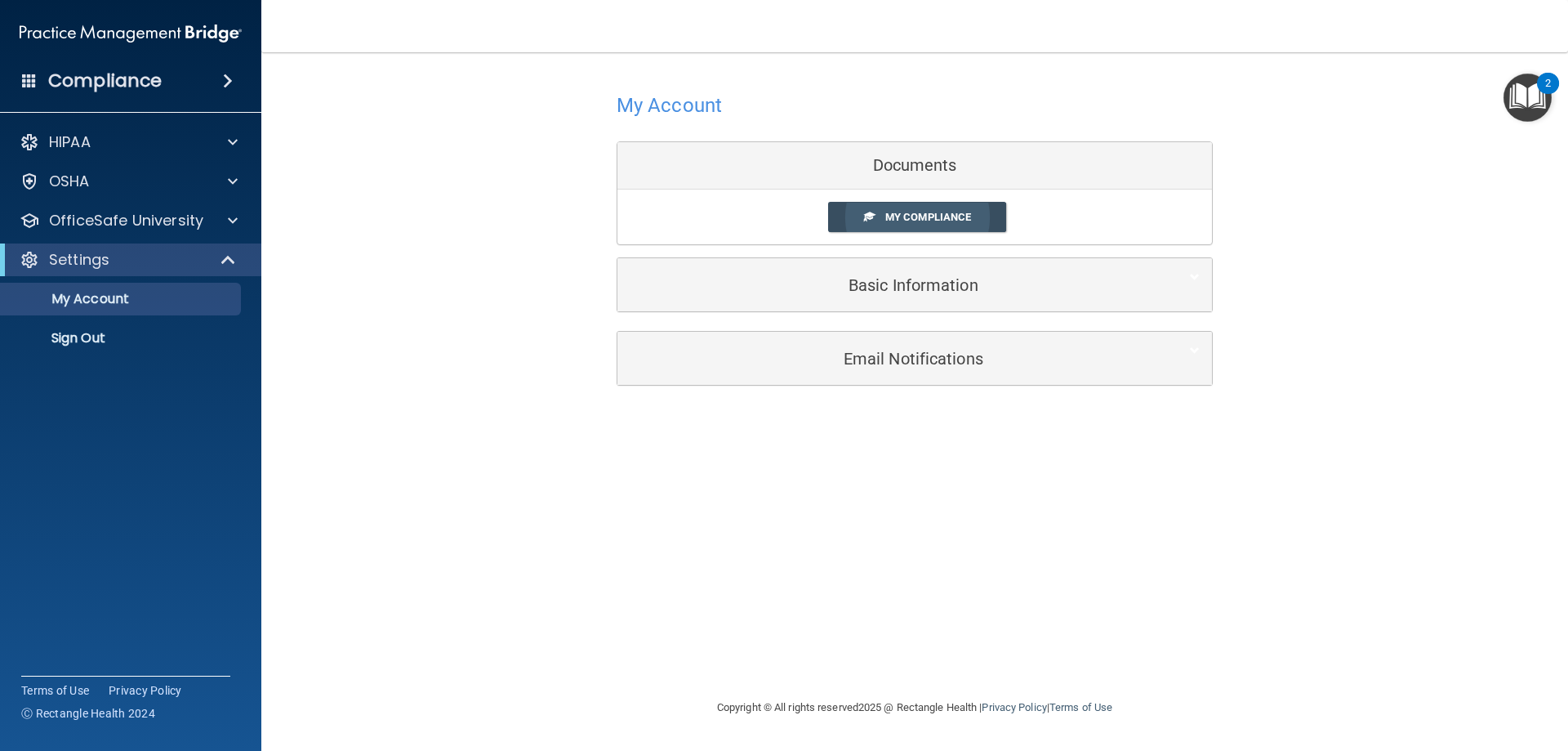 click on "My Compliance" at bounding box center (928, 217) 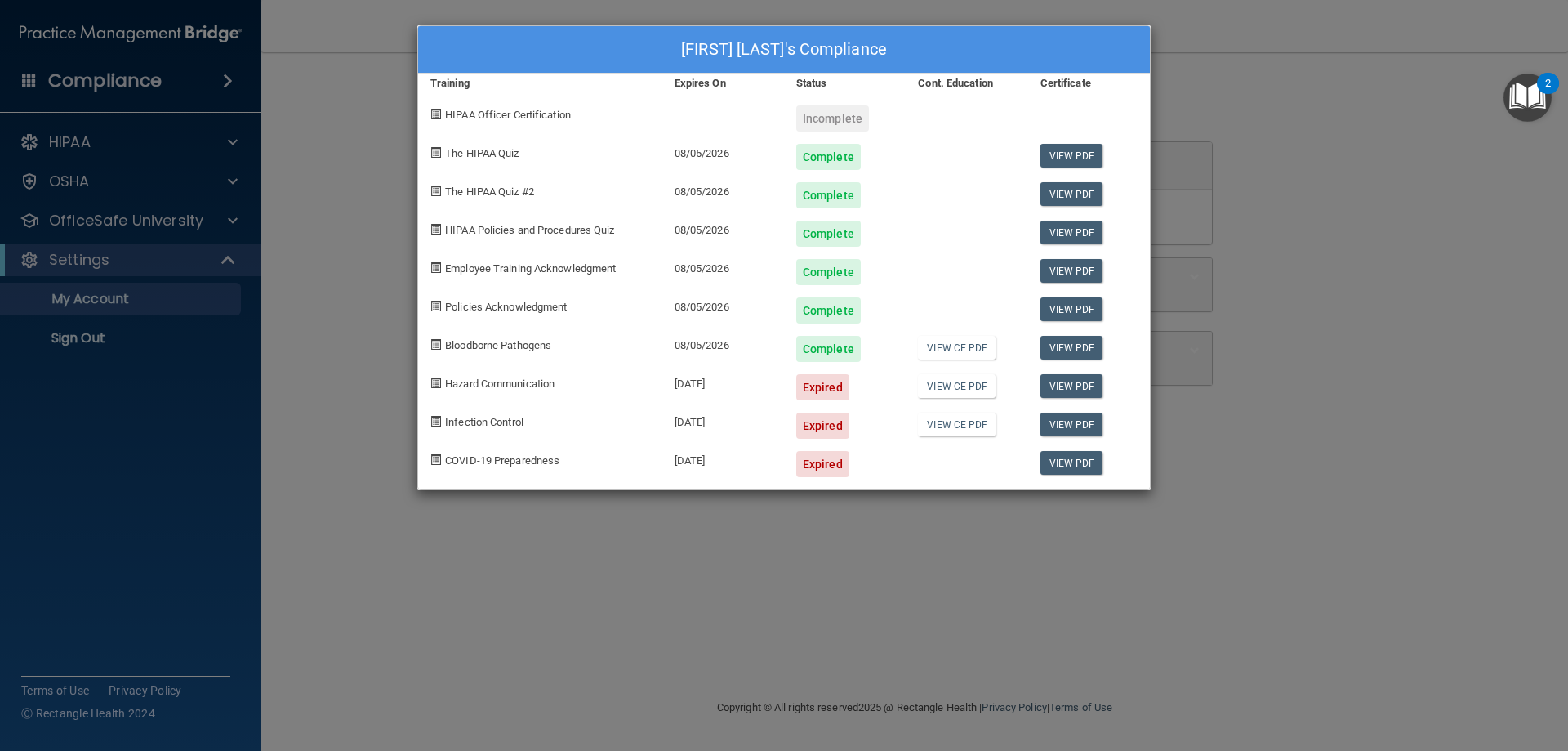 click on "Expired" at bounding box center (822, 387) 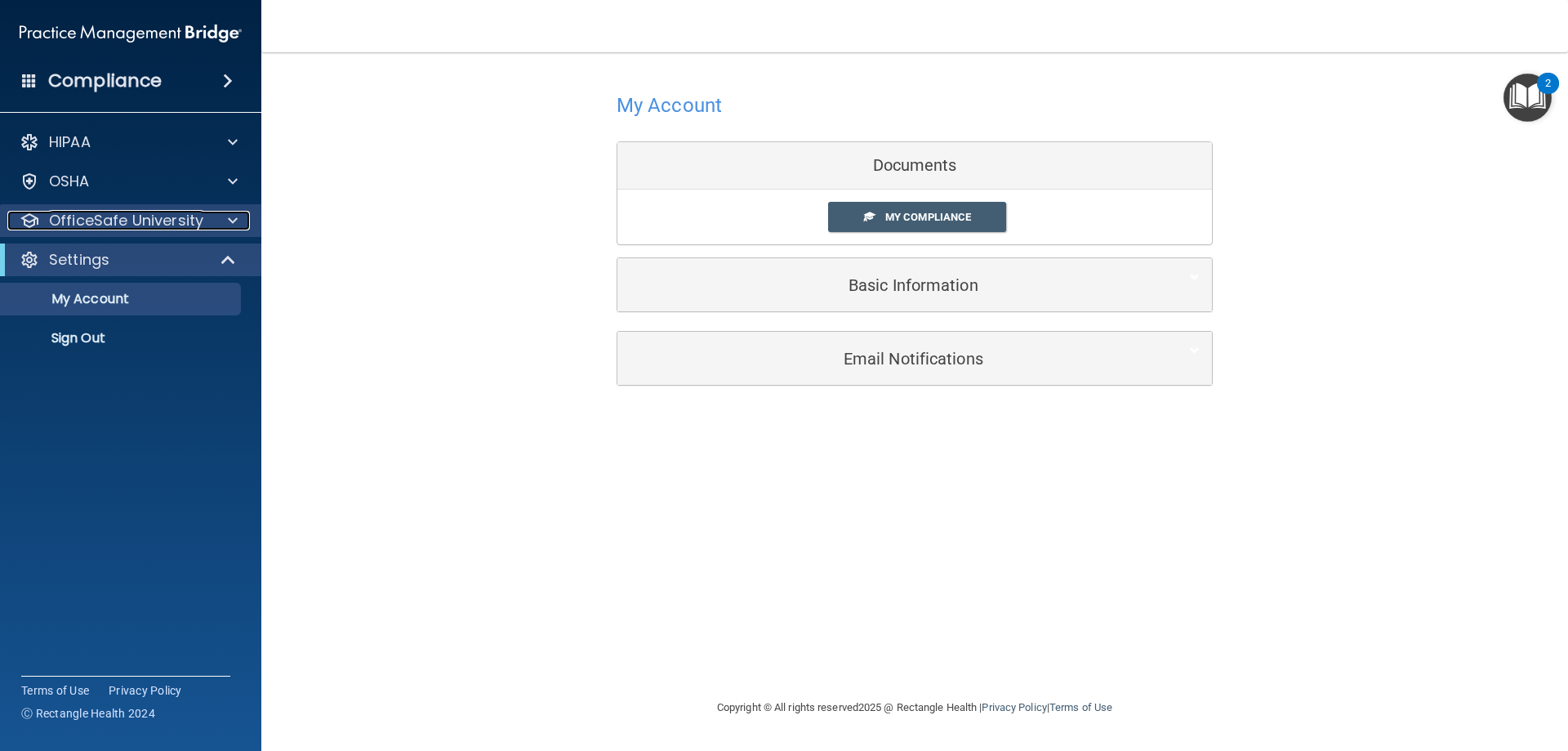 click at bounding box center [230, 221] 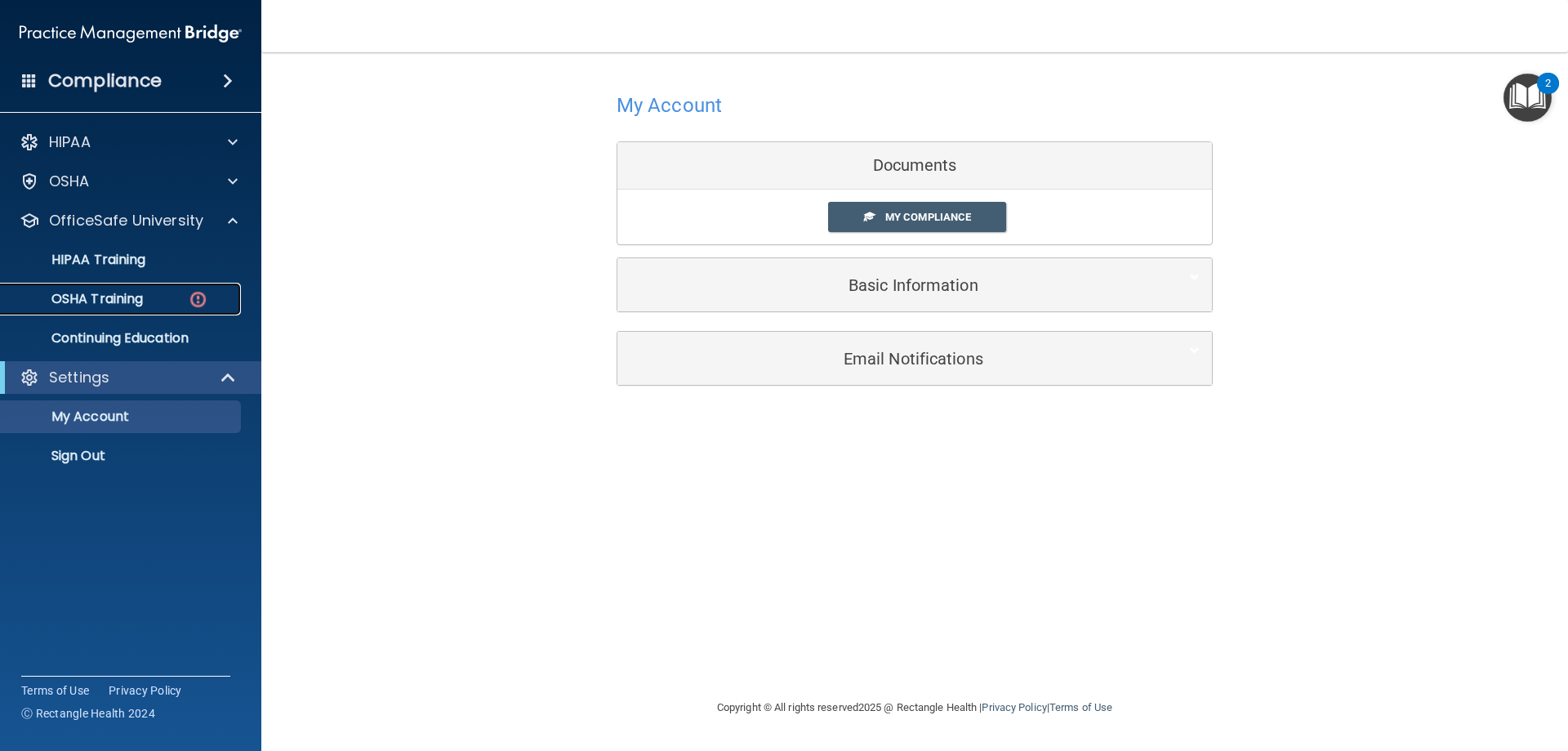 click on "OSHA Training" at bounding box center (77, 299) 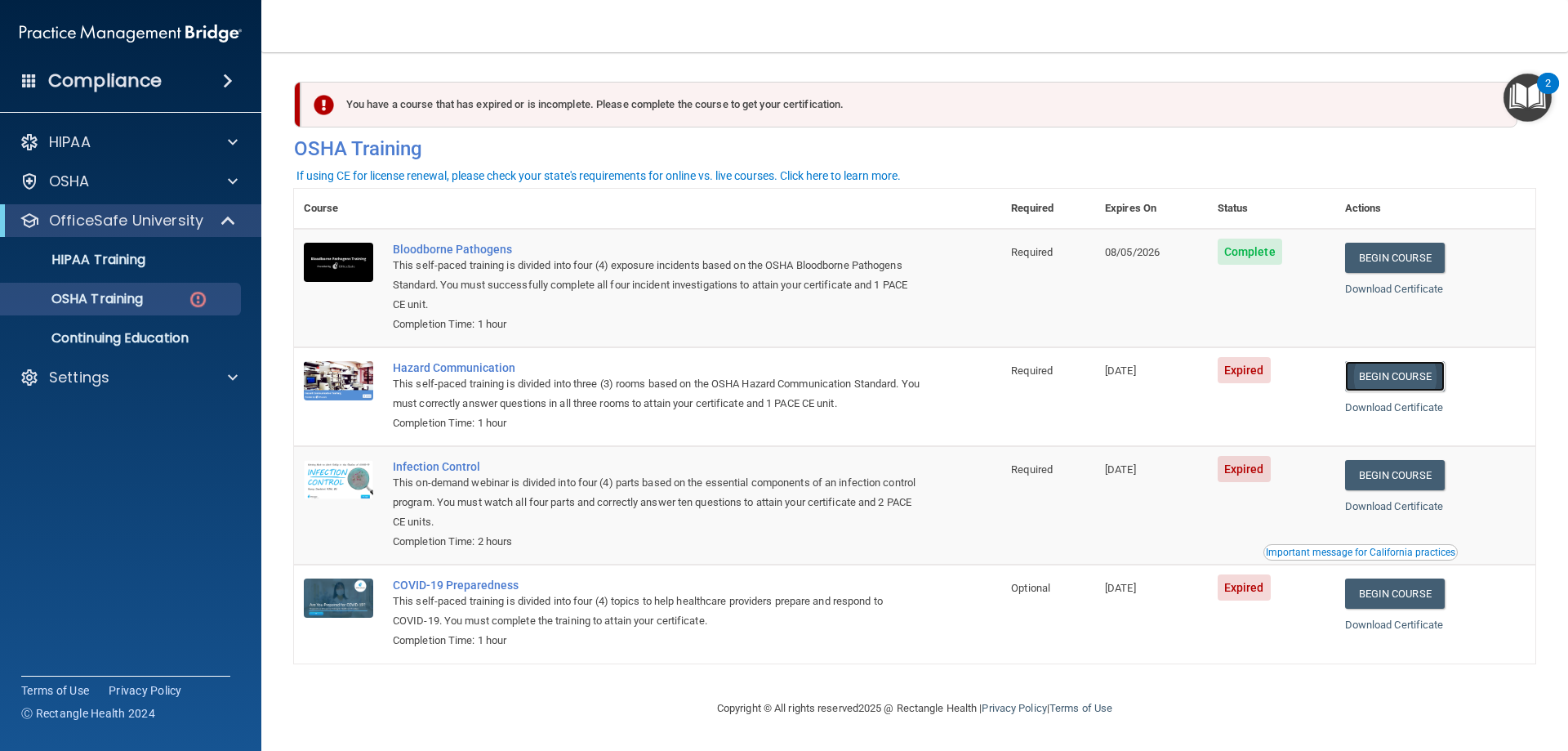 click on "Begin Course" at bounding box center [1395, 376] 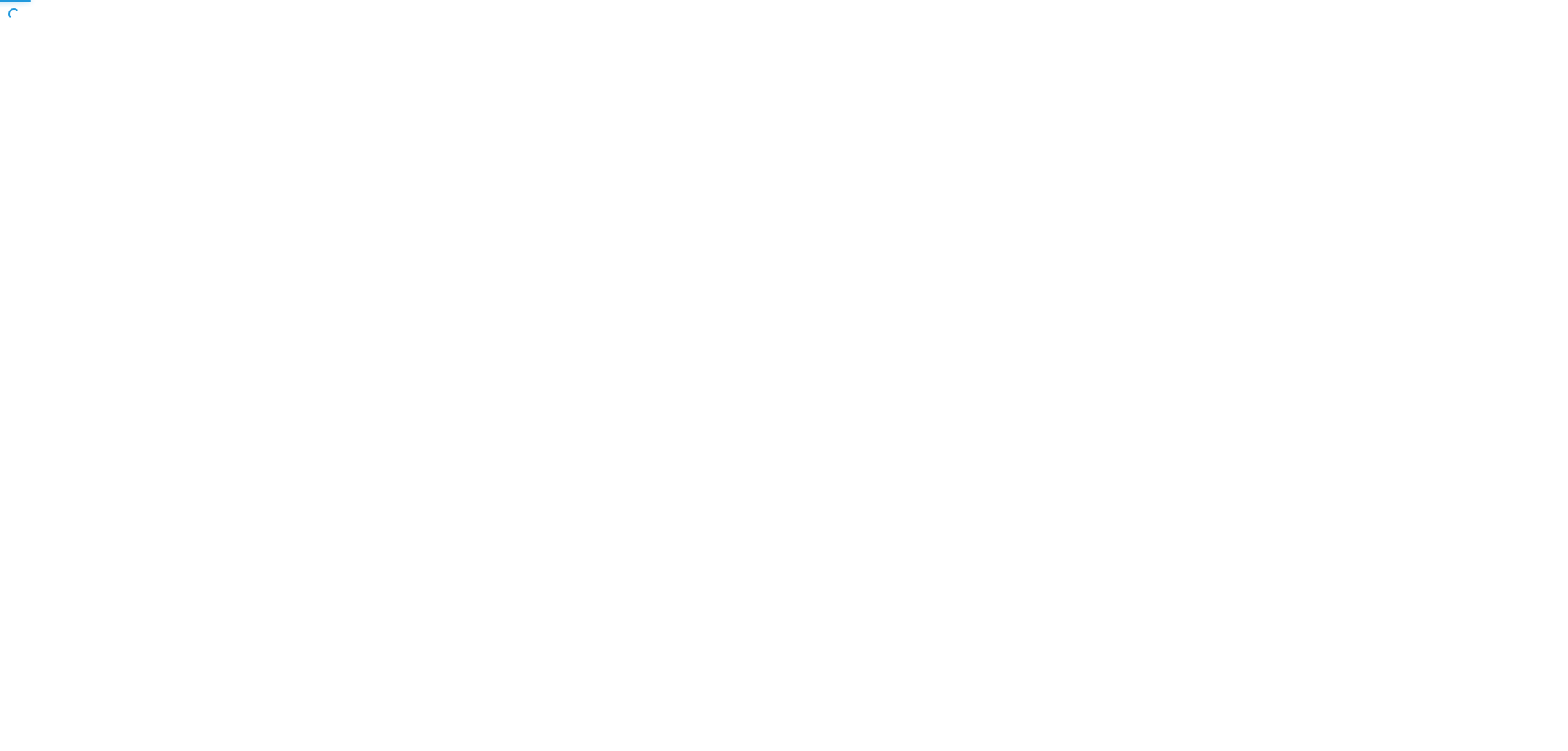 scroll, scrollTop: 0, scrollLeft: 0, axis: both 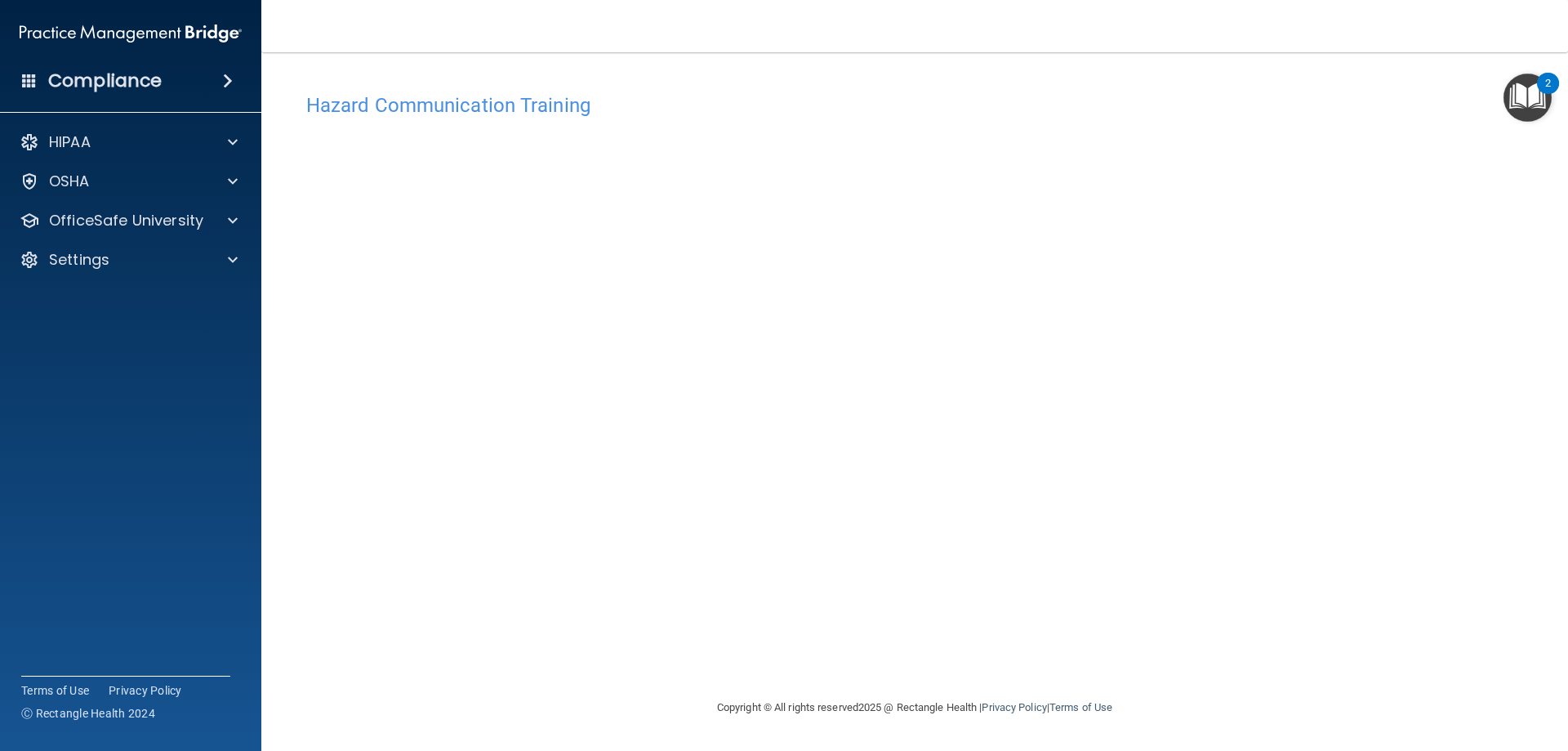 drag, startPoint x: 1166, startPoint y: 720, endPoint x: 1254, endPoint y: 783, distance: 108.22661 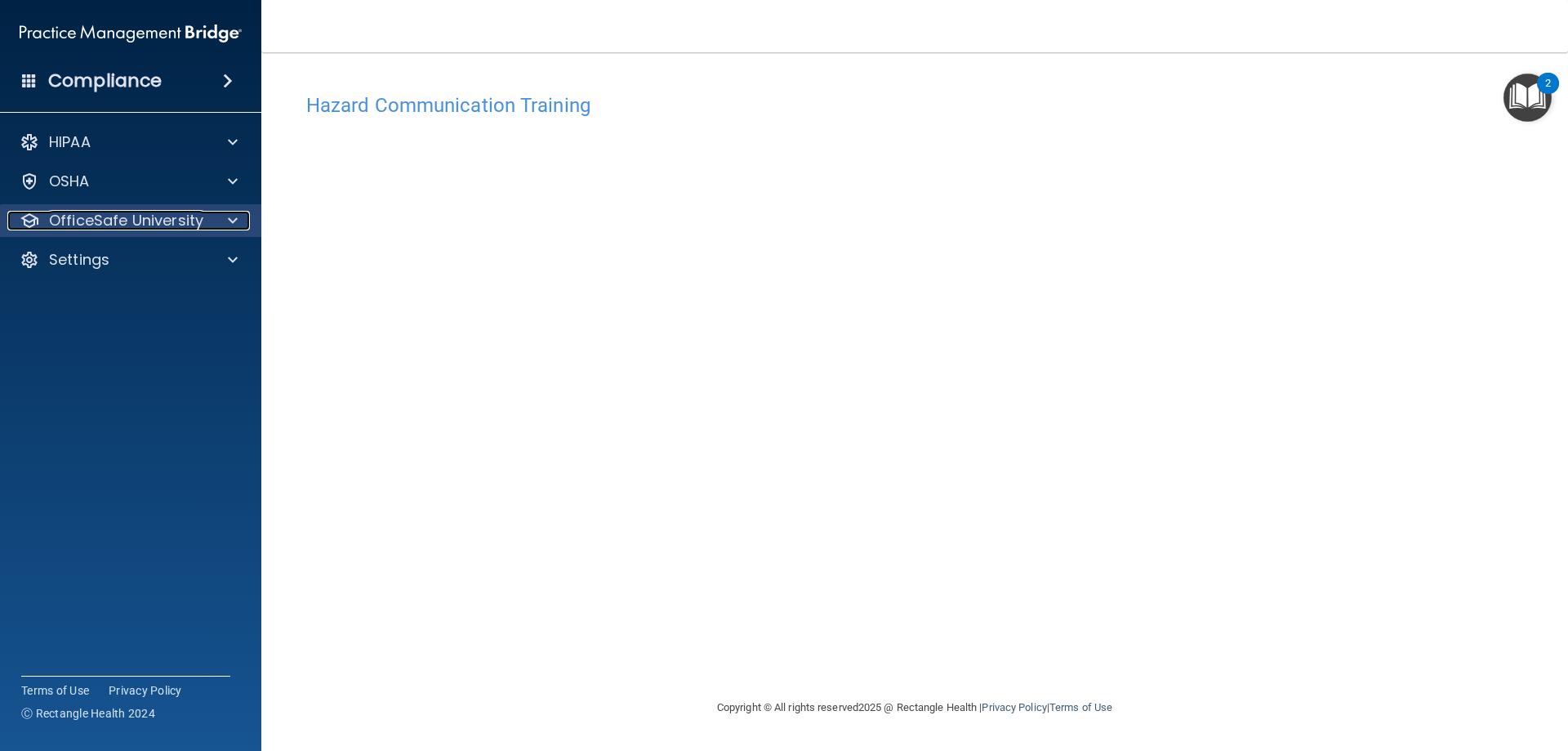 click on "OfficeSafe University" at bounding box center (126, 221) 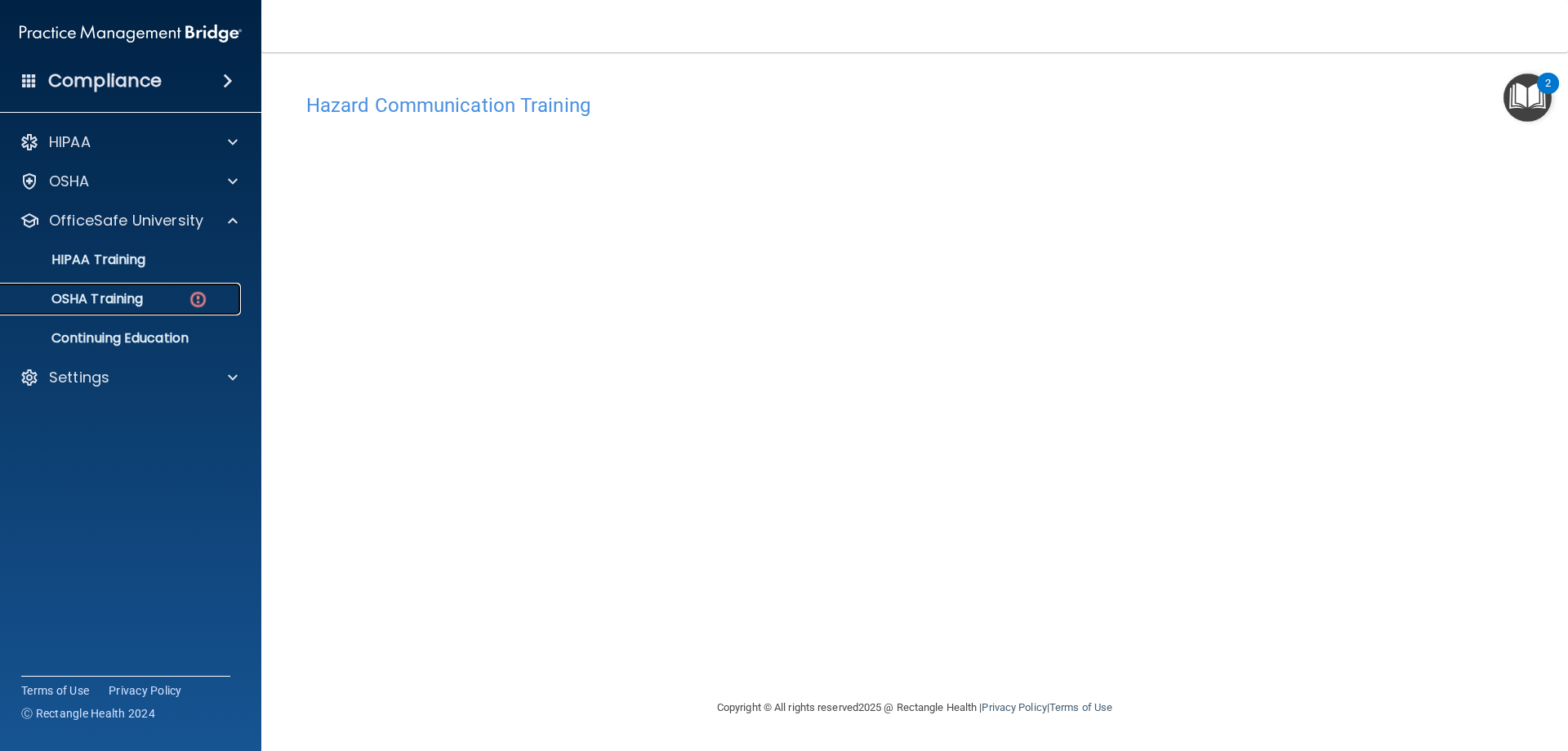 click on "OSHA Training" at bounding box center (77, 299) 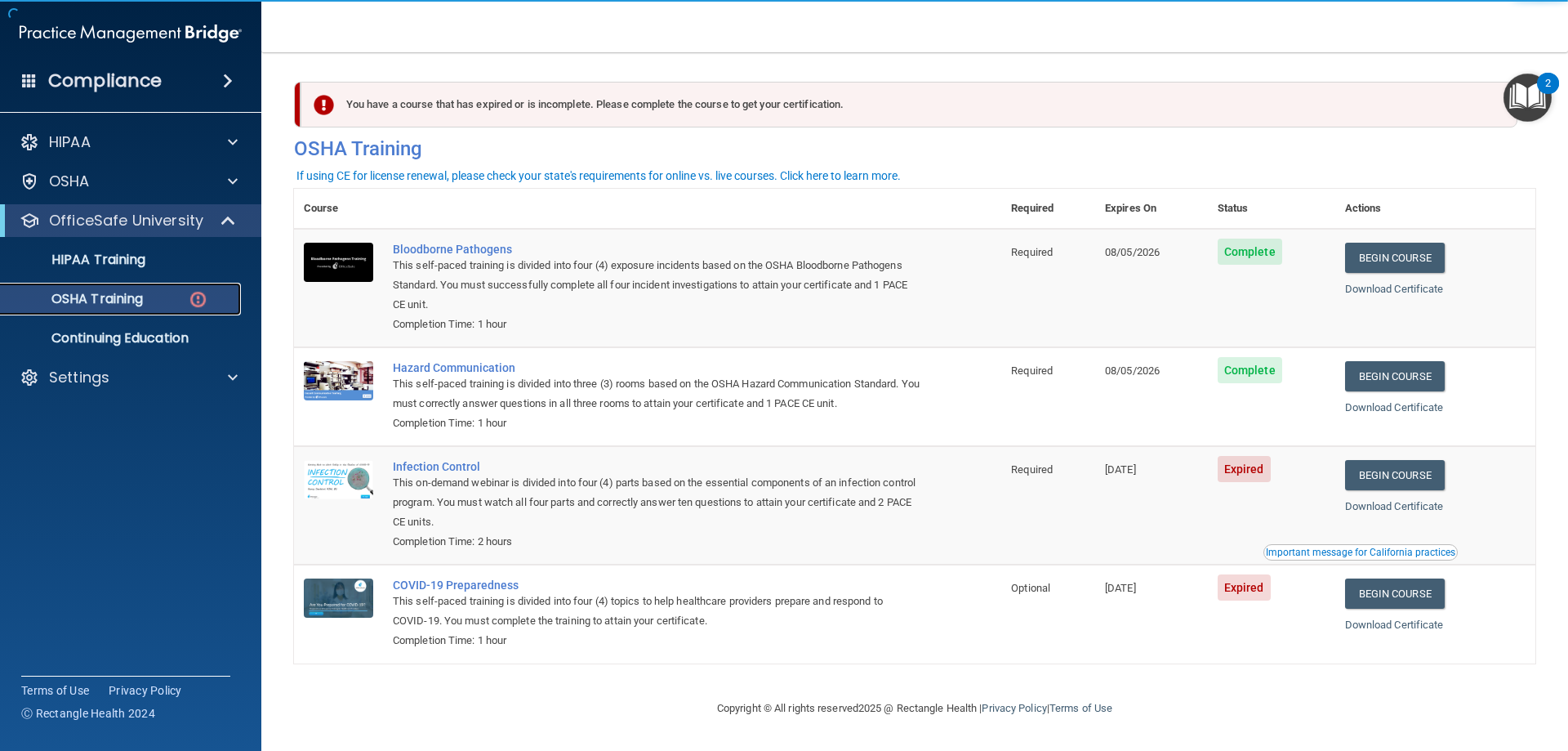 scroll, scrollTop: 1, scrollLeft: 0, axis: vertical 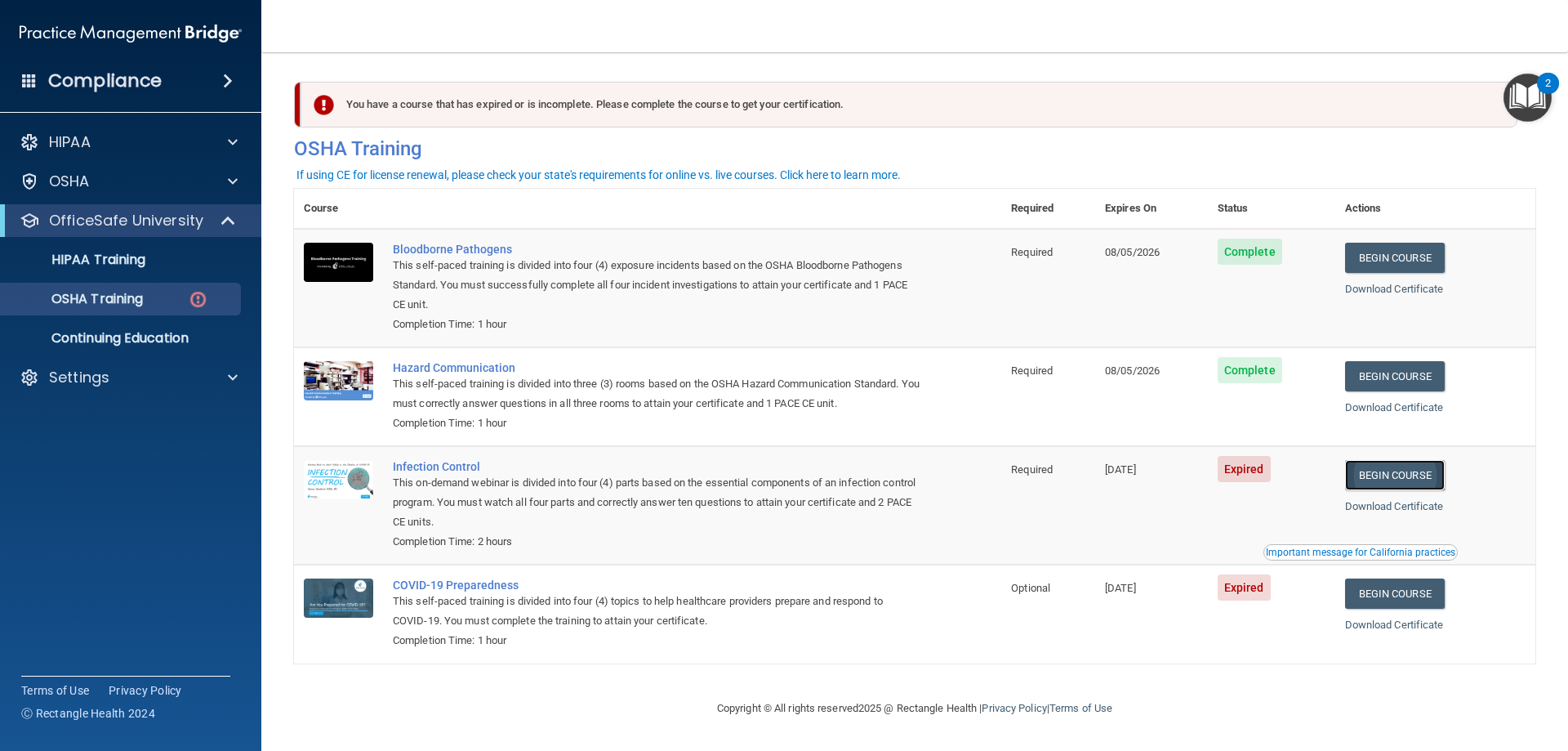 click on "Begin Course" at bounding box center [1395, 475] 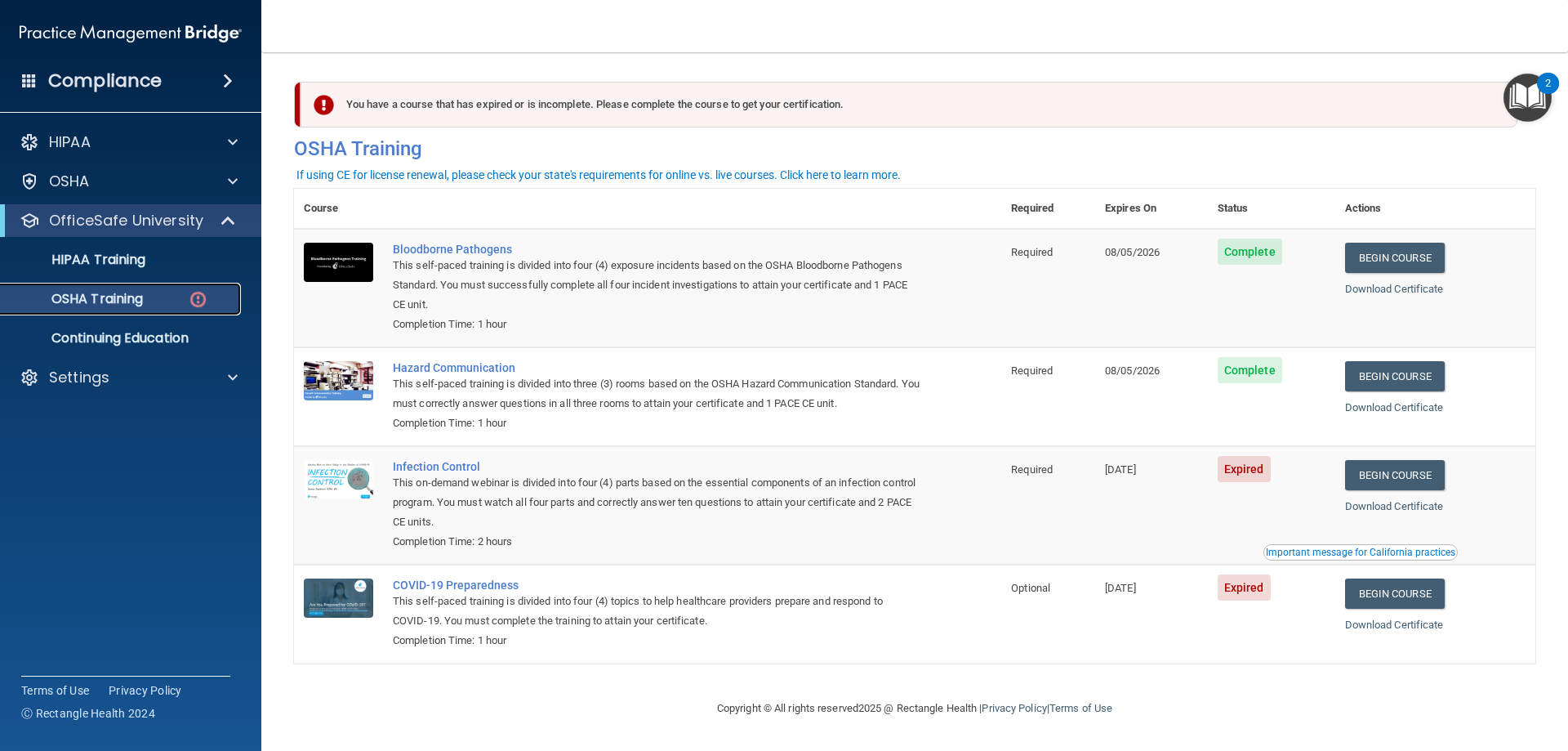 click on "OSHA Training" at bounding box center (122, 299) 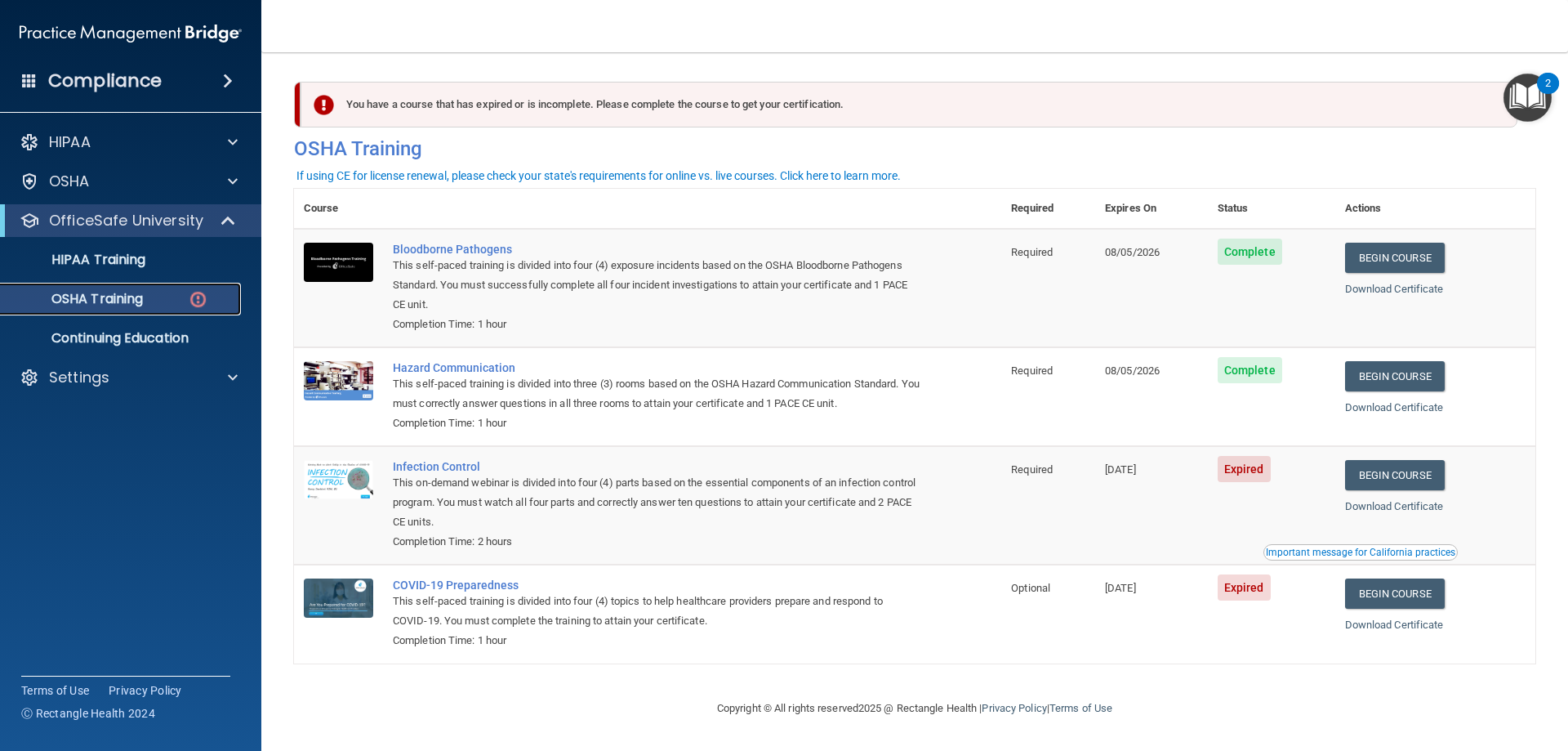 scroll, scrollTop: 0, scrollLeft: 0, axis: both 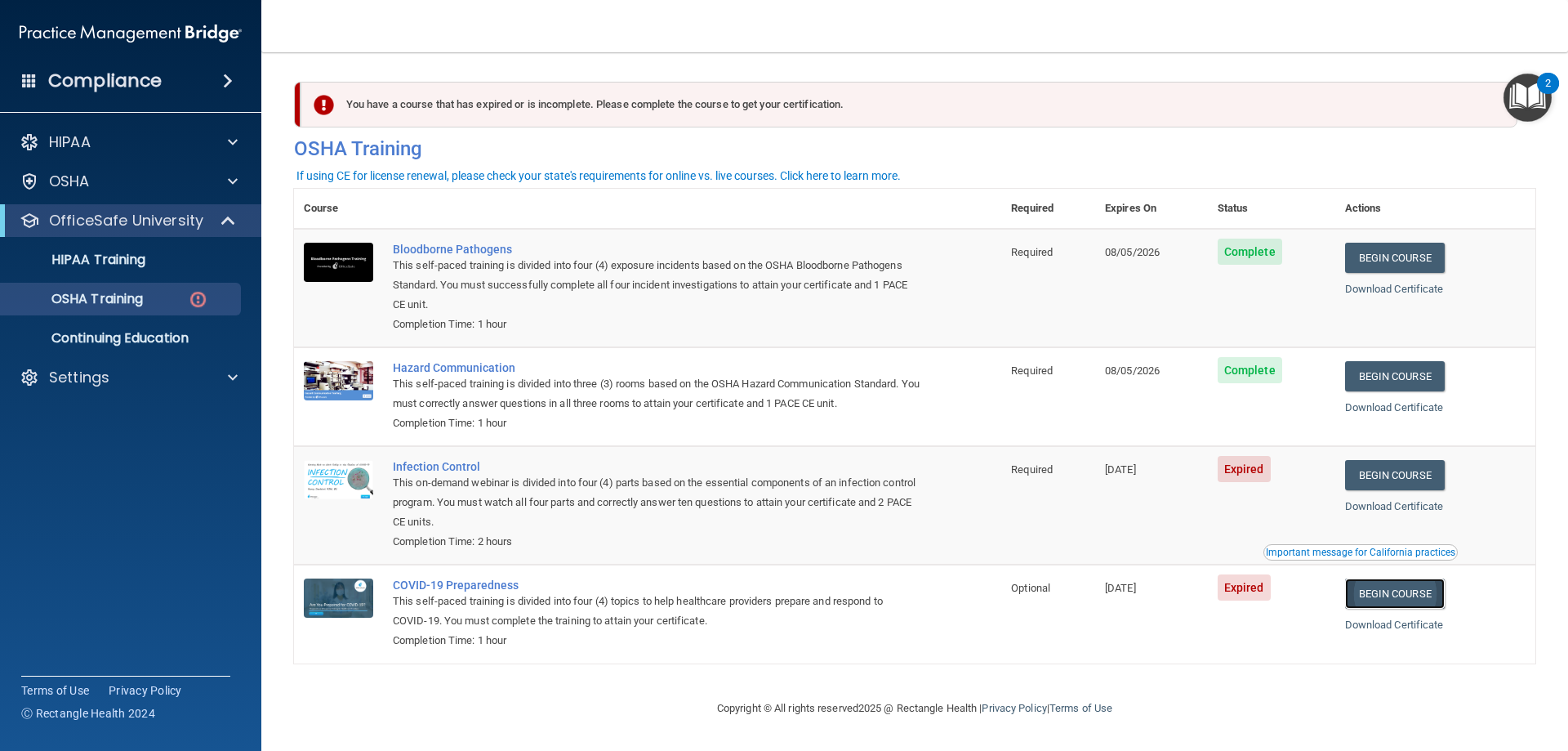 click on "Begin Course" at bounding box center [1395, 593] 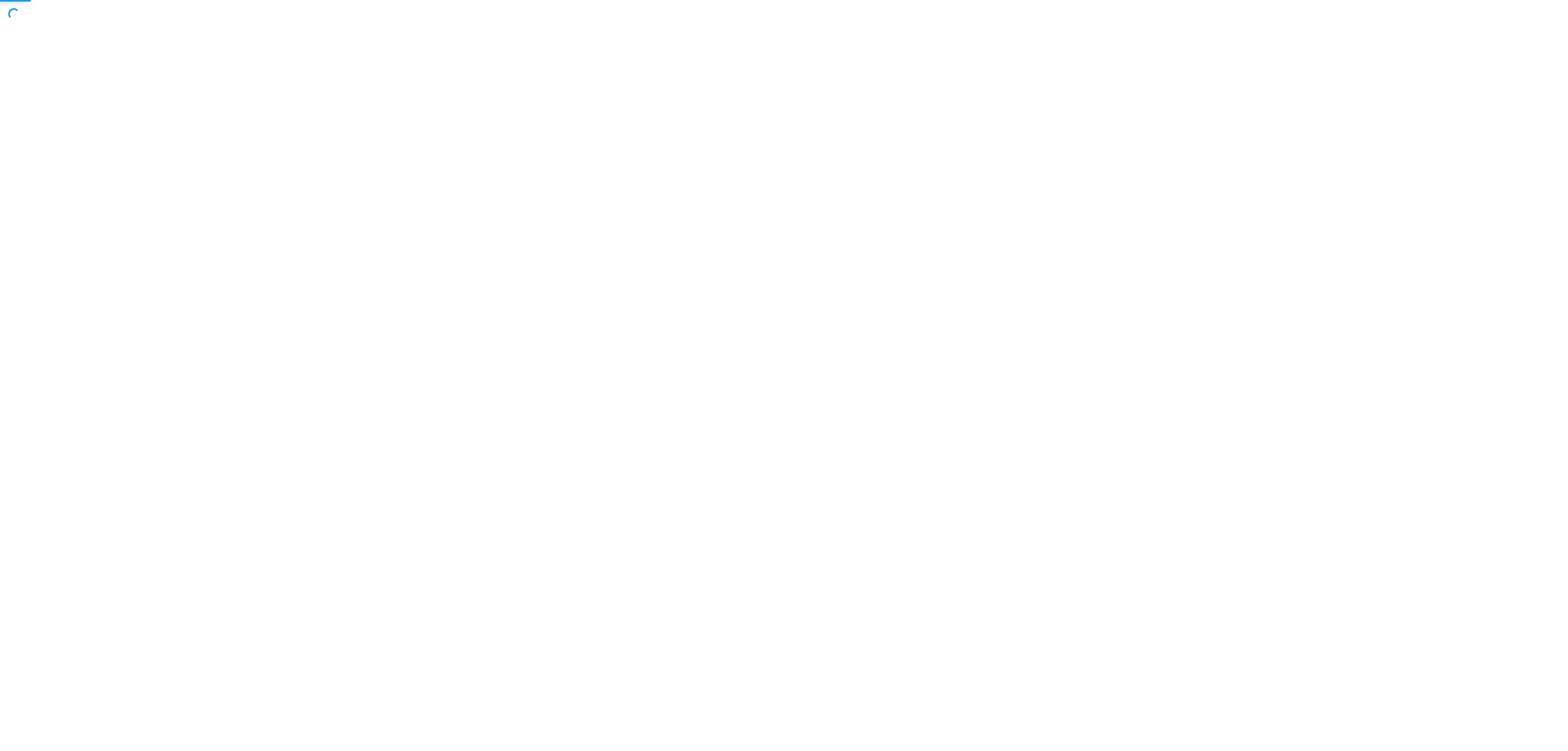 scroll, scrollTop: 0, scrollLeft: 0, axis: both 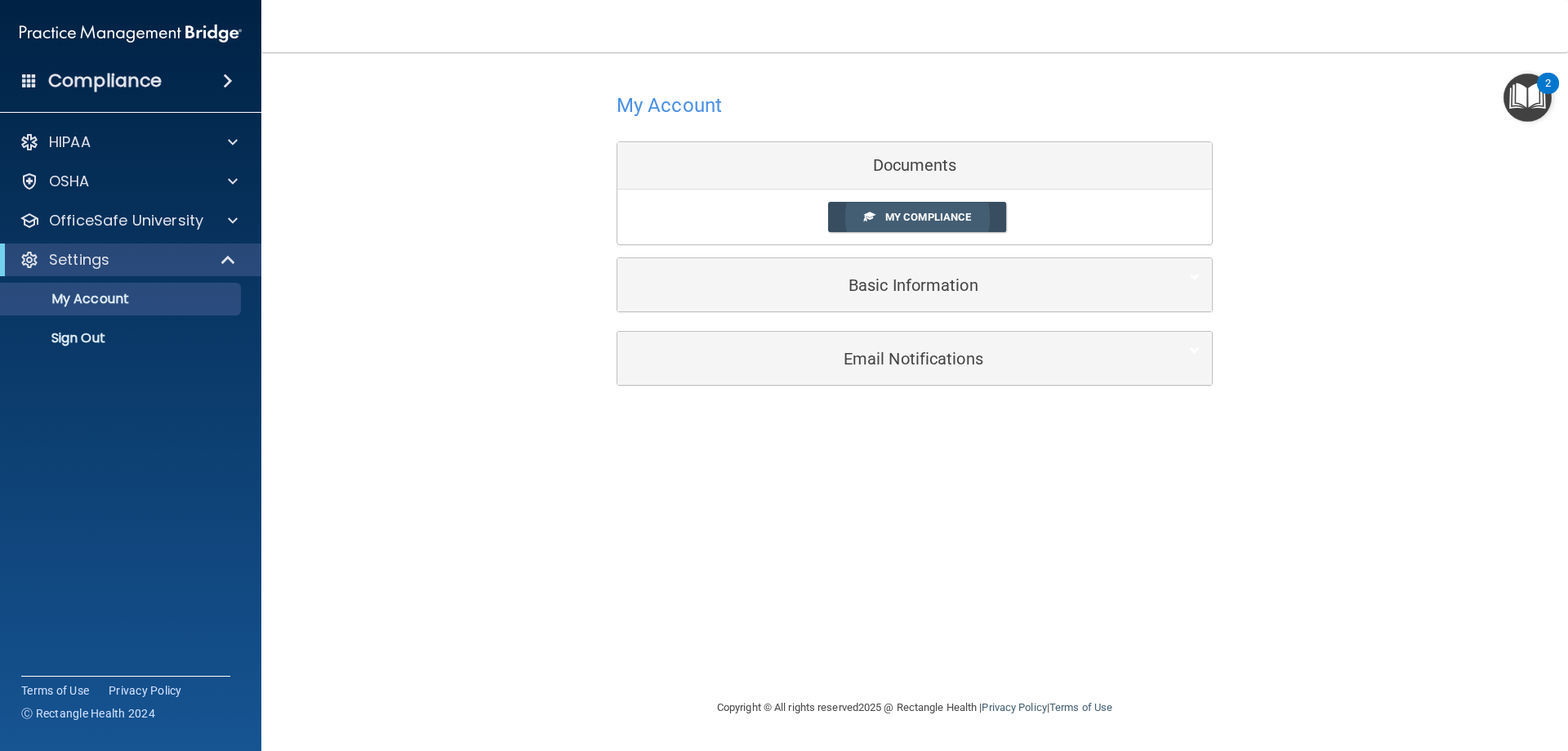 click on "My Compliance" at bounding box center [928, 217] 